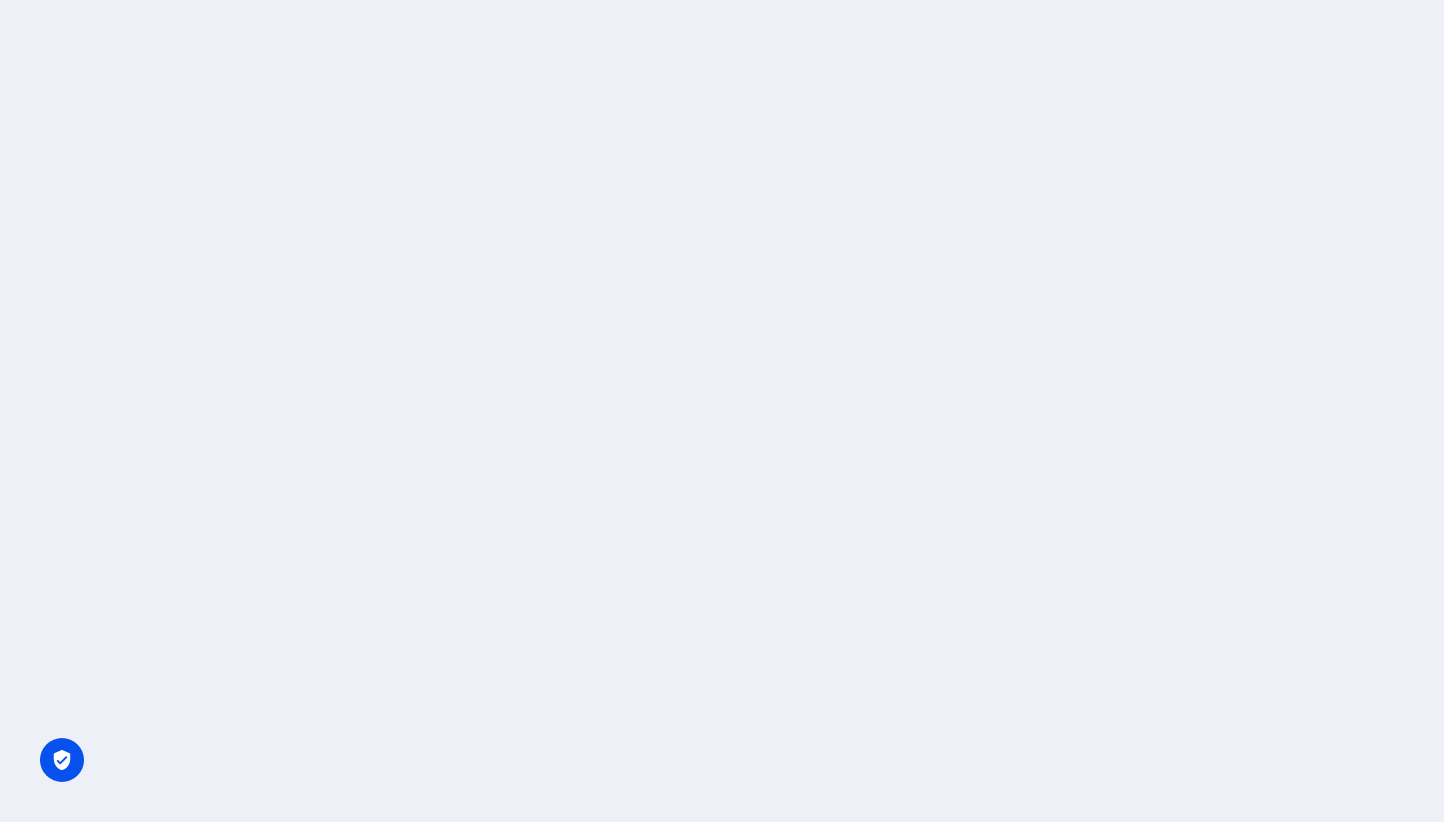 scroll, scrollTop: 0, scrollLeft: 0, axis: both 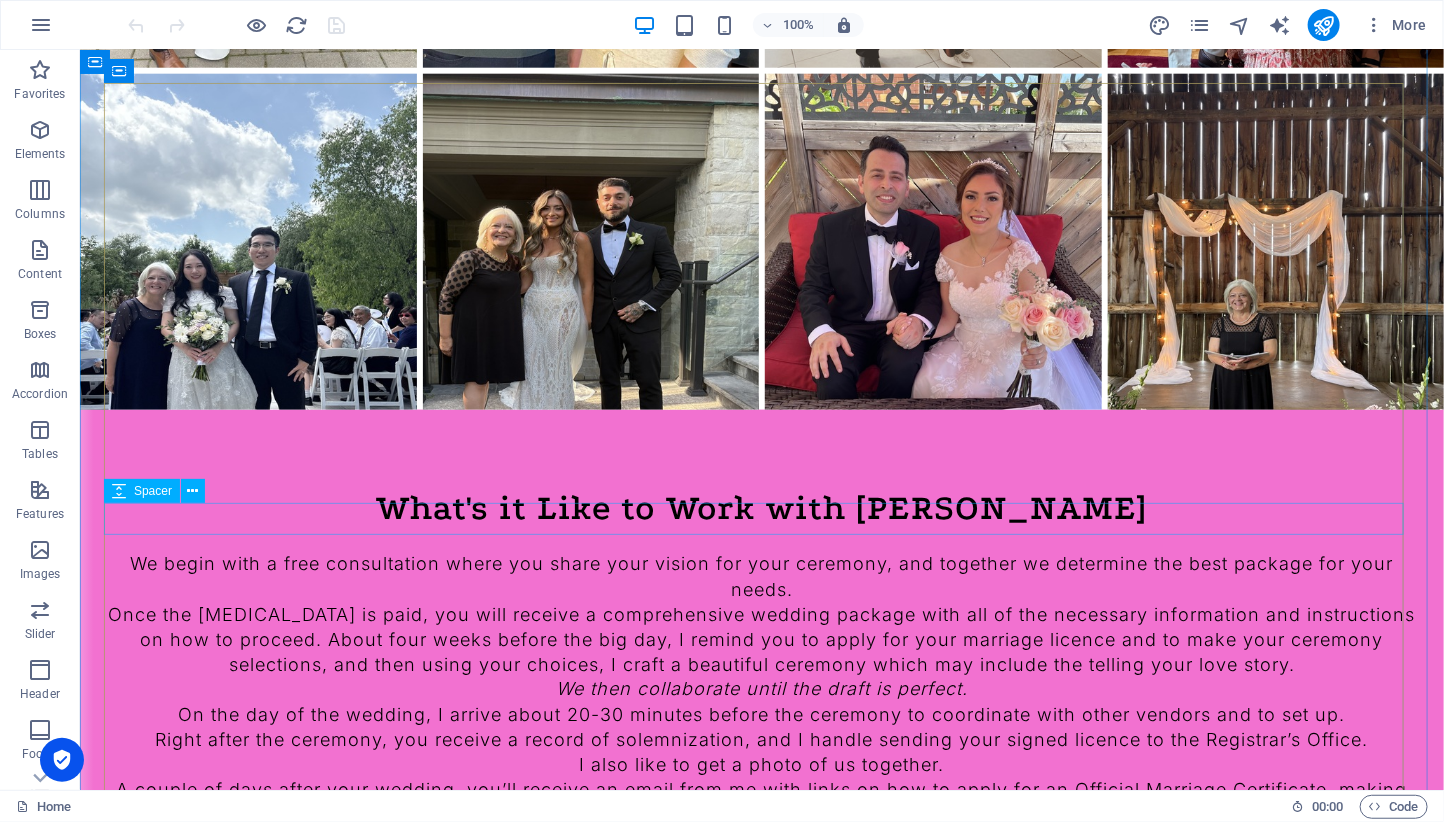 click at bounding box center (761, 1841) 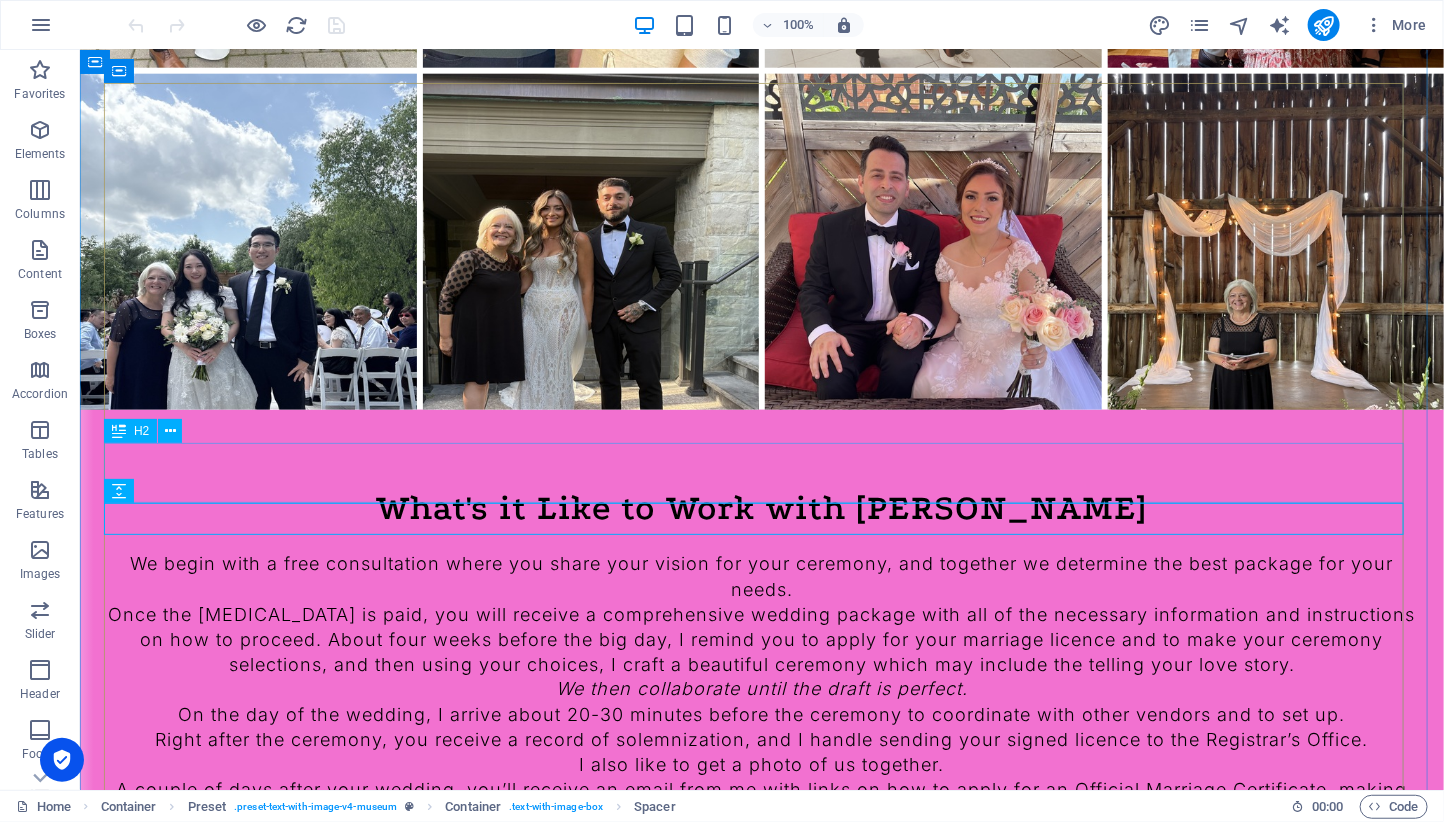 click on "Contact Us" at bounding box center (761, 1795) 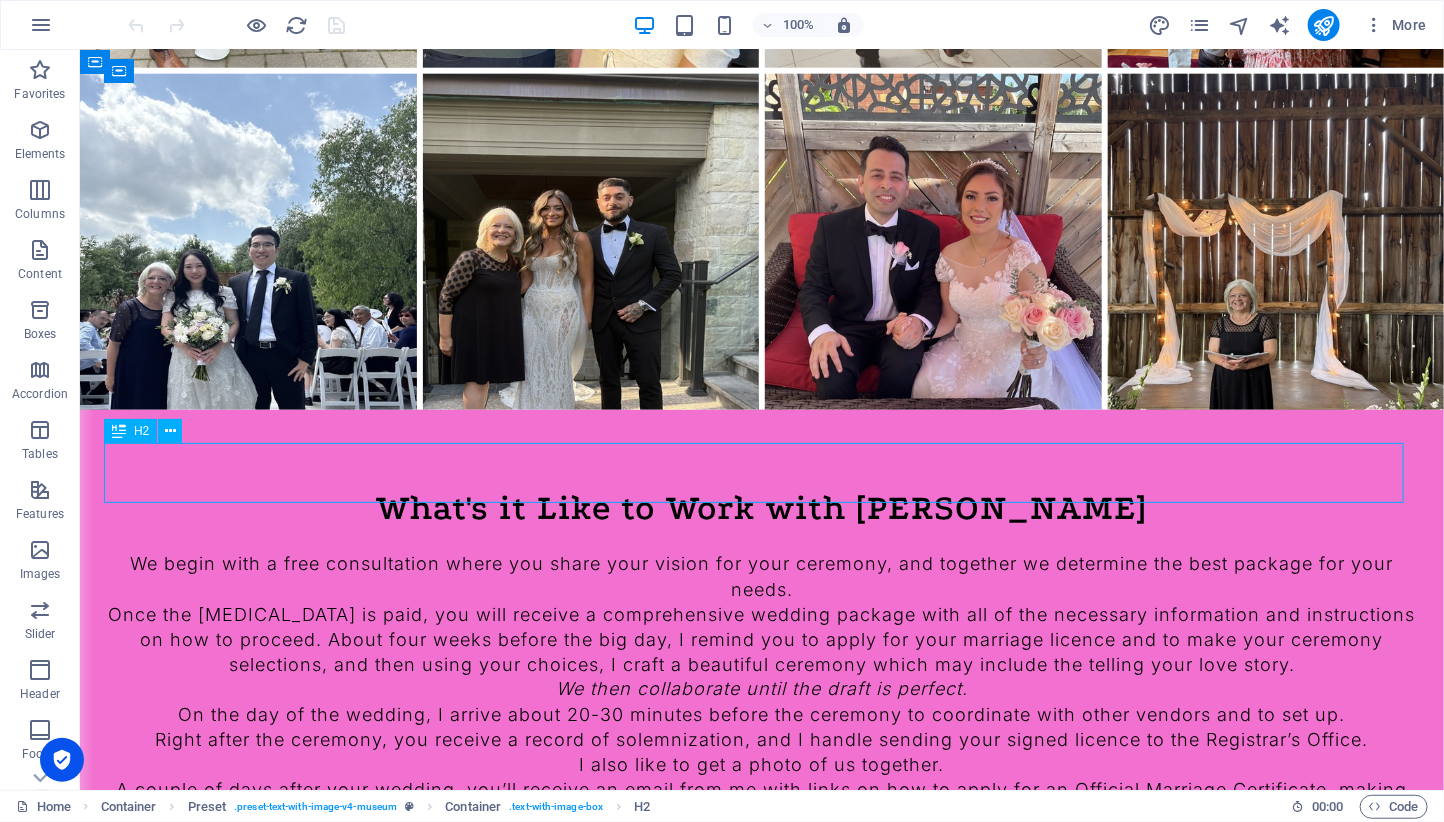 click on "Contact Us" at bounding box center [761, 1795] 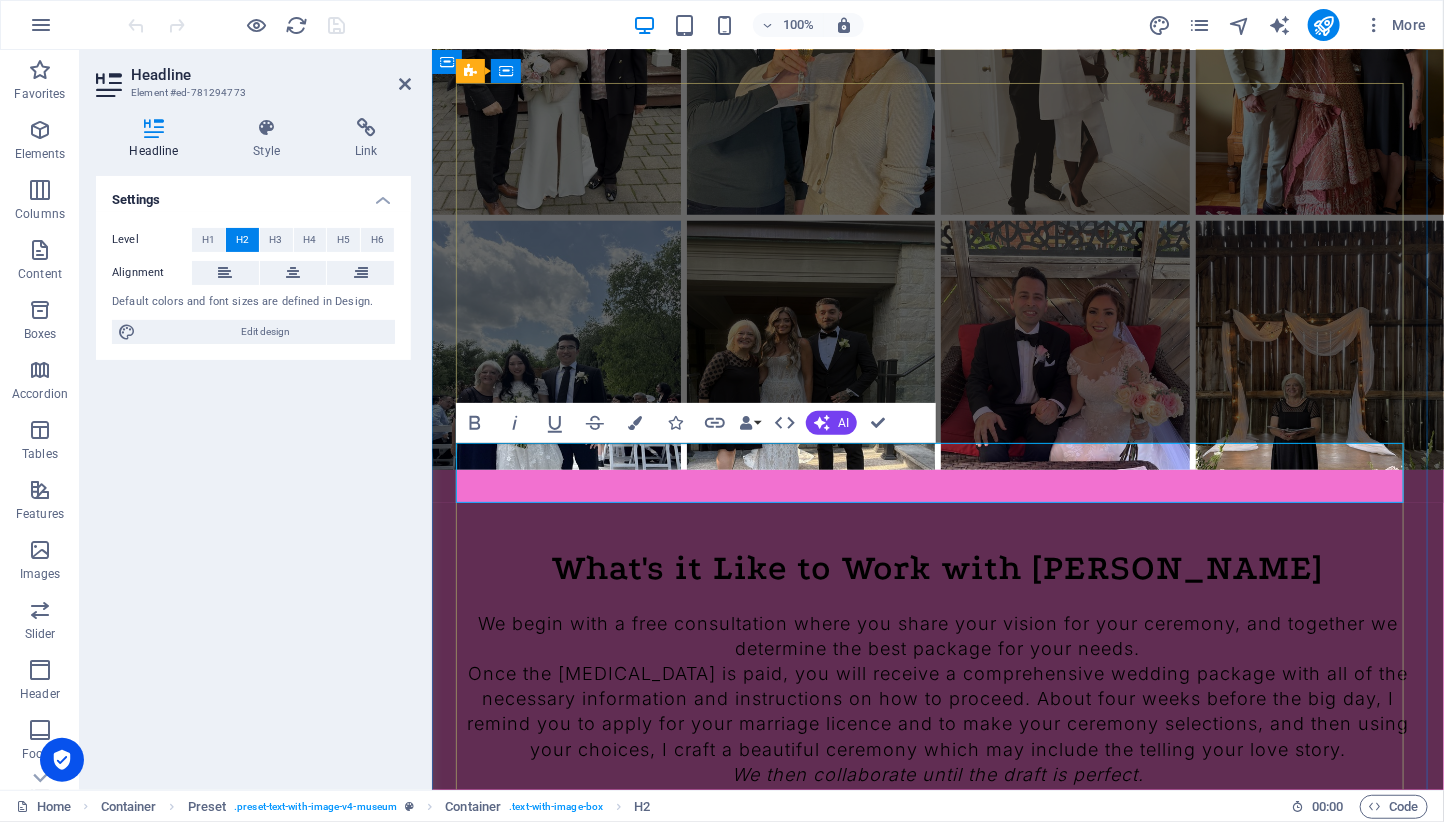 click on "Contact Us" at bounding box center [937, 1930] 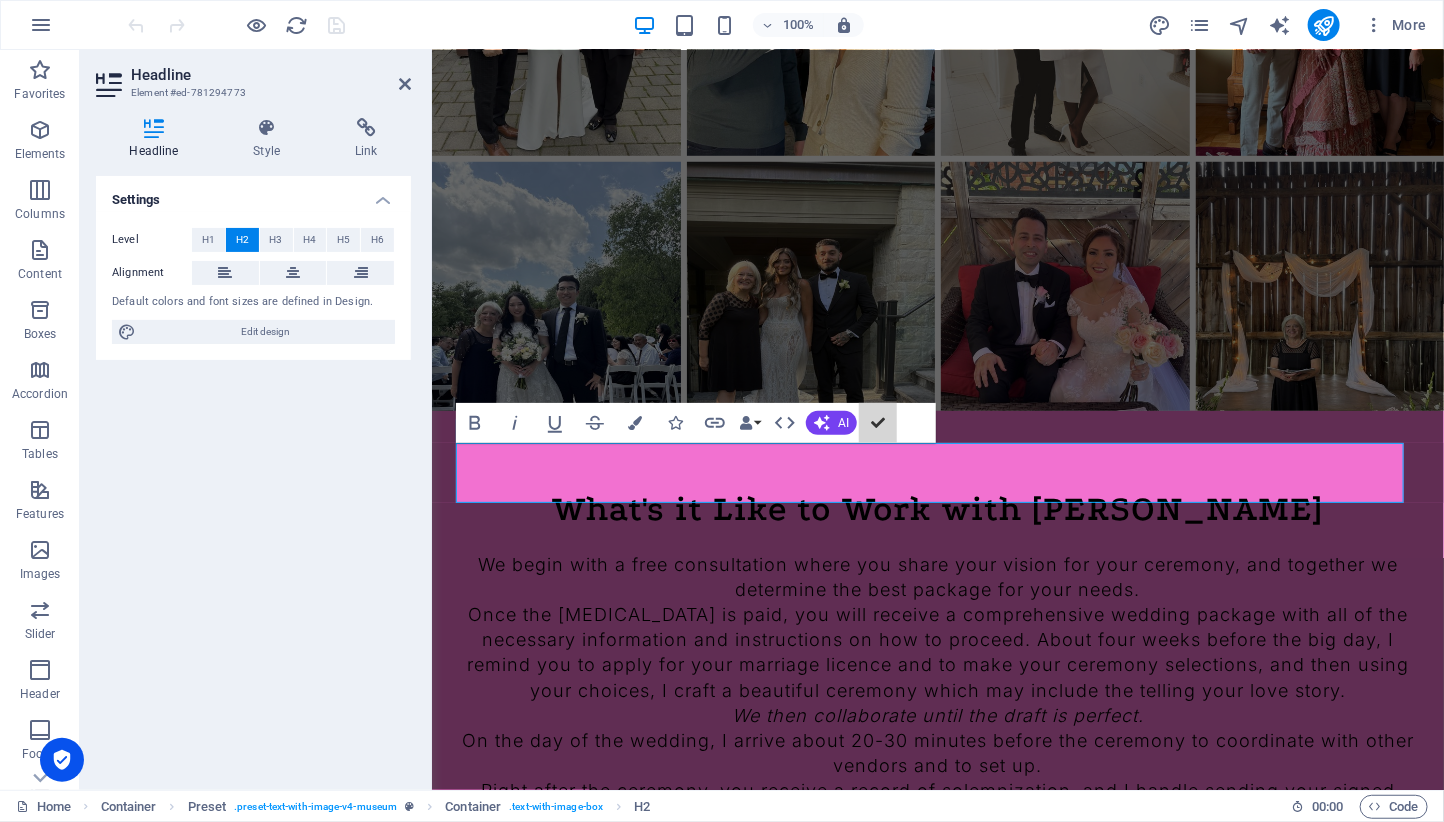 scroll, scrollTop: 4250, scrollLeft: 0, axis: vertical 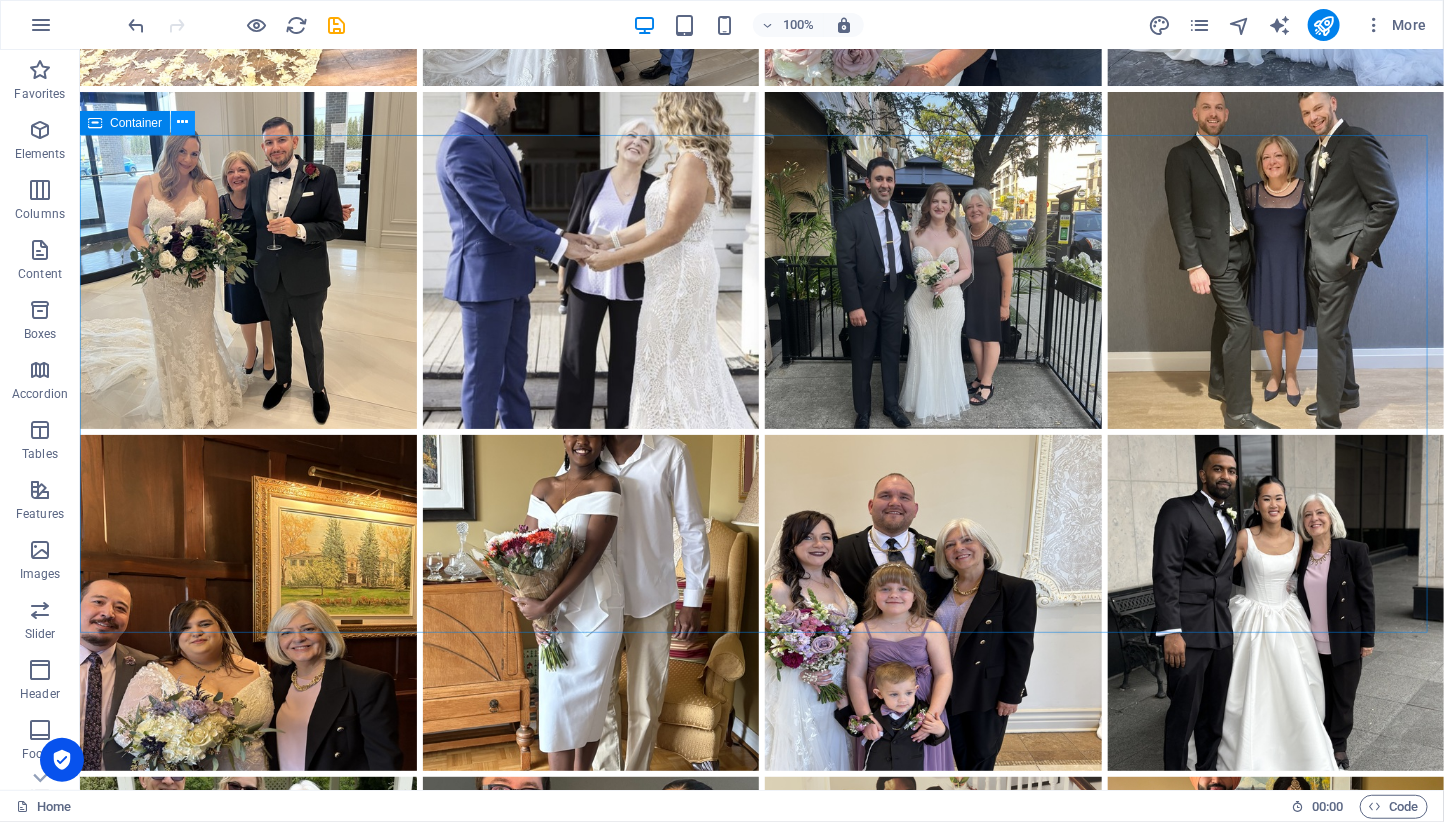 click at bounding box center [183, 122] 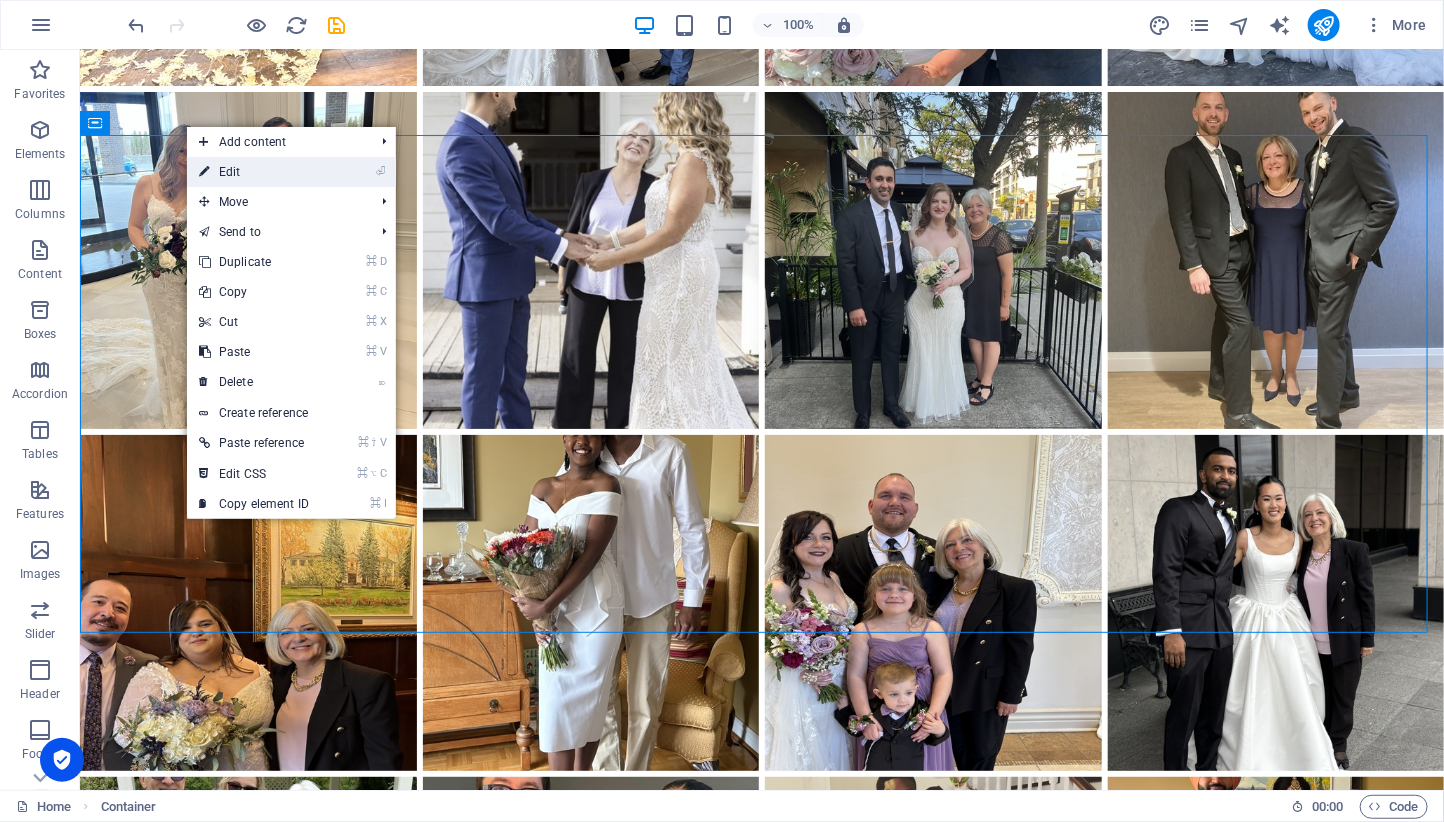 click on "⏎  Edit" at bounding box center [254, 172] 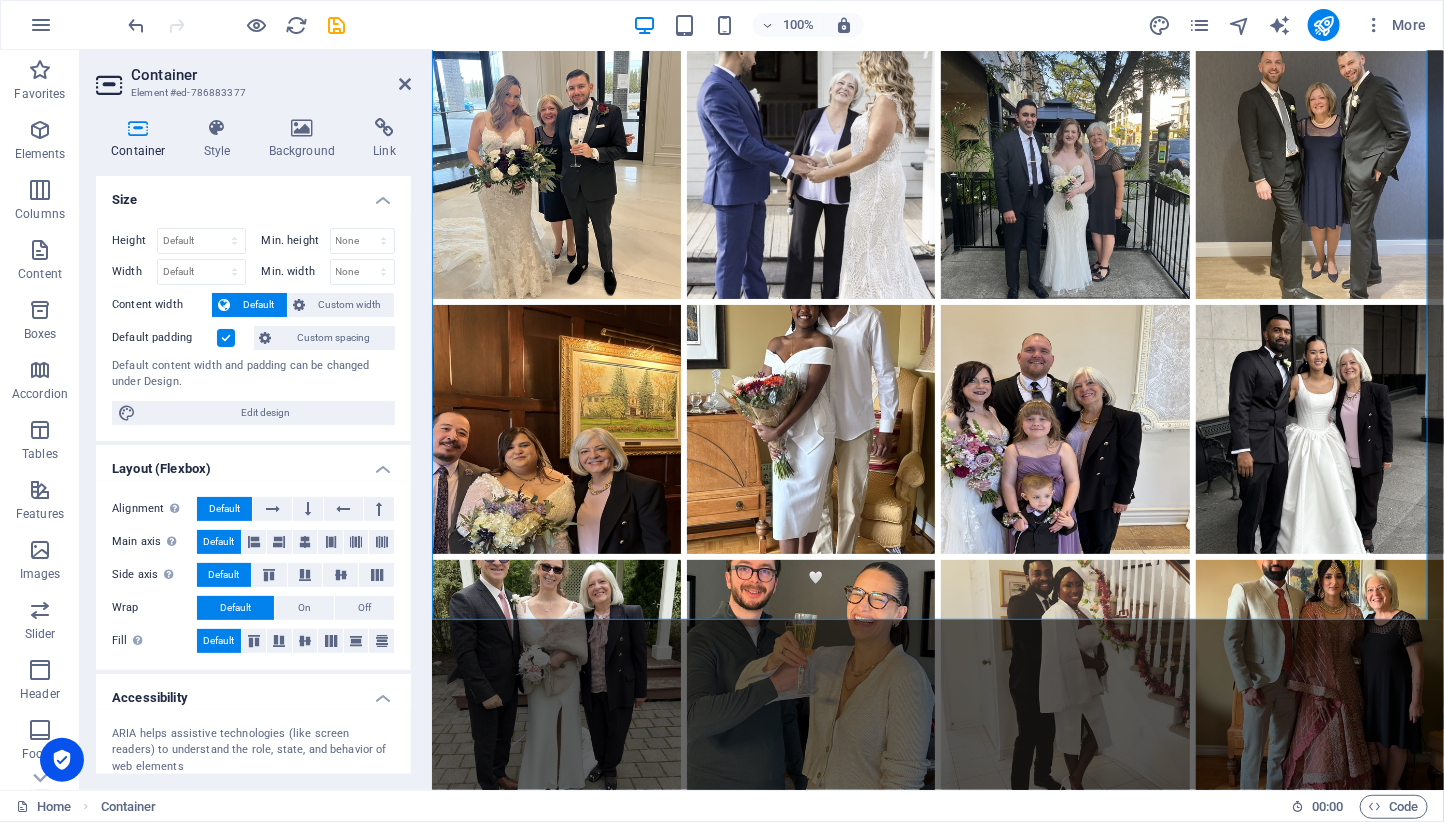 scroll, scrollTop: 2823, scrollLeft: 0, axis: vertical 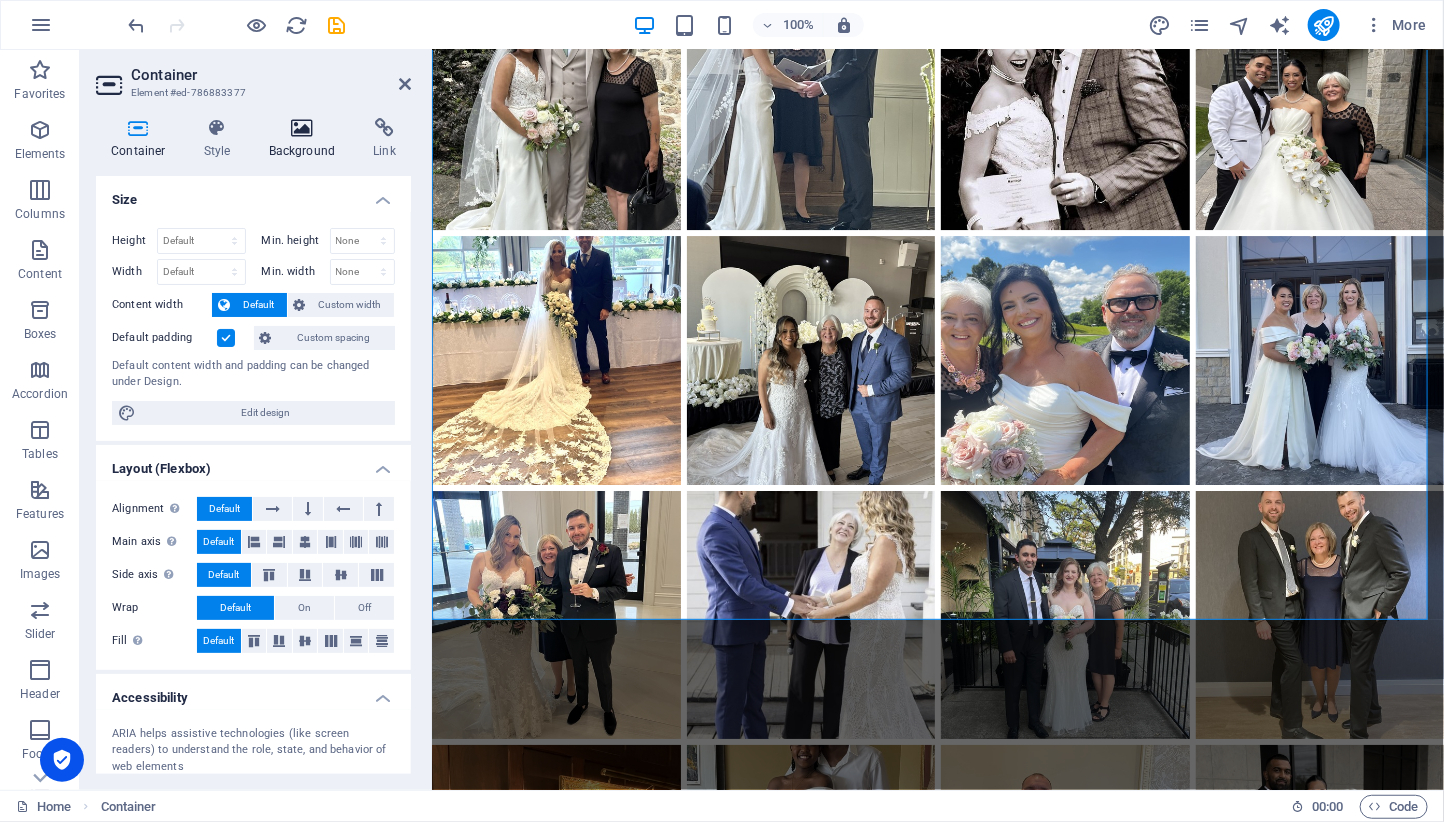 click at bounding box center (302, 128) 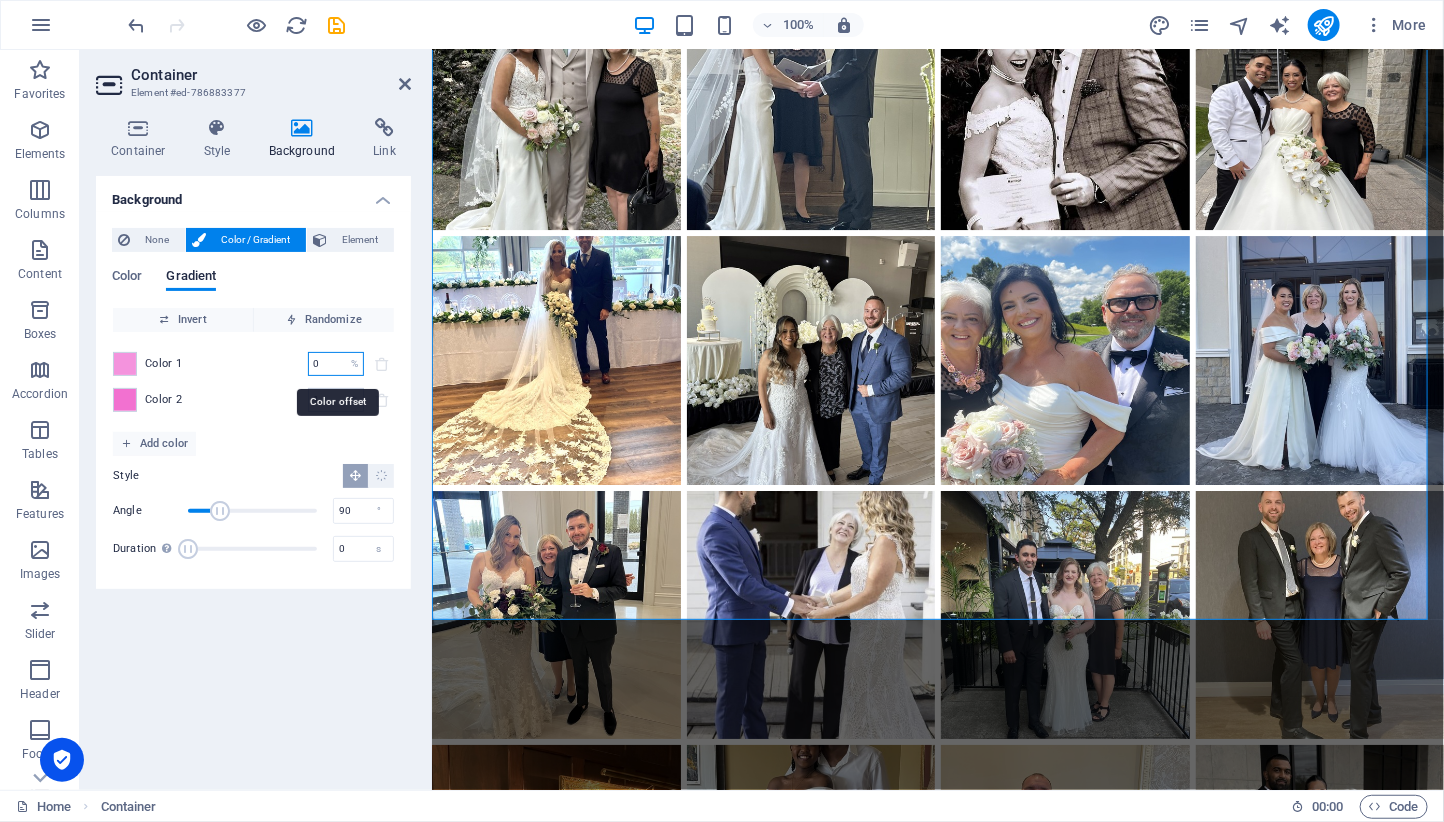 click on "0" at bounding box center [325, 364] 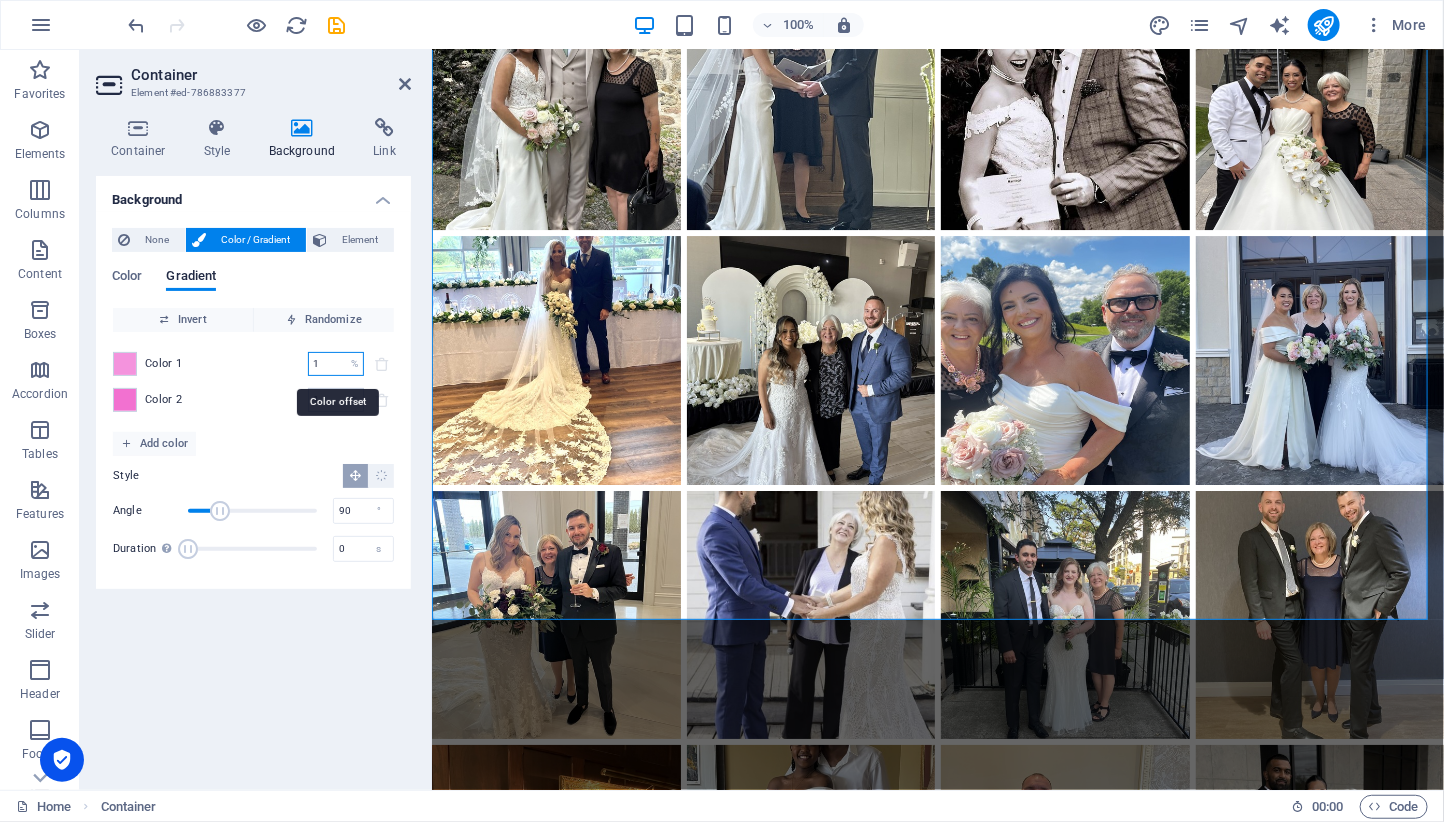 click on "1" at bounding box center (325, 364) 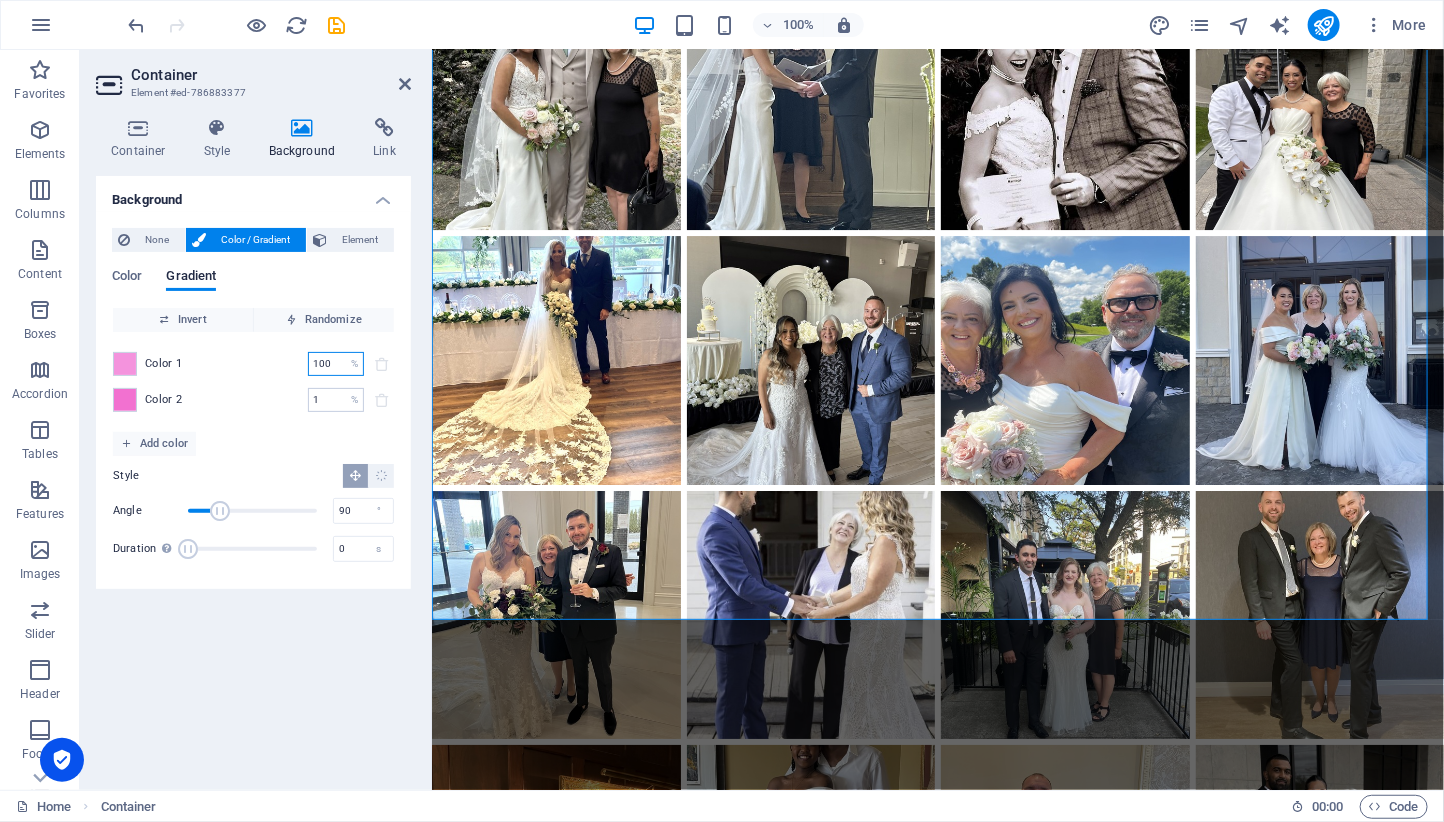 type on "1" 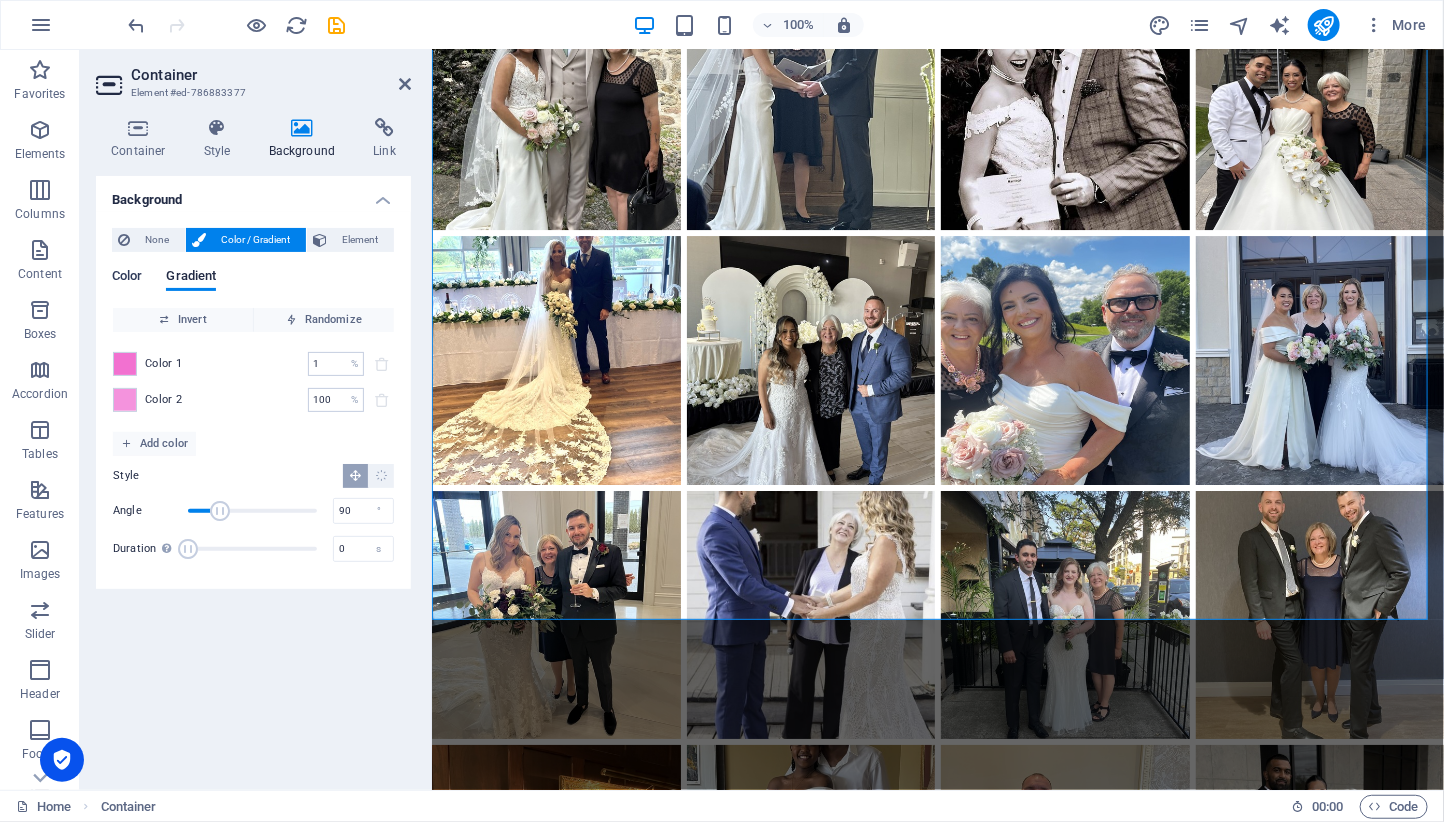 click on "Color" at bounding box center [127, 278] 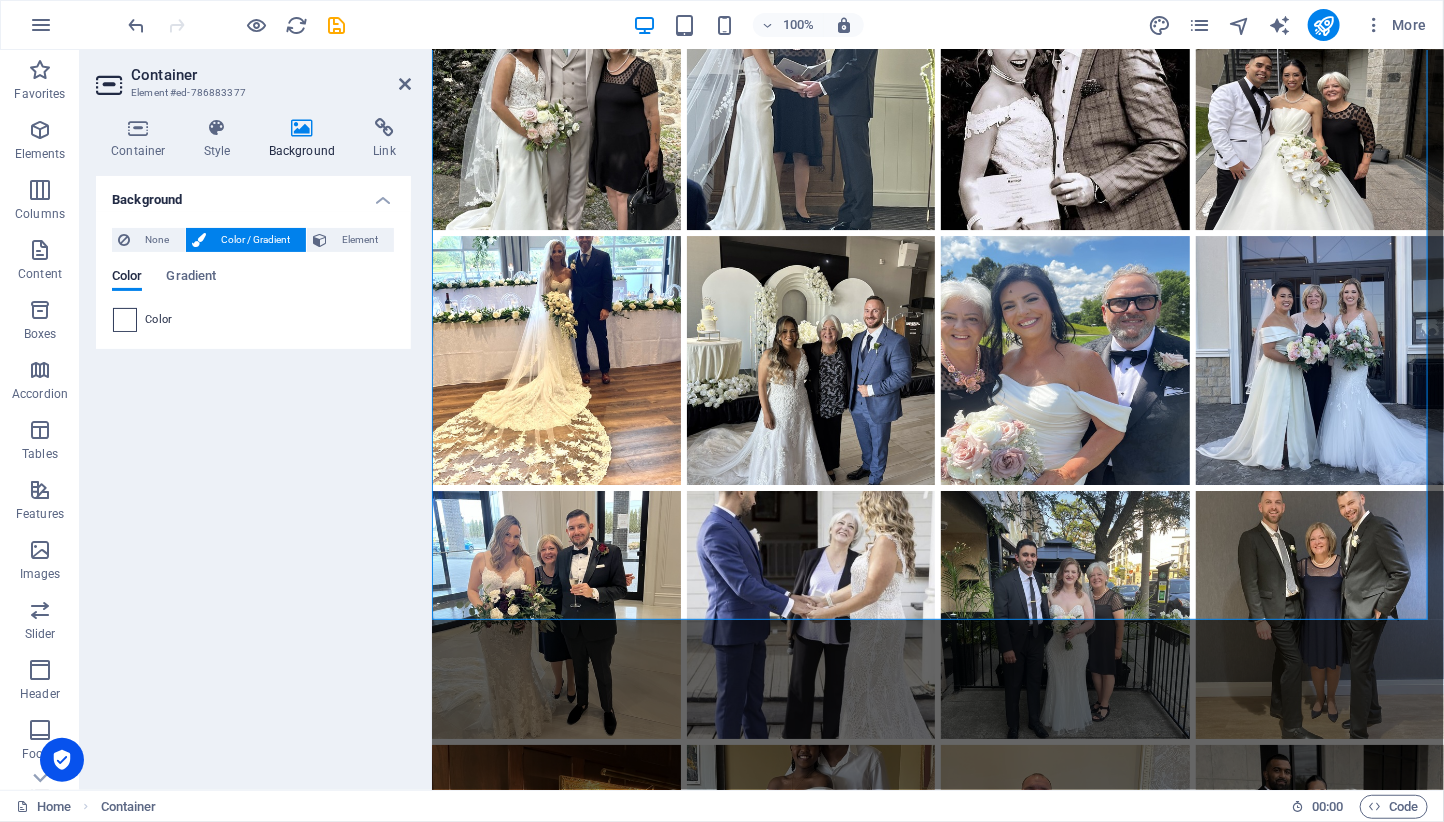 click at bounding box center (125, 320) 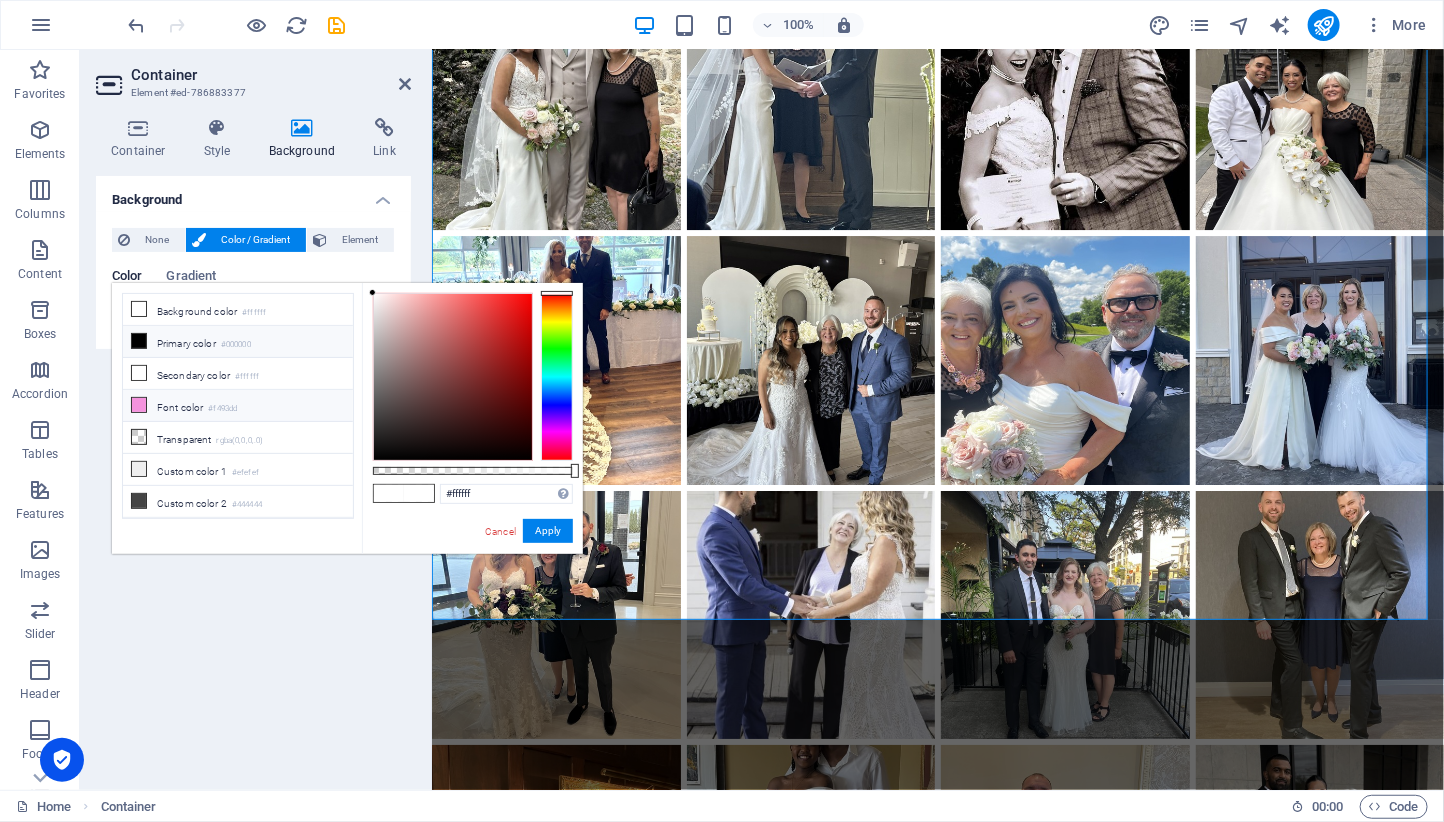 click at bounding box center [139, 405] 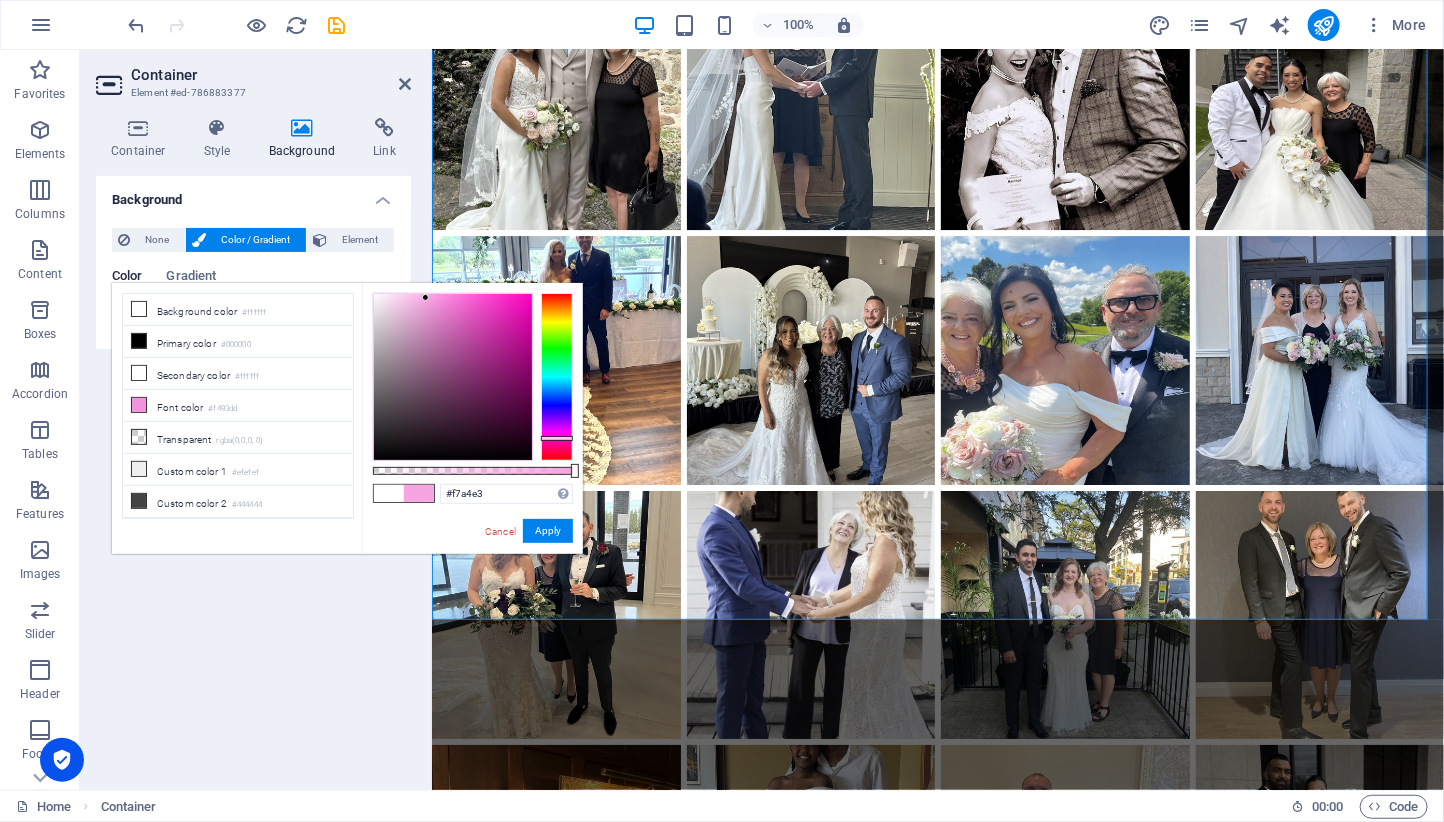 click at bounding box center [453, 377] 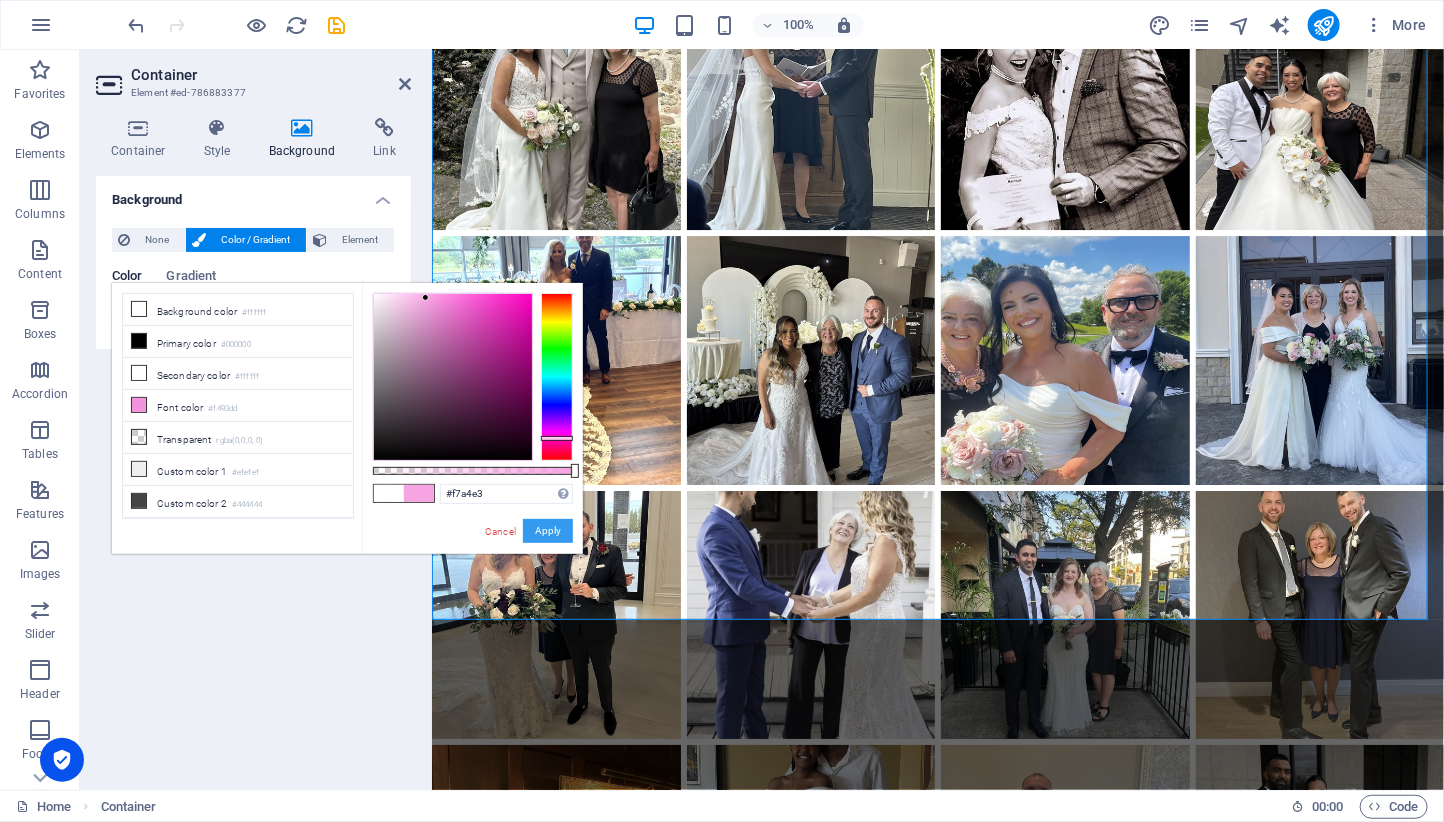 click on "Apply" at bounding box center [548, 531] 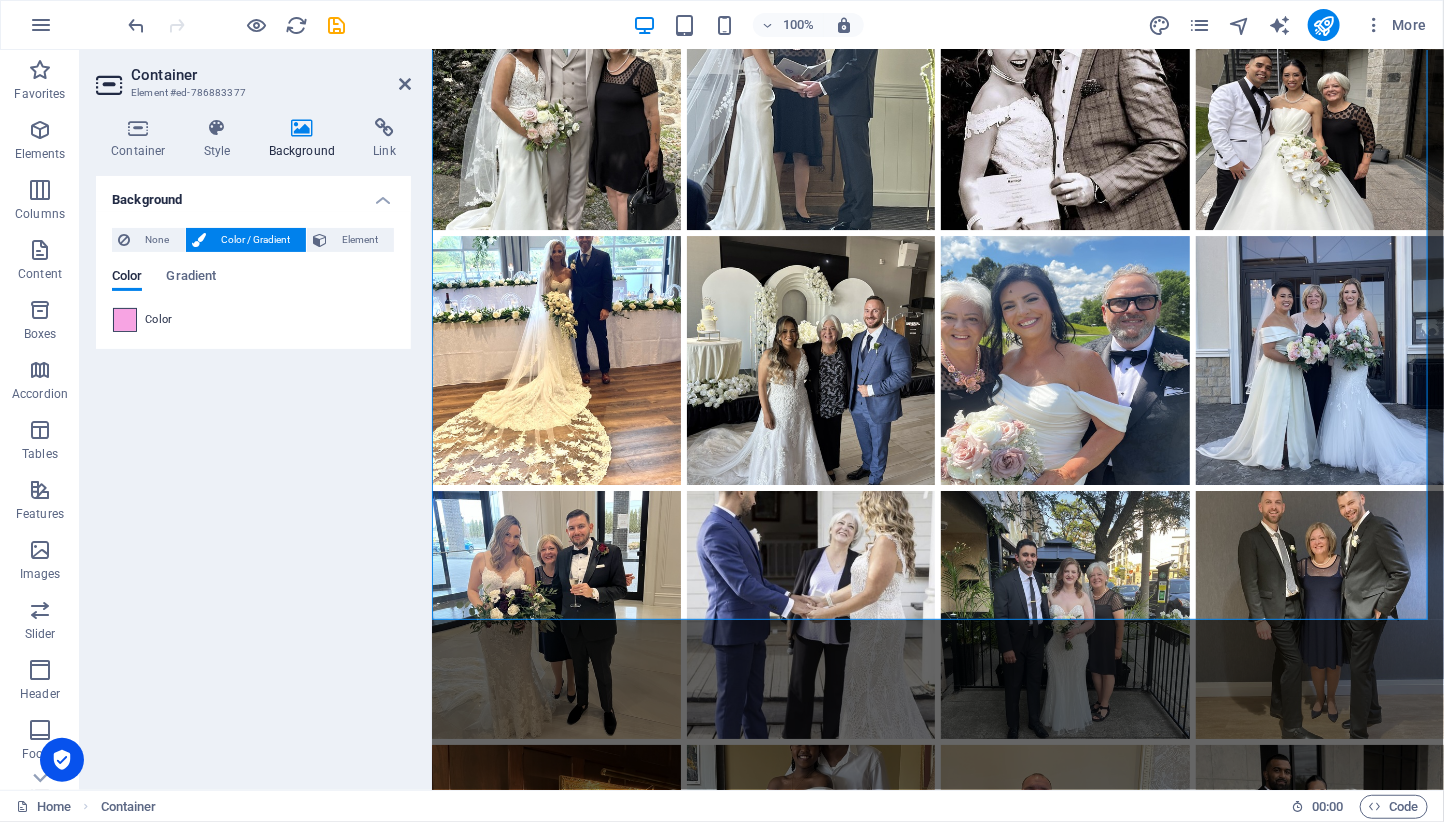 click at bounding box center (125, 320) 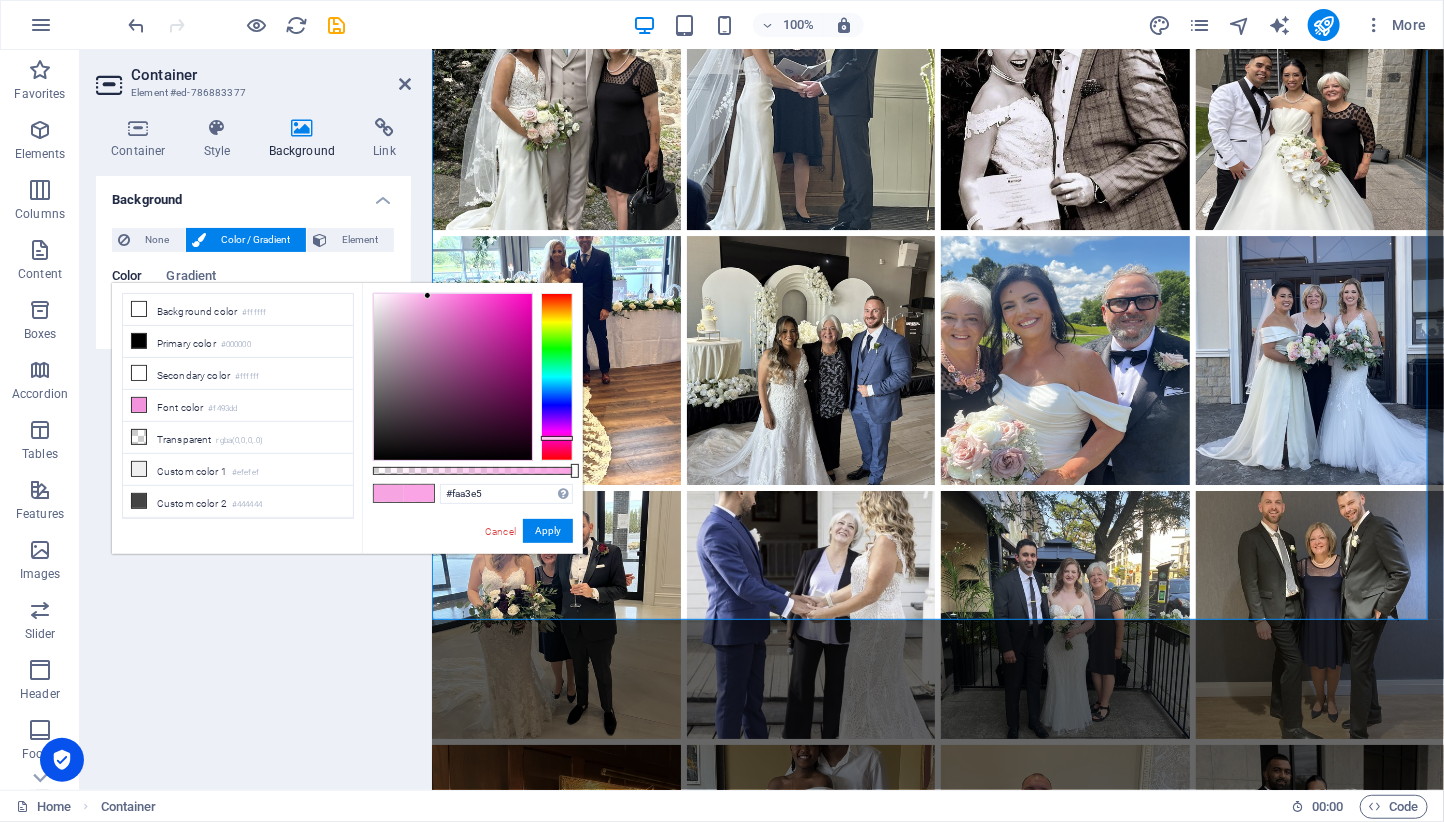 click at bounding box center (427, 295) 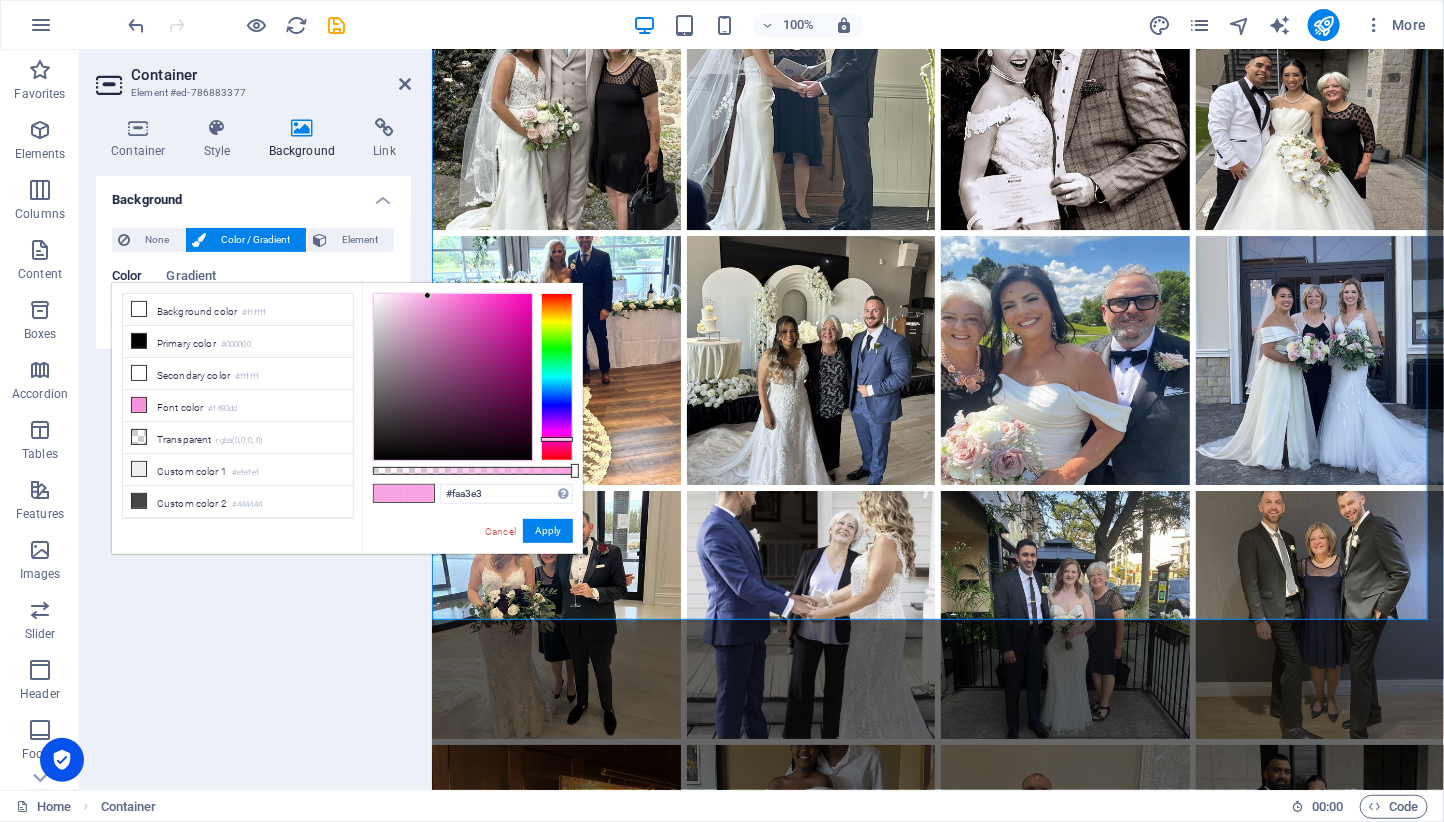 click at bounding box center (557, 377) 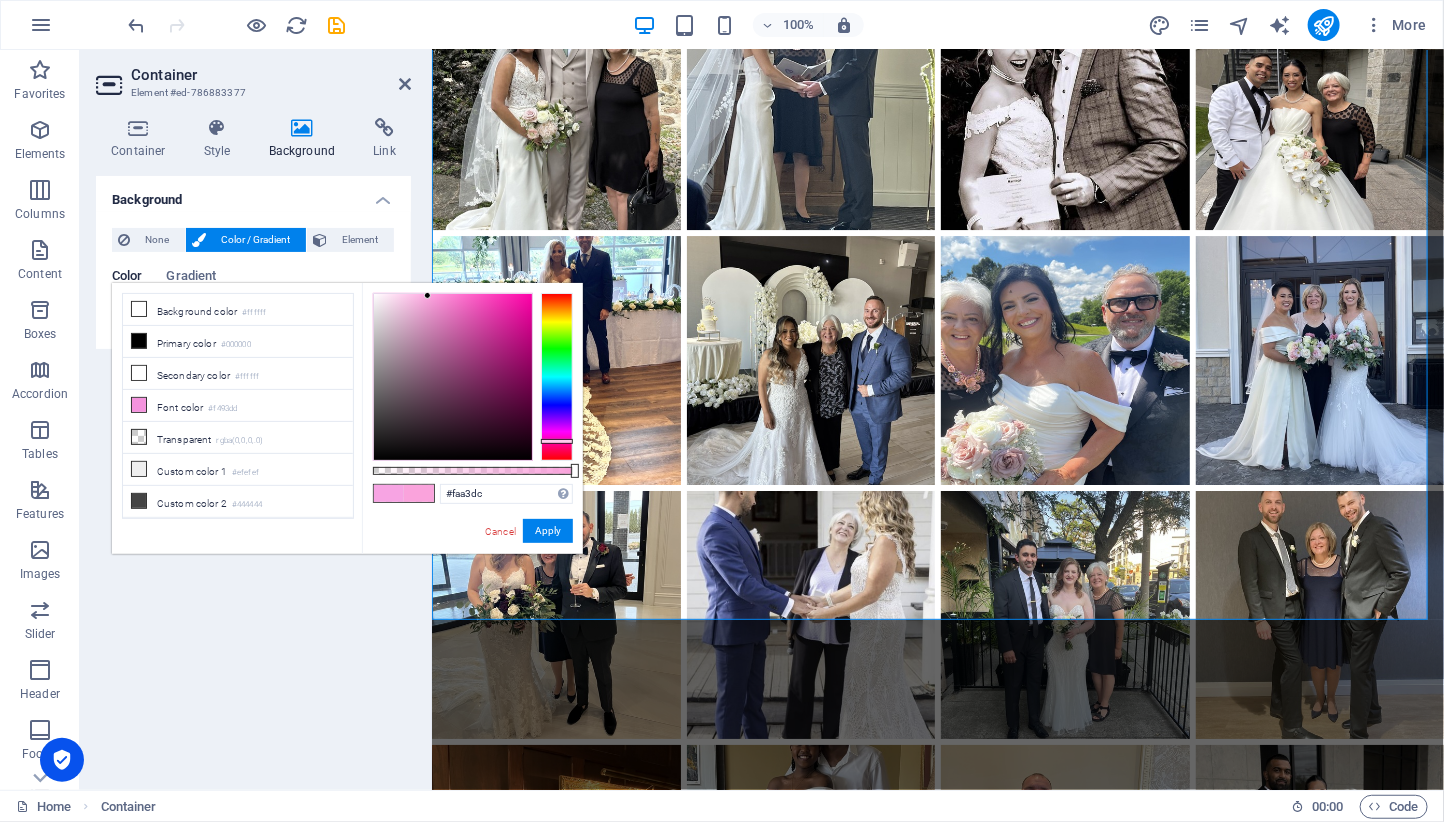 click at bounding box center [557, 441] 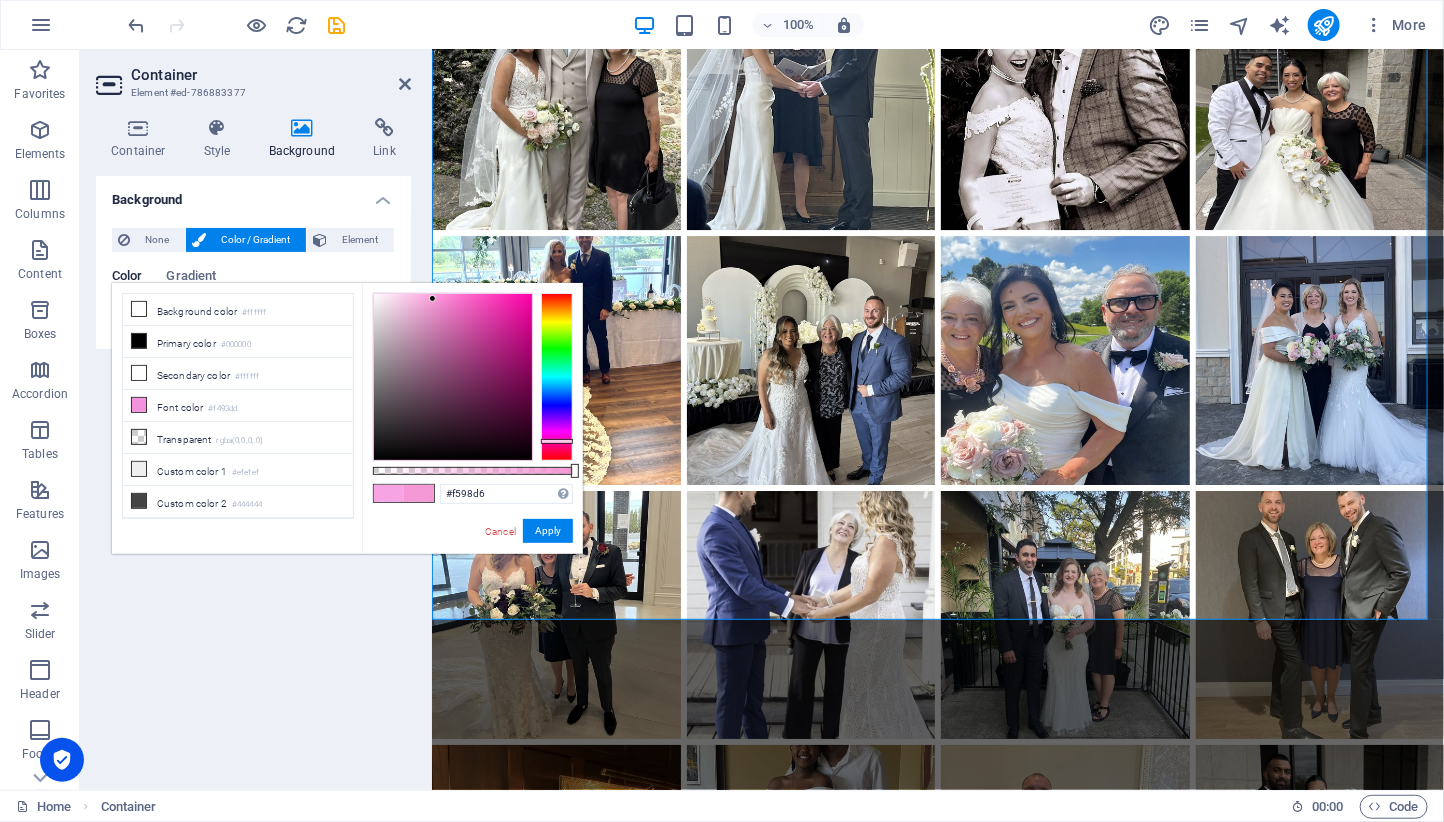 click at bounding box center (453, 377) 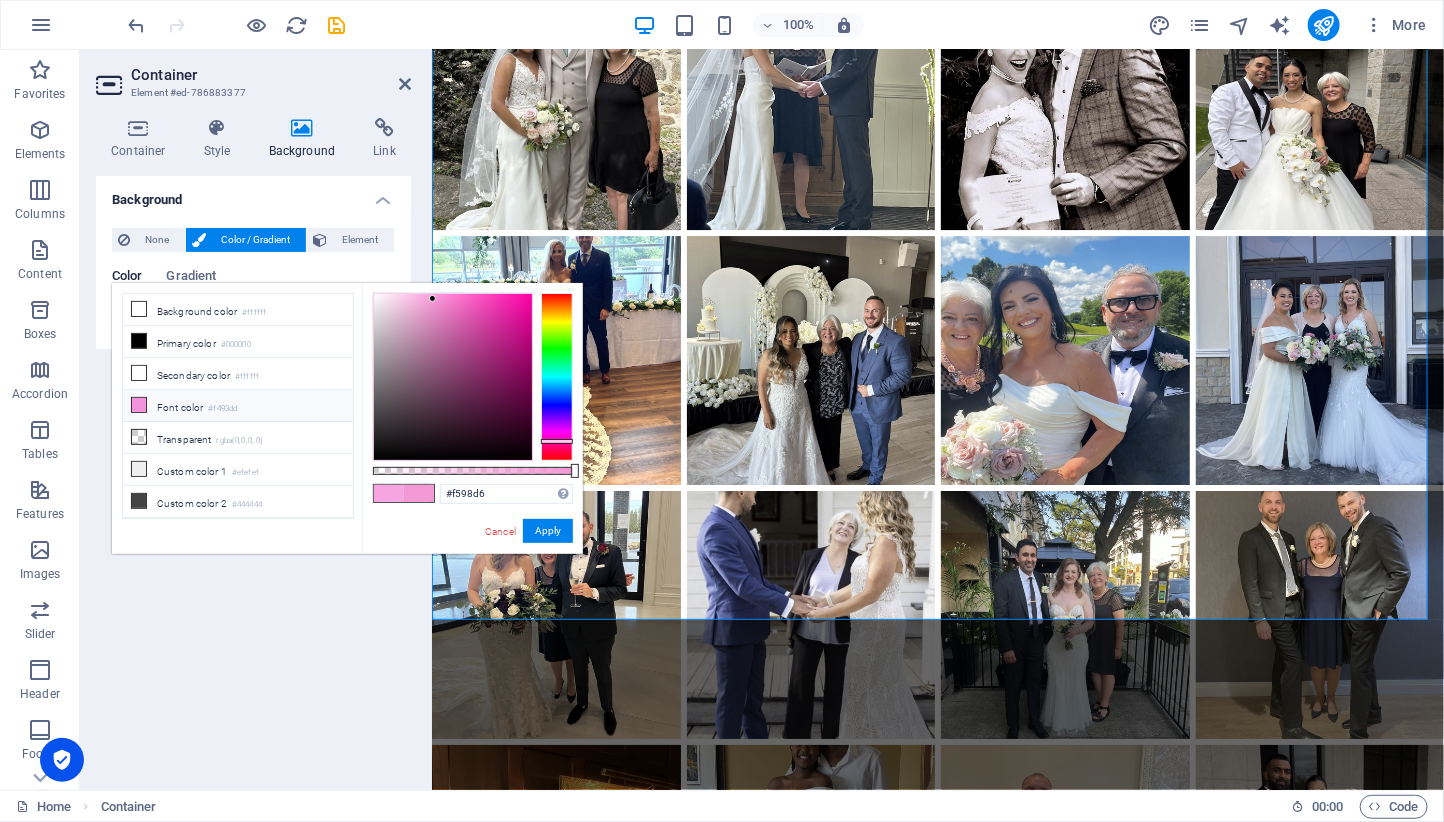 click at bounding box center (139, 405) 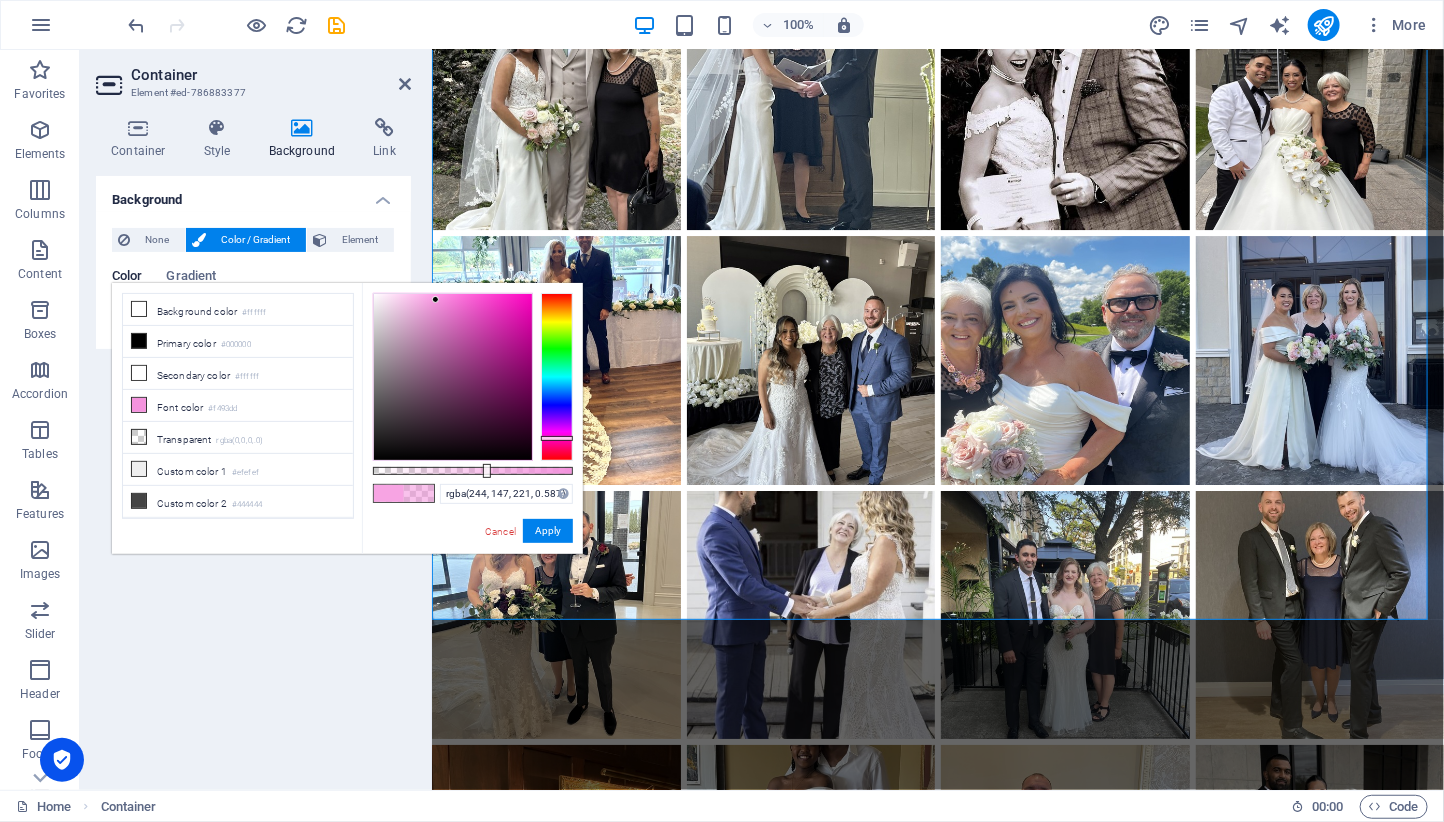 type on "rgba(244, 147, 221, 0.592)" 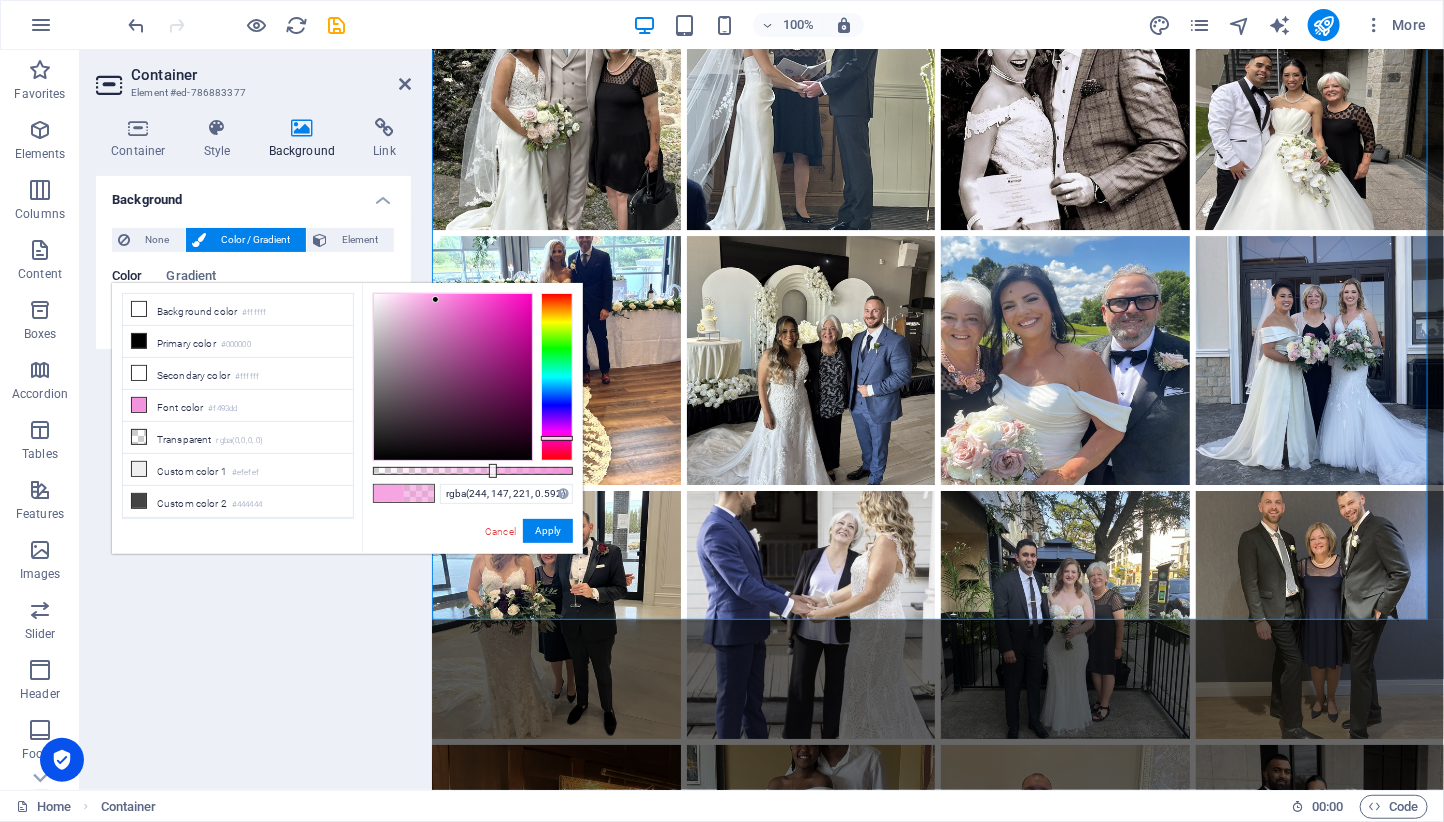 drag, startPoint x: 576, startPoint y: 473, endPoint x: 491, endPoint y: 471, distance: 85.02353 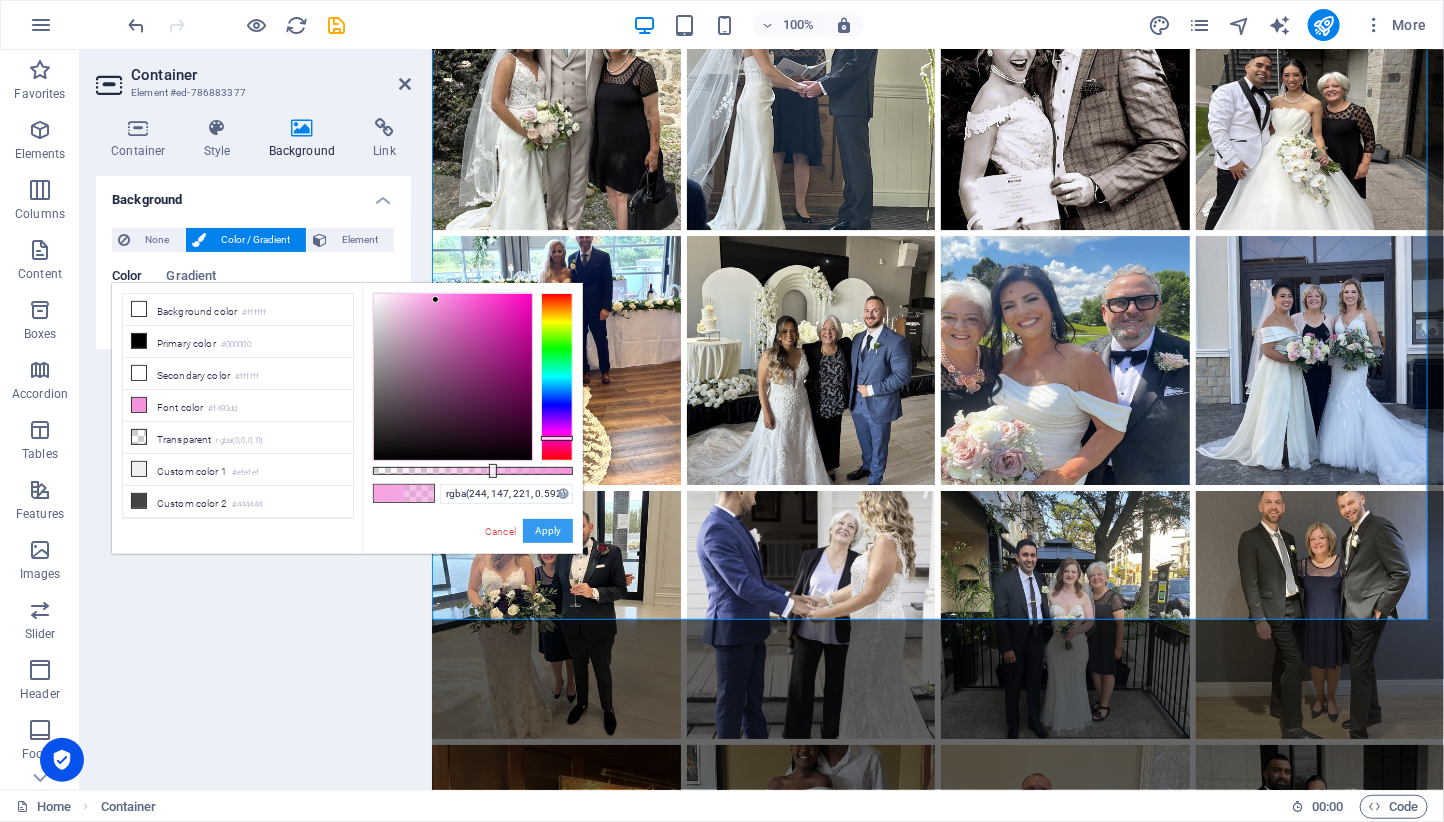 click on "Apply" at bounding box center [548, 531] 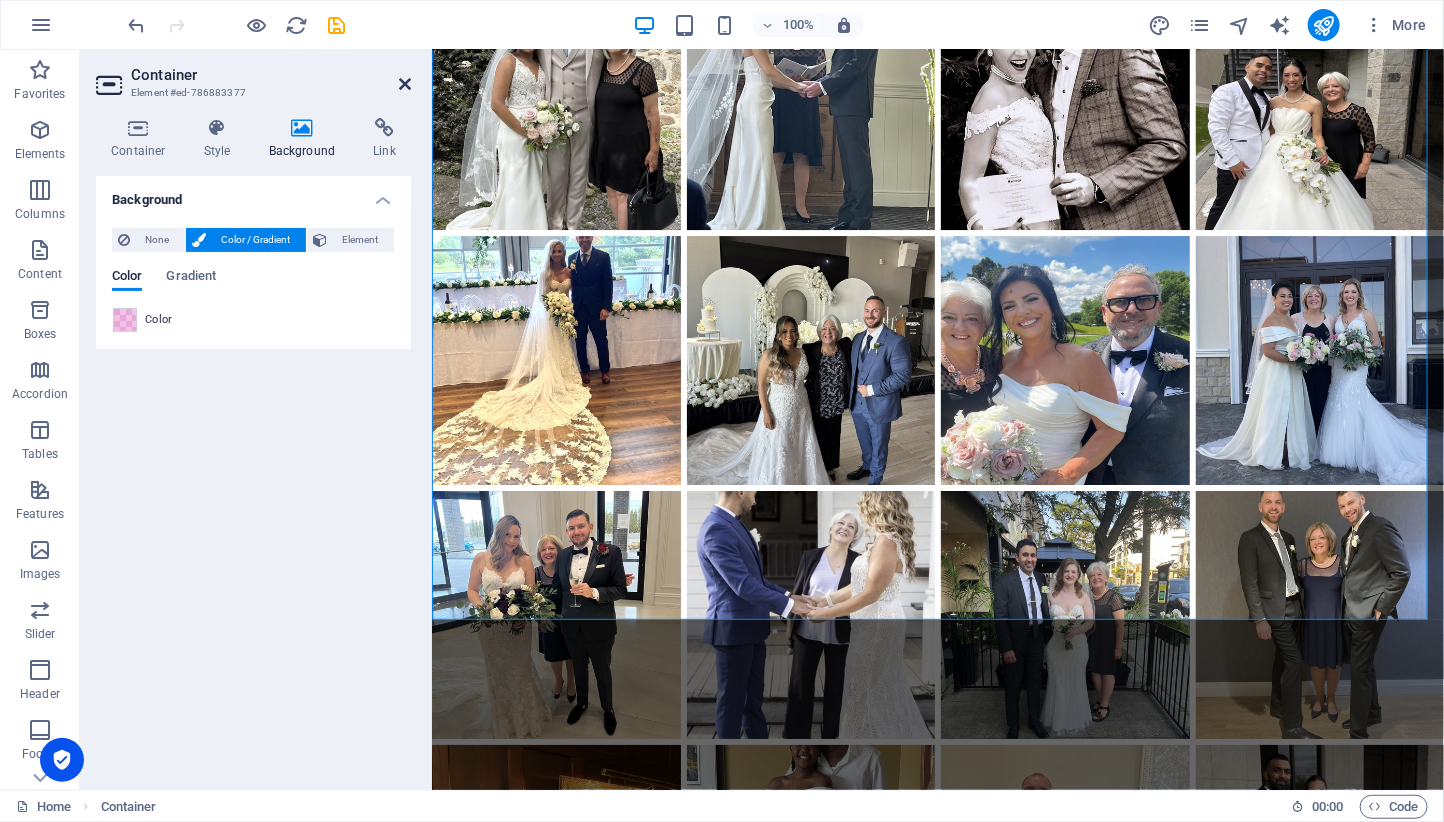 click at bounding box center [405, 84] 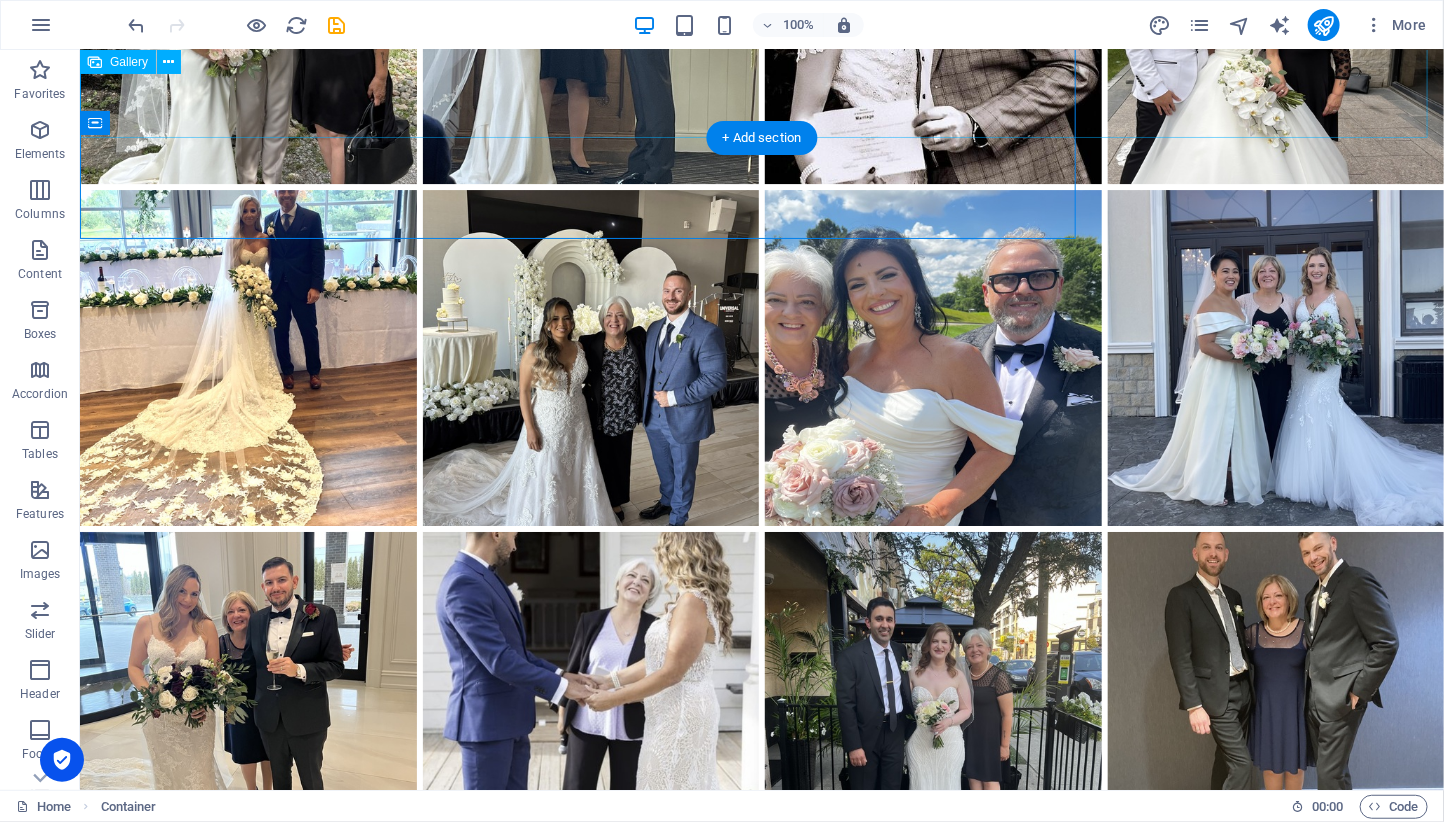 scroll, scrollTop: 3204, scrollLeft: 0, axis: vertical 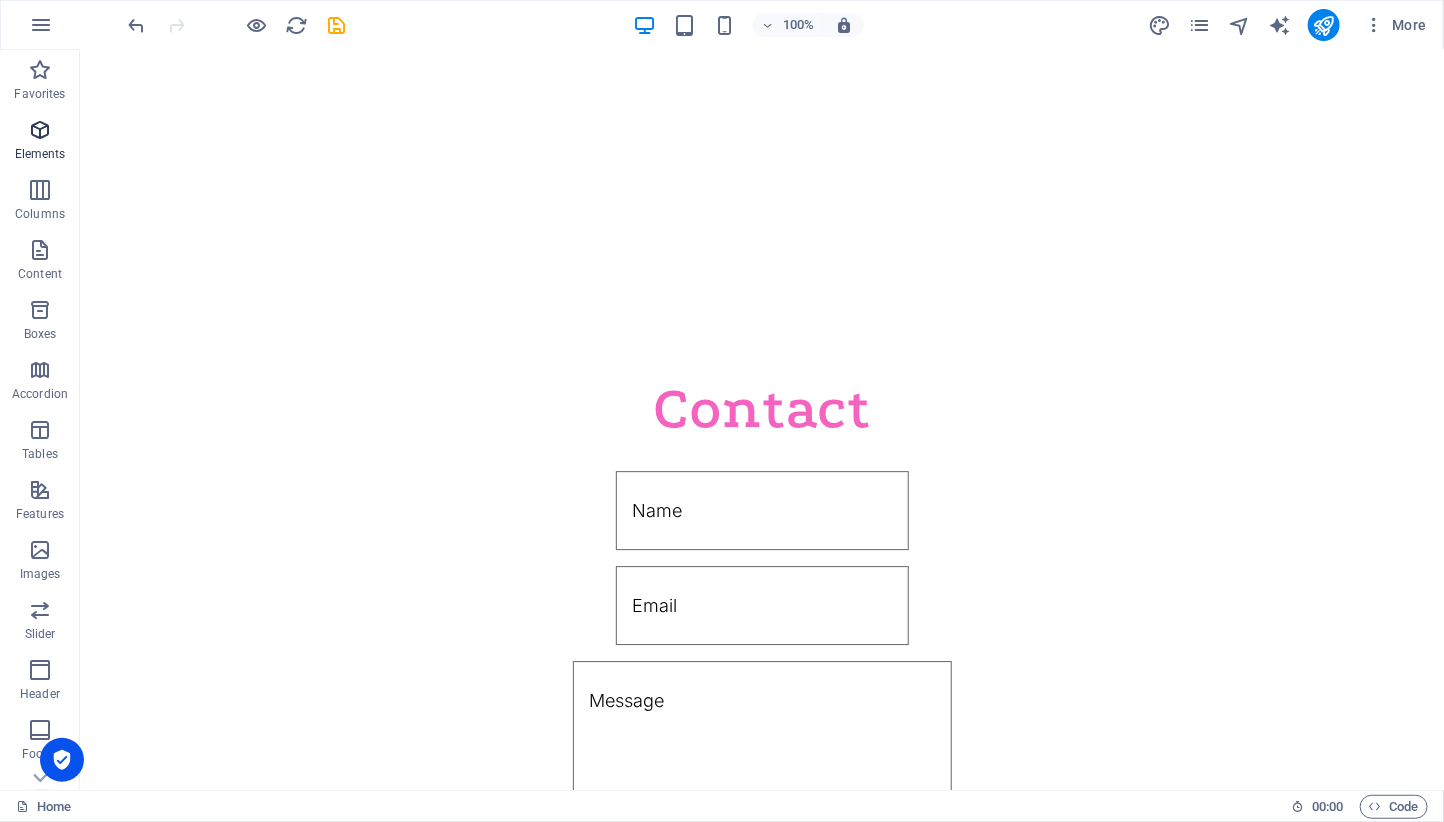 click on "Elements" at bounding box center (40, 142) 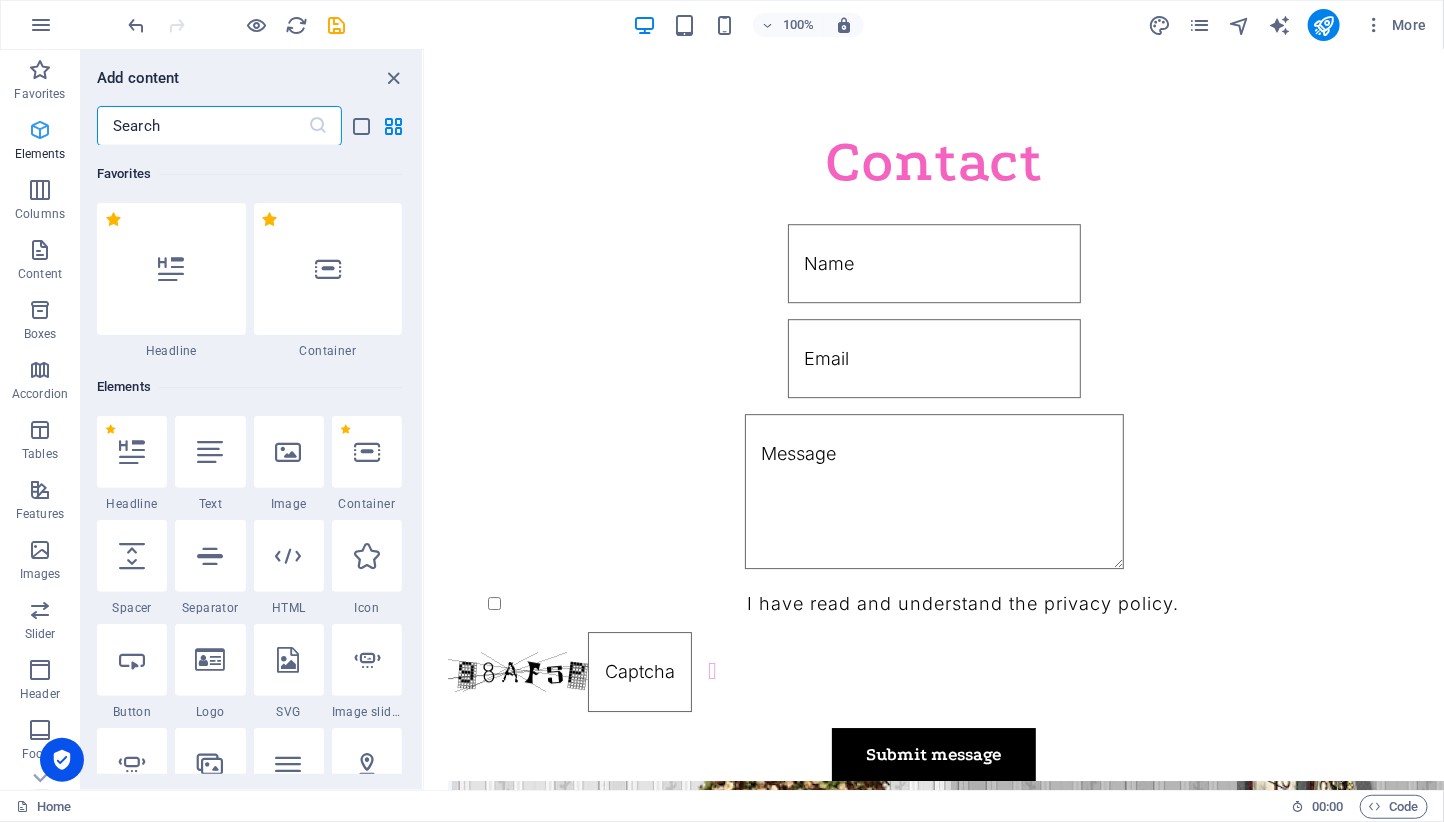 scroll, scrollTop: 5044, scrollLeft: 0, axis: vertical 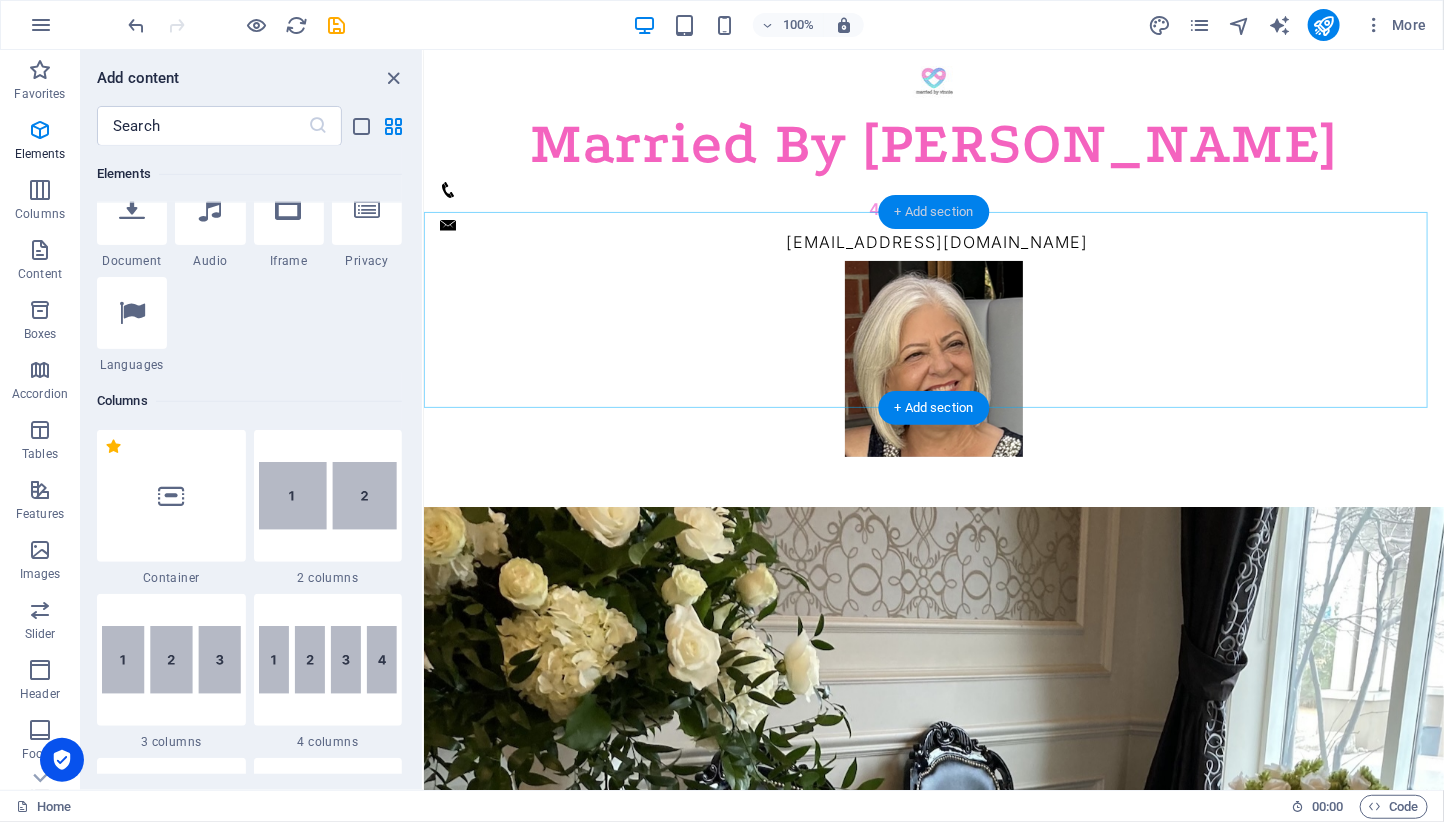 click on "+ Add section" at bounding box center (934, 212) 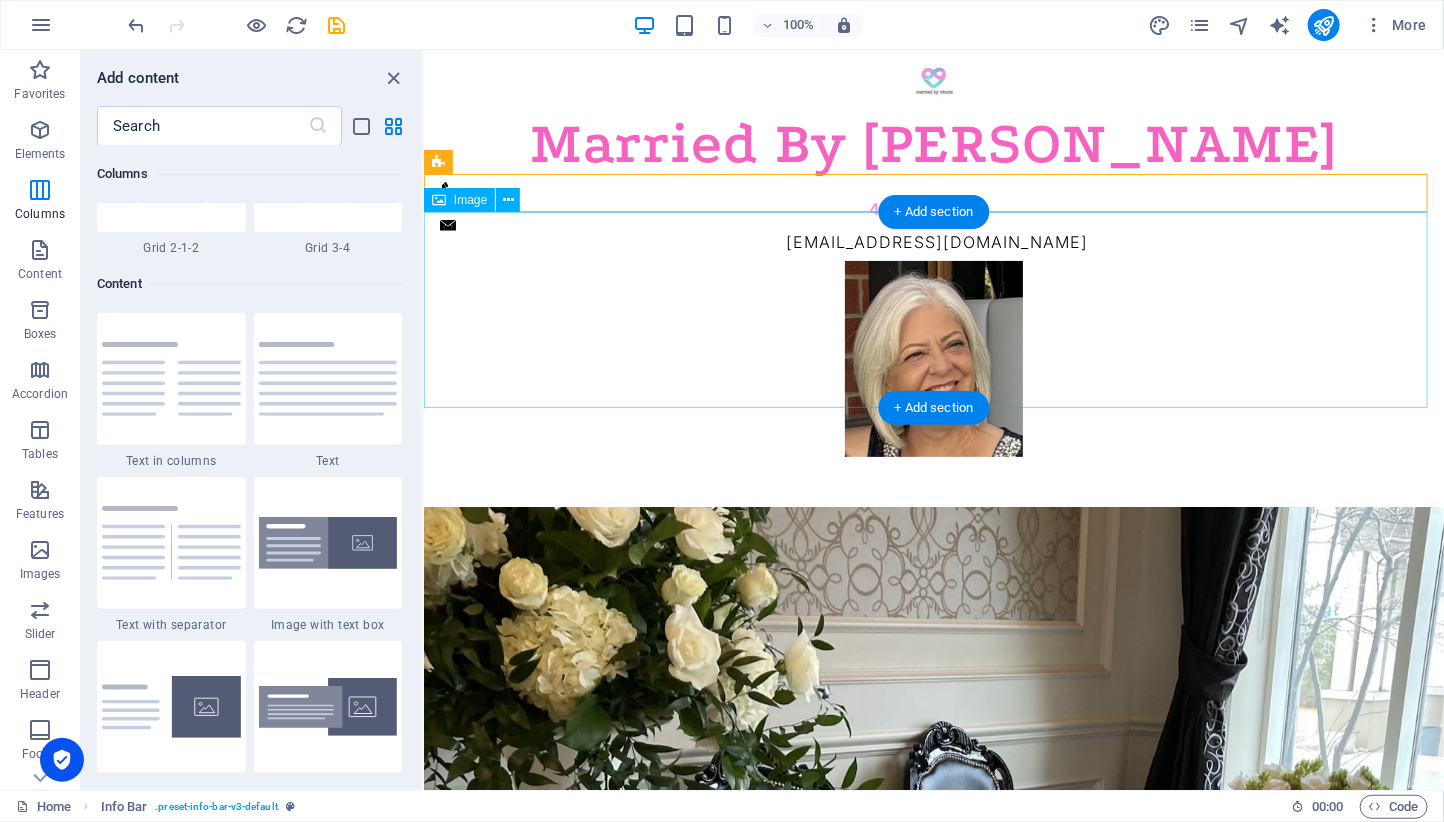 scroll, scrollTop: 3499, scrollLeft: 0, axis: vertical 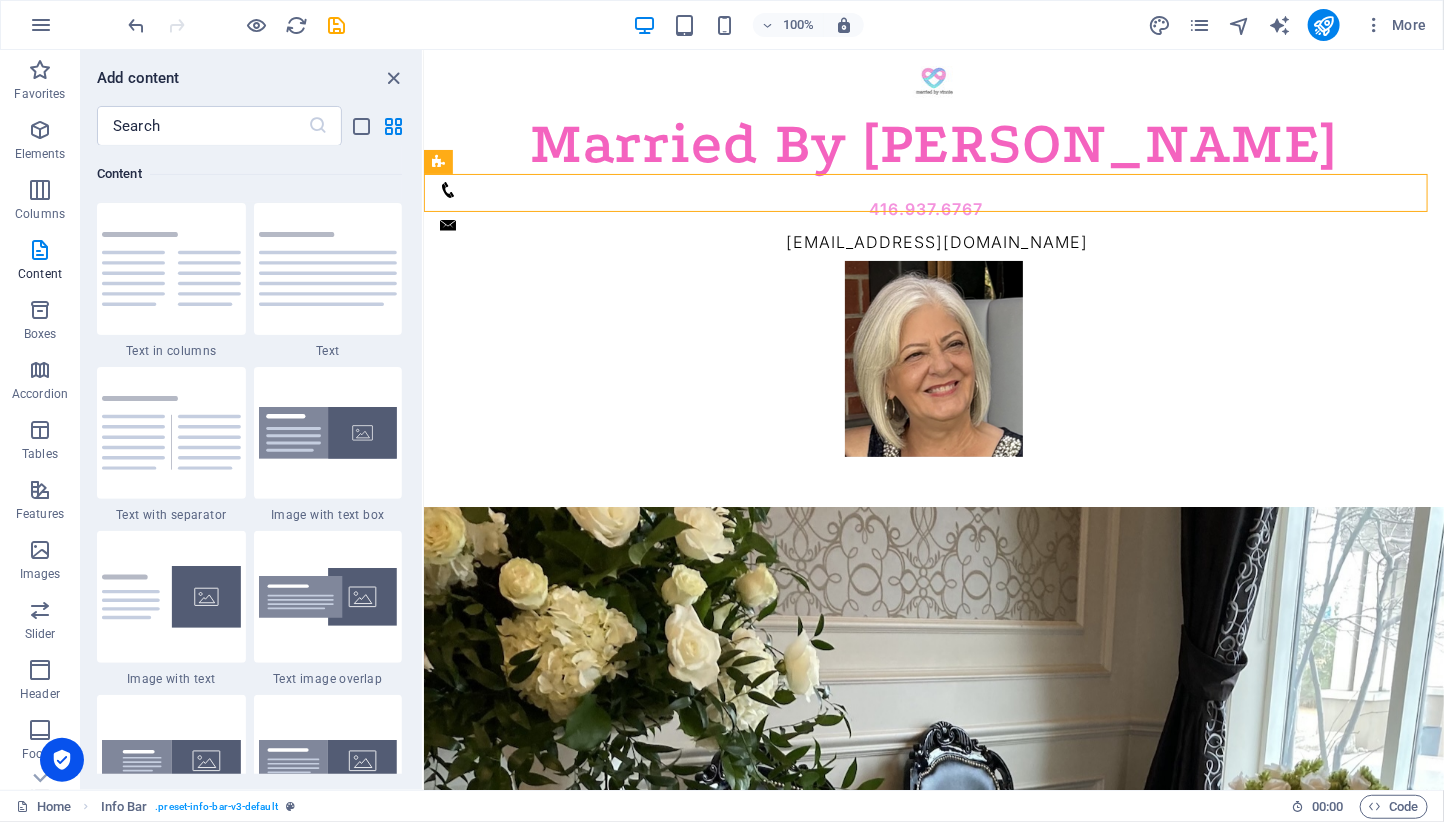 drag, startPoint x: 416, startPoint y: 272, endPoint x: 416, endPoint y: 441, distance: 169 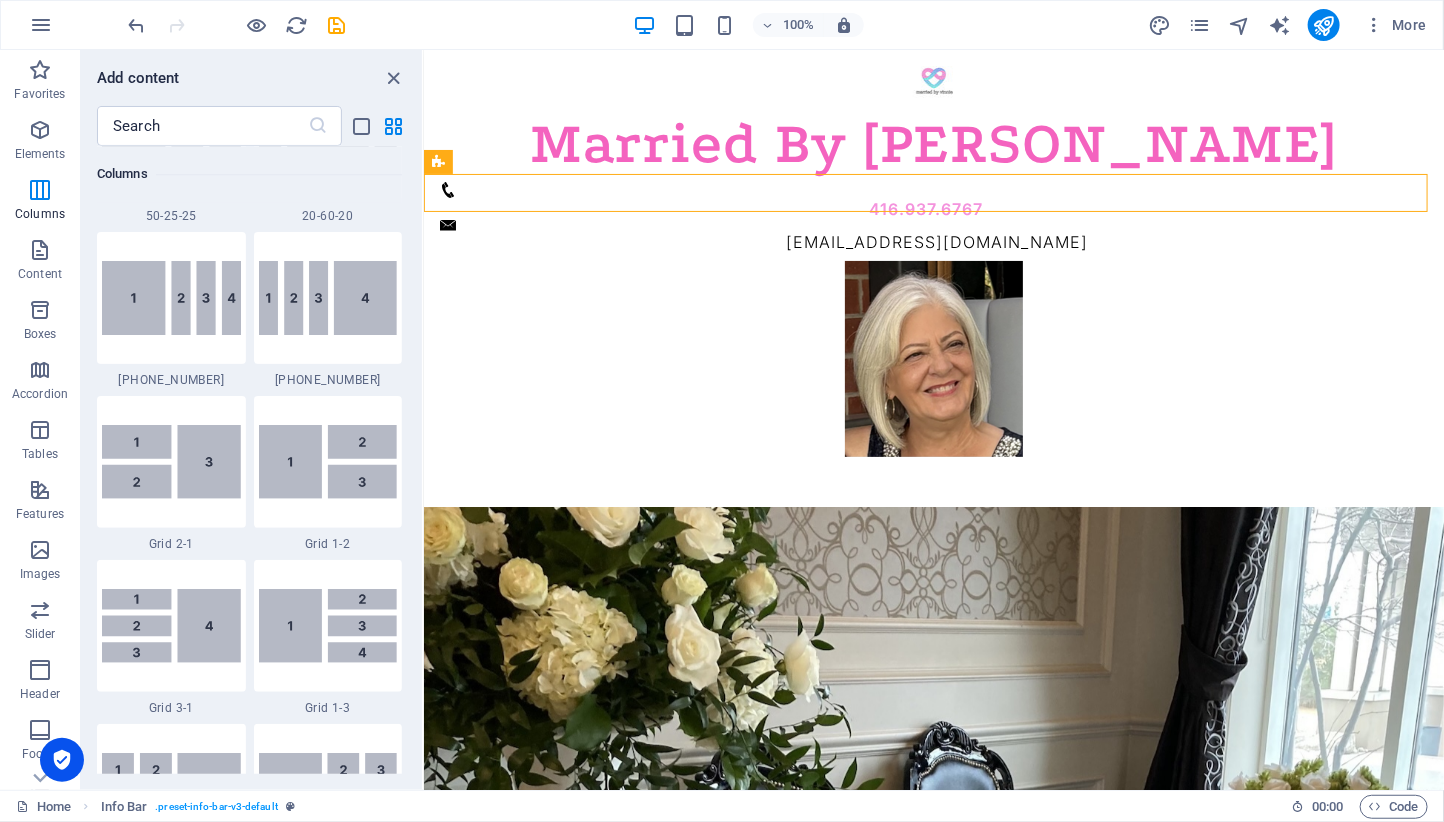 scroll, scrollTop: 2203, scrollLeft: 0, axis: vertical 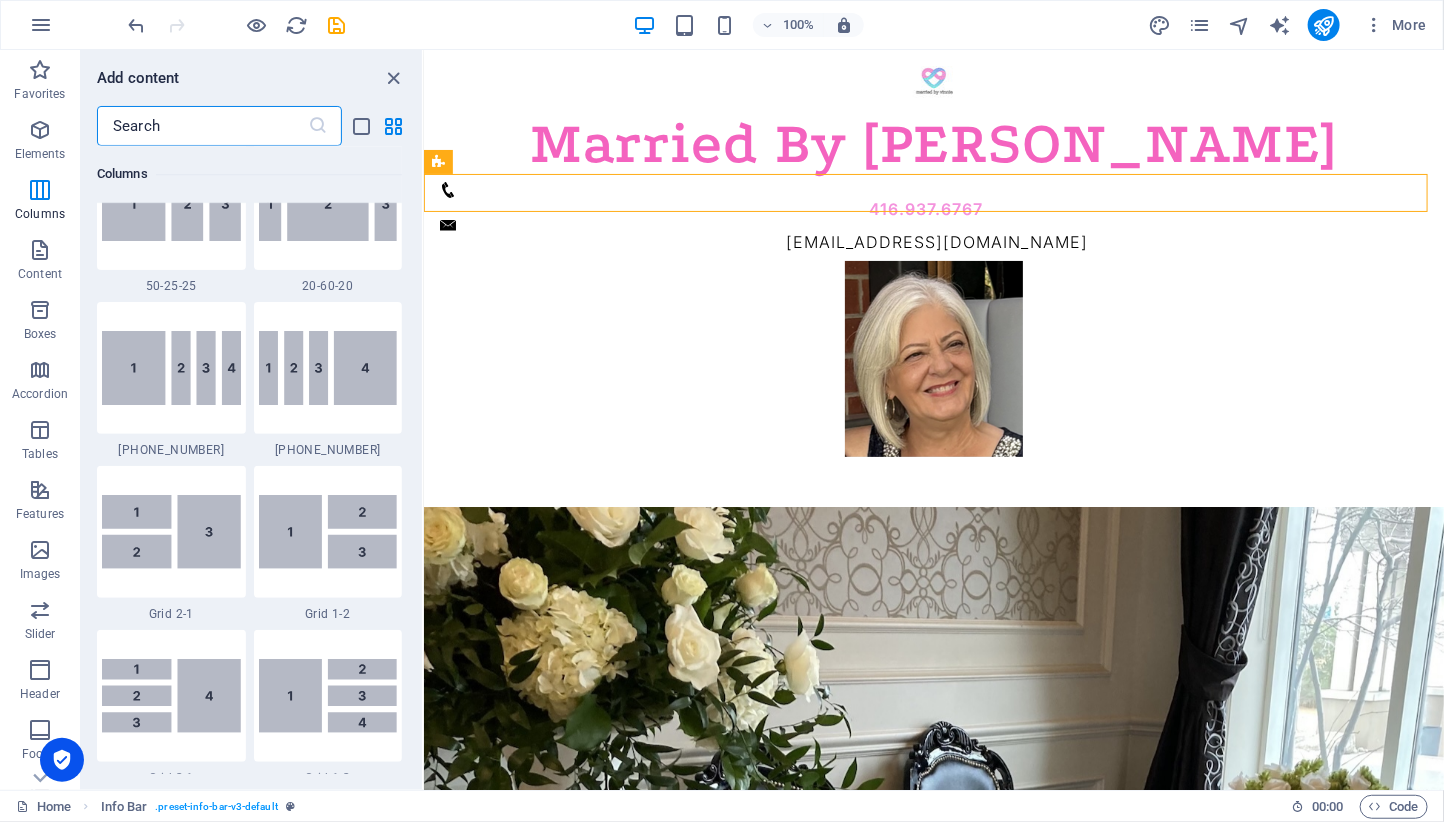 click at bounding box center (202, 126) 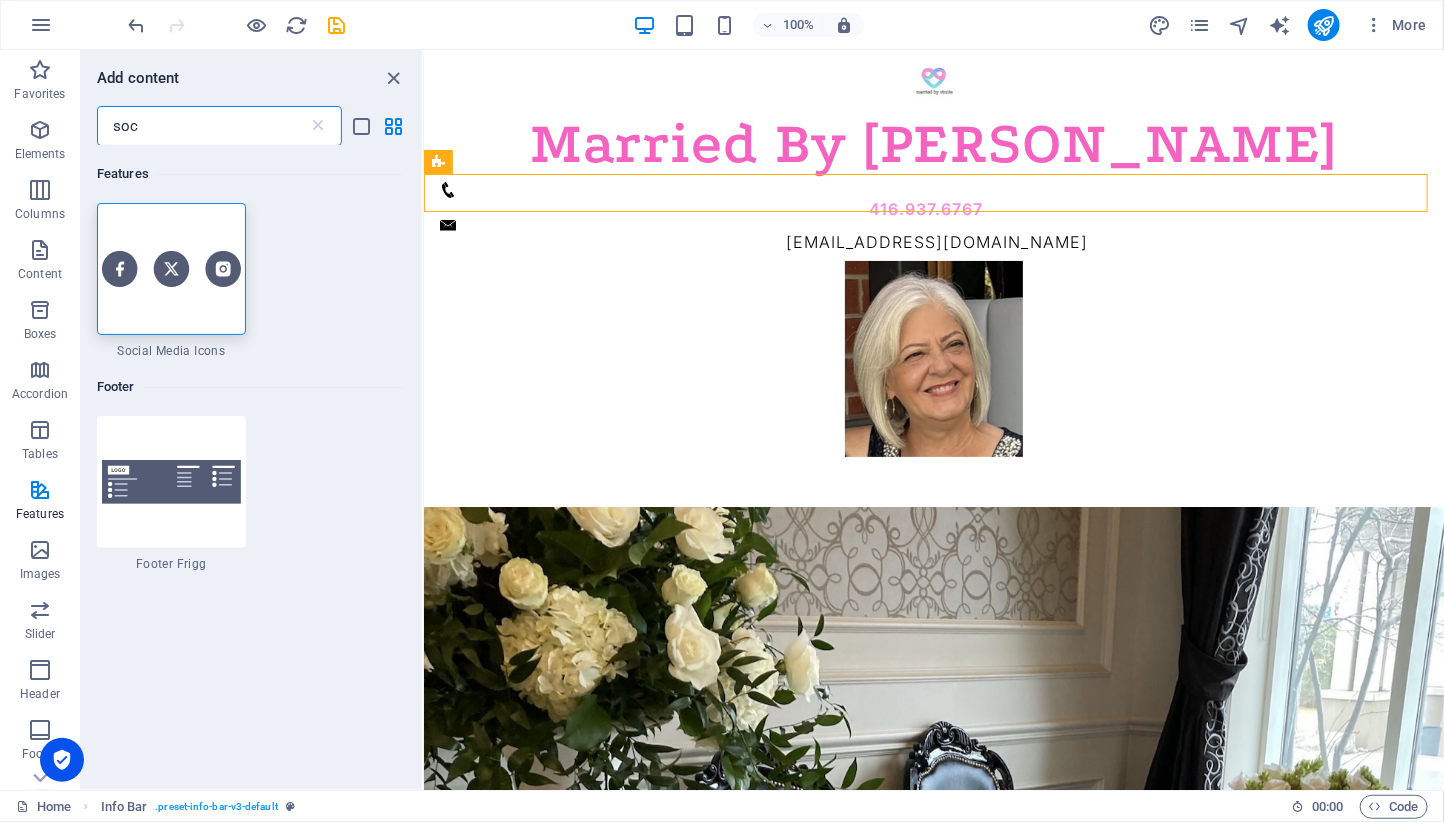 scroll, scrollTop: 0, scrollLeft: 0, axis: both 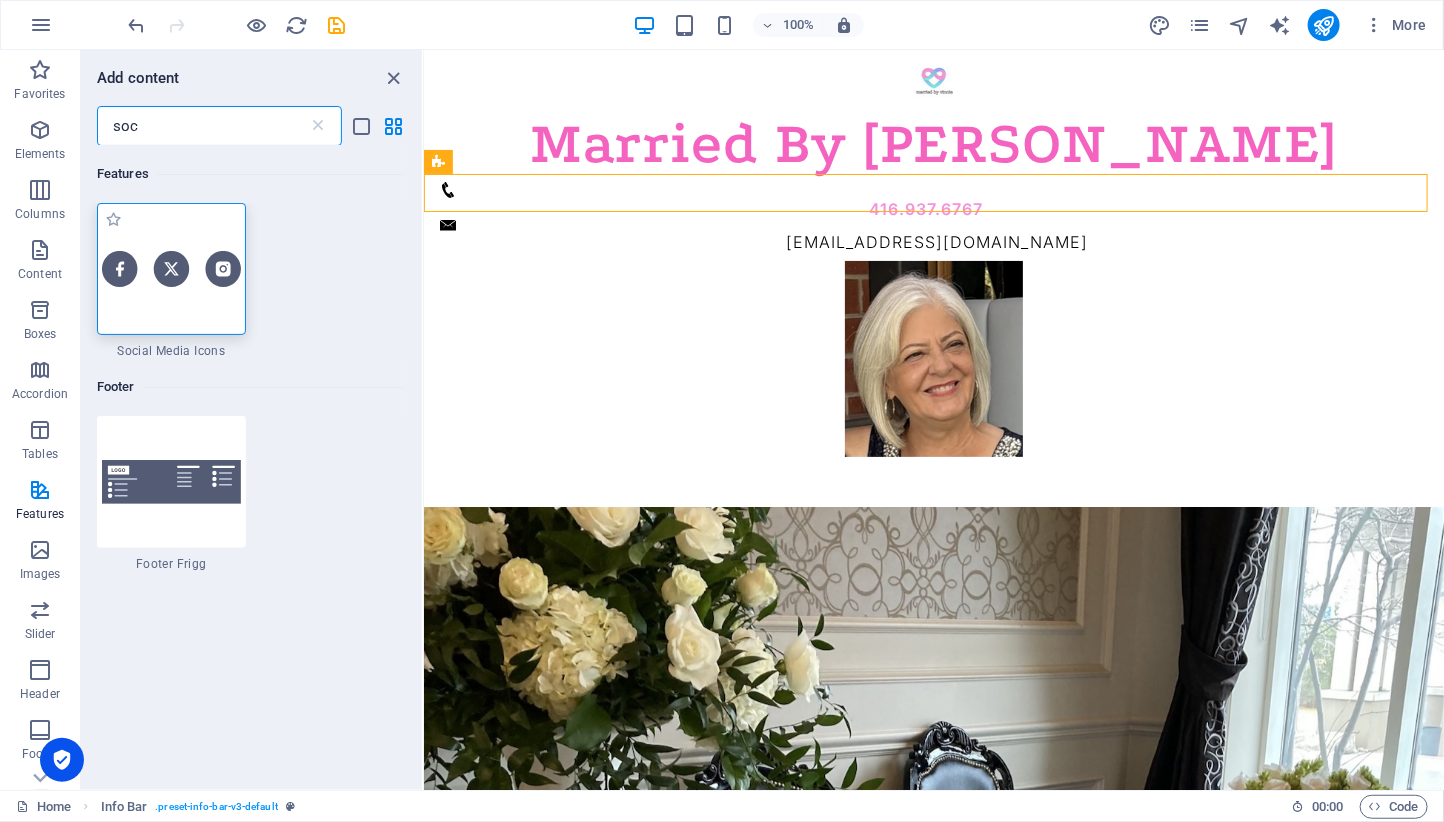 type on "soc" 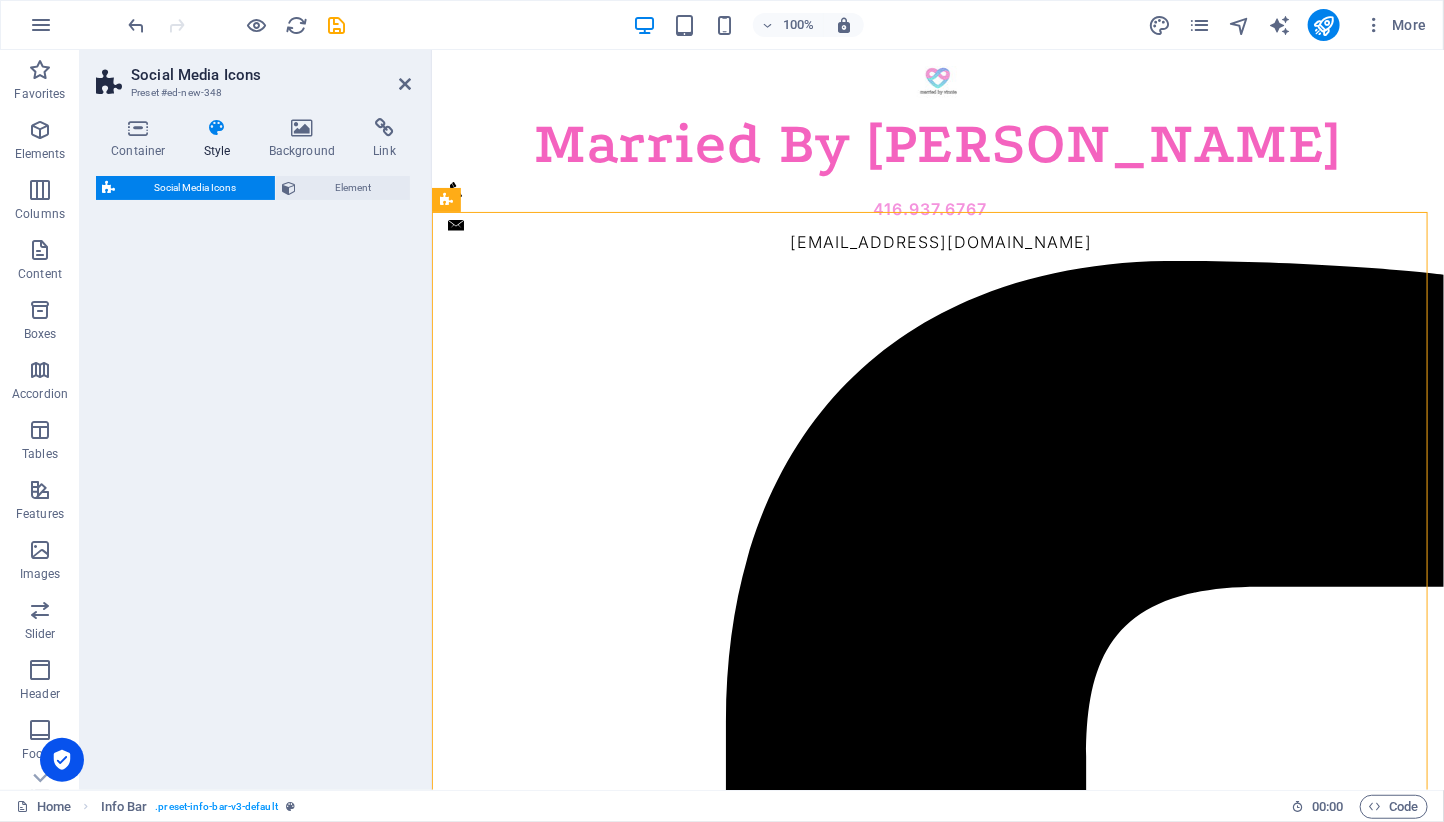 select on "rem" 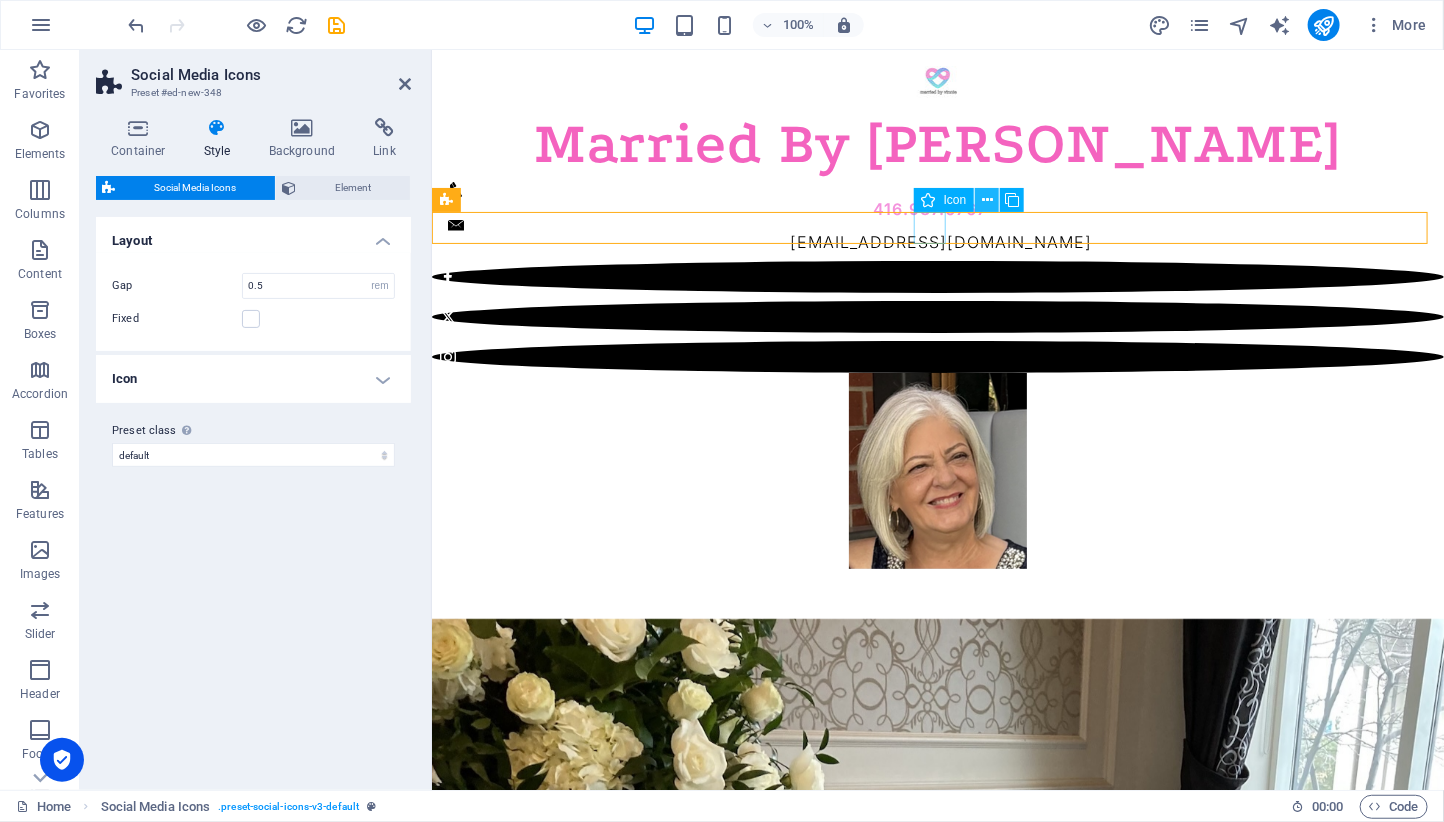 click at bounding box center (987, 200) 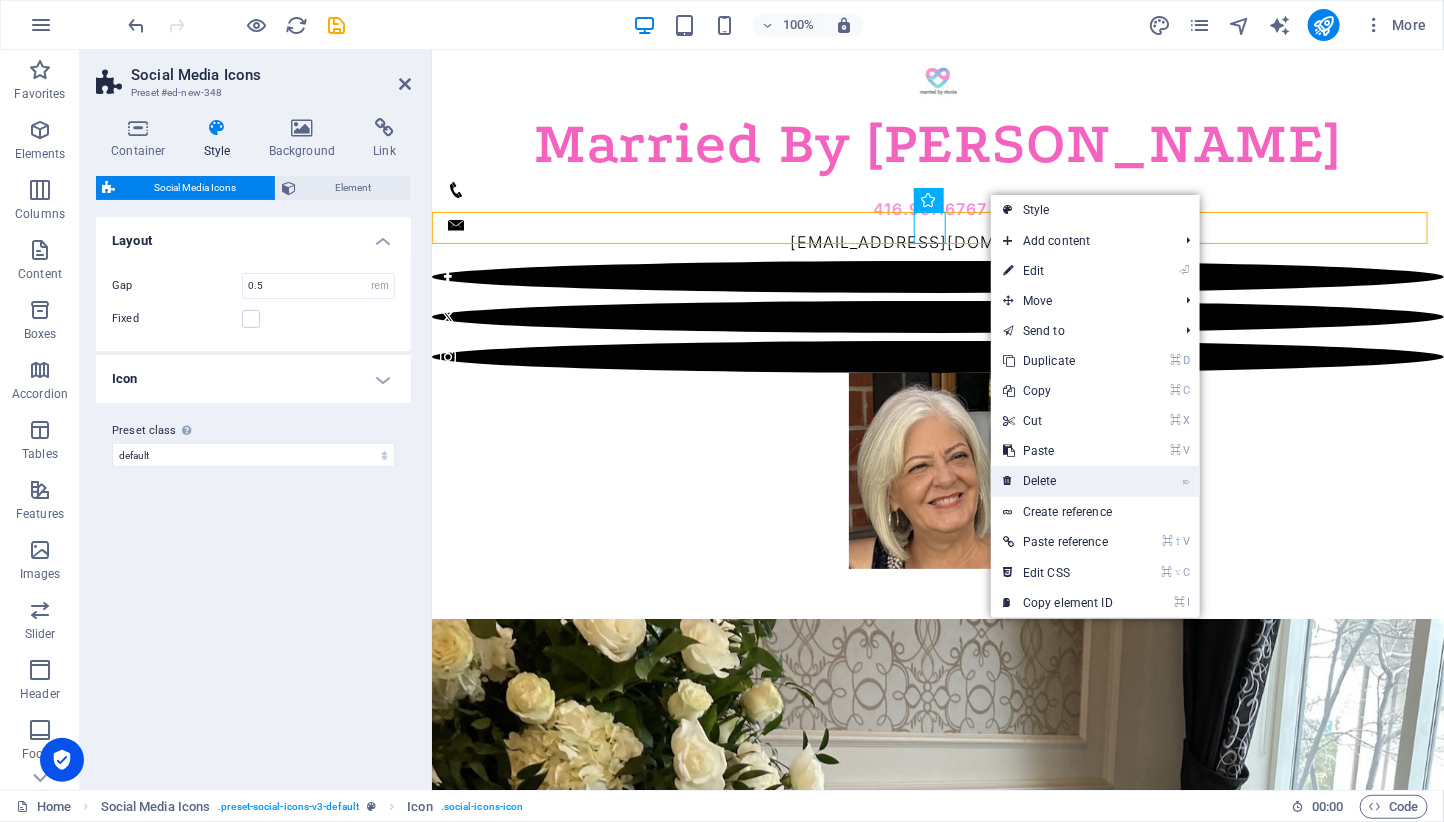 click on "⌦  Delete" at bounding box center (1058, 481) 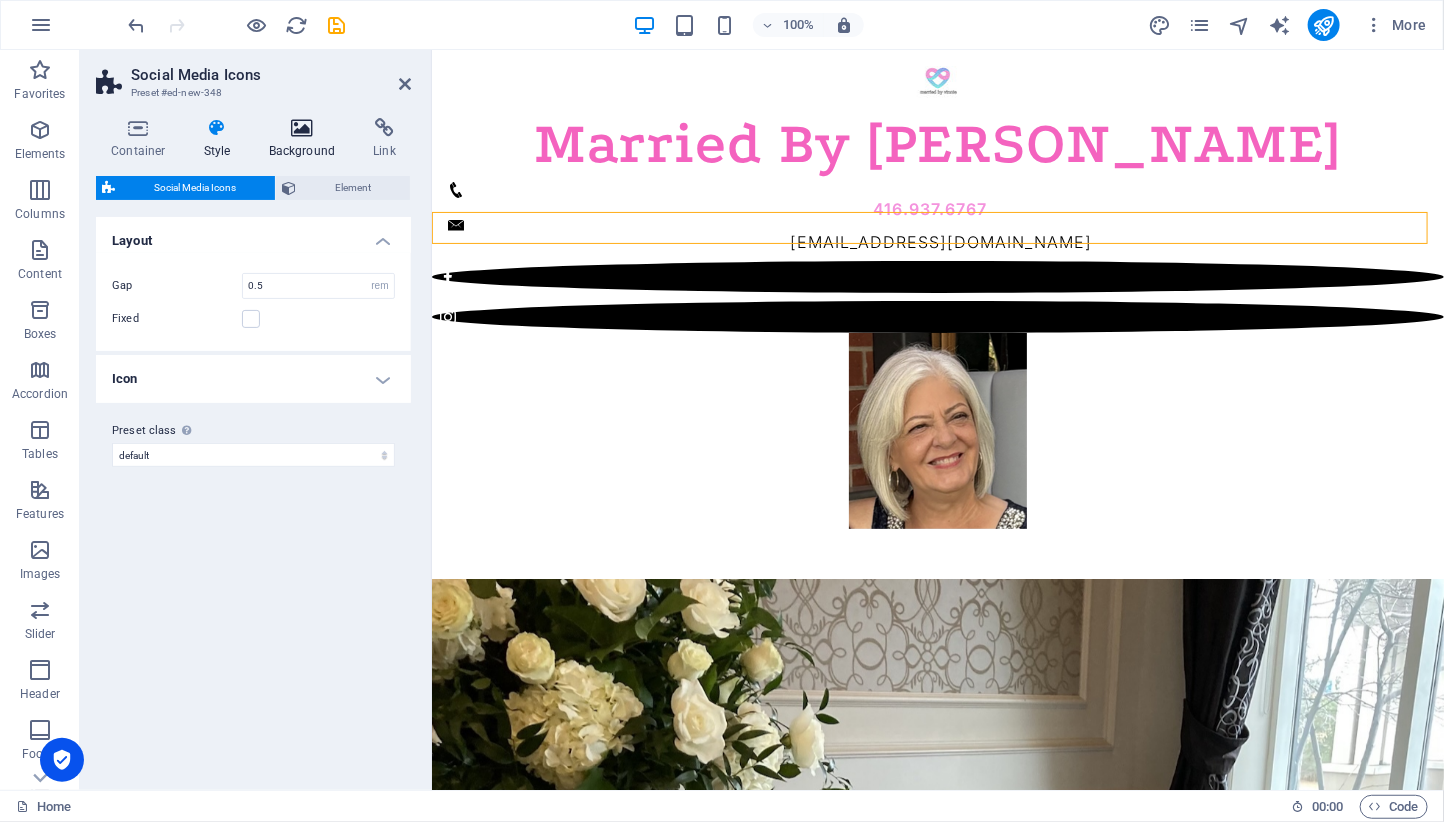 click at bounding box center [302, 128] 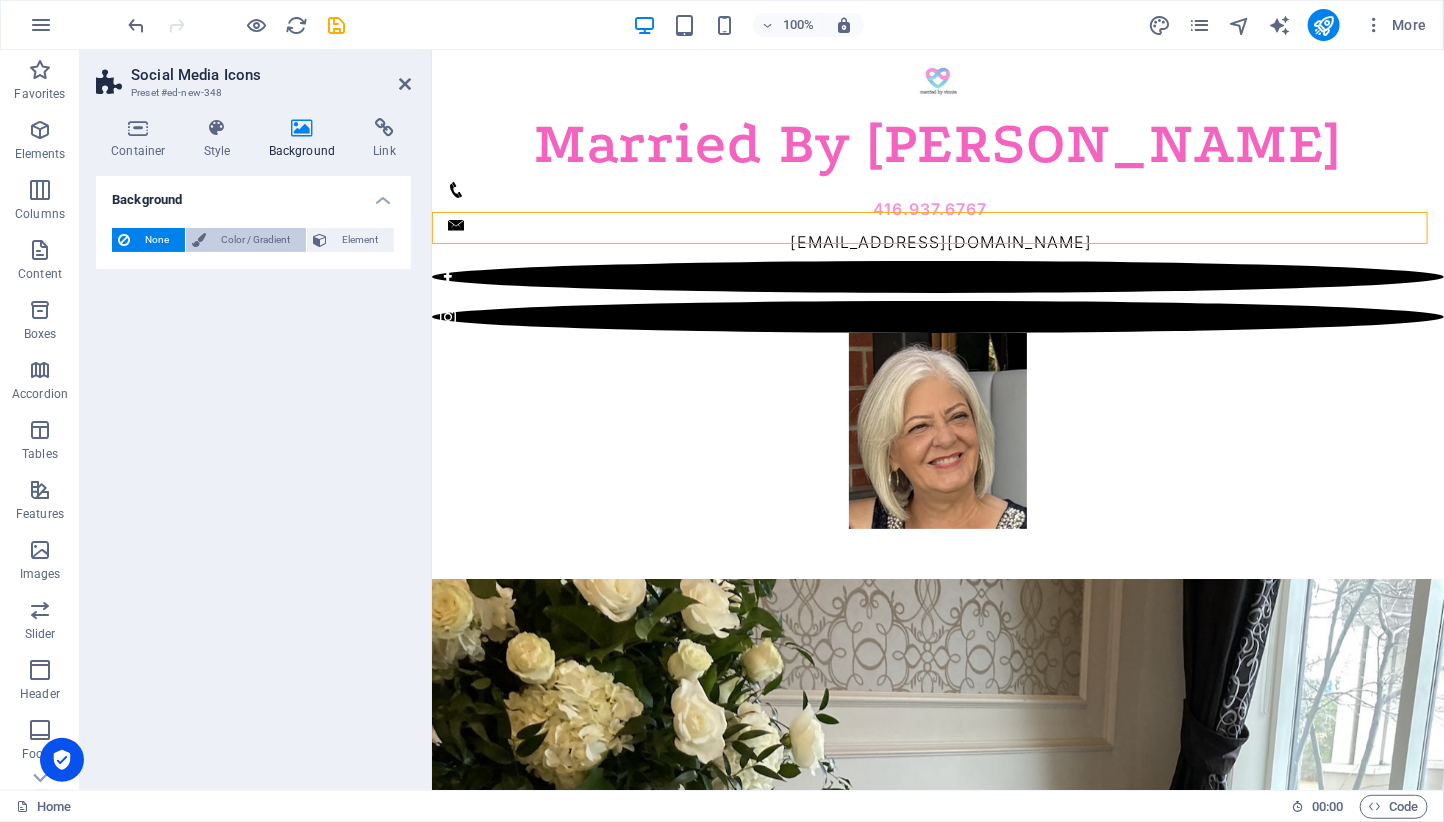 click on "Color / Gradient" at bounding box center [256, 240] 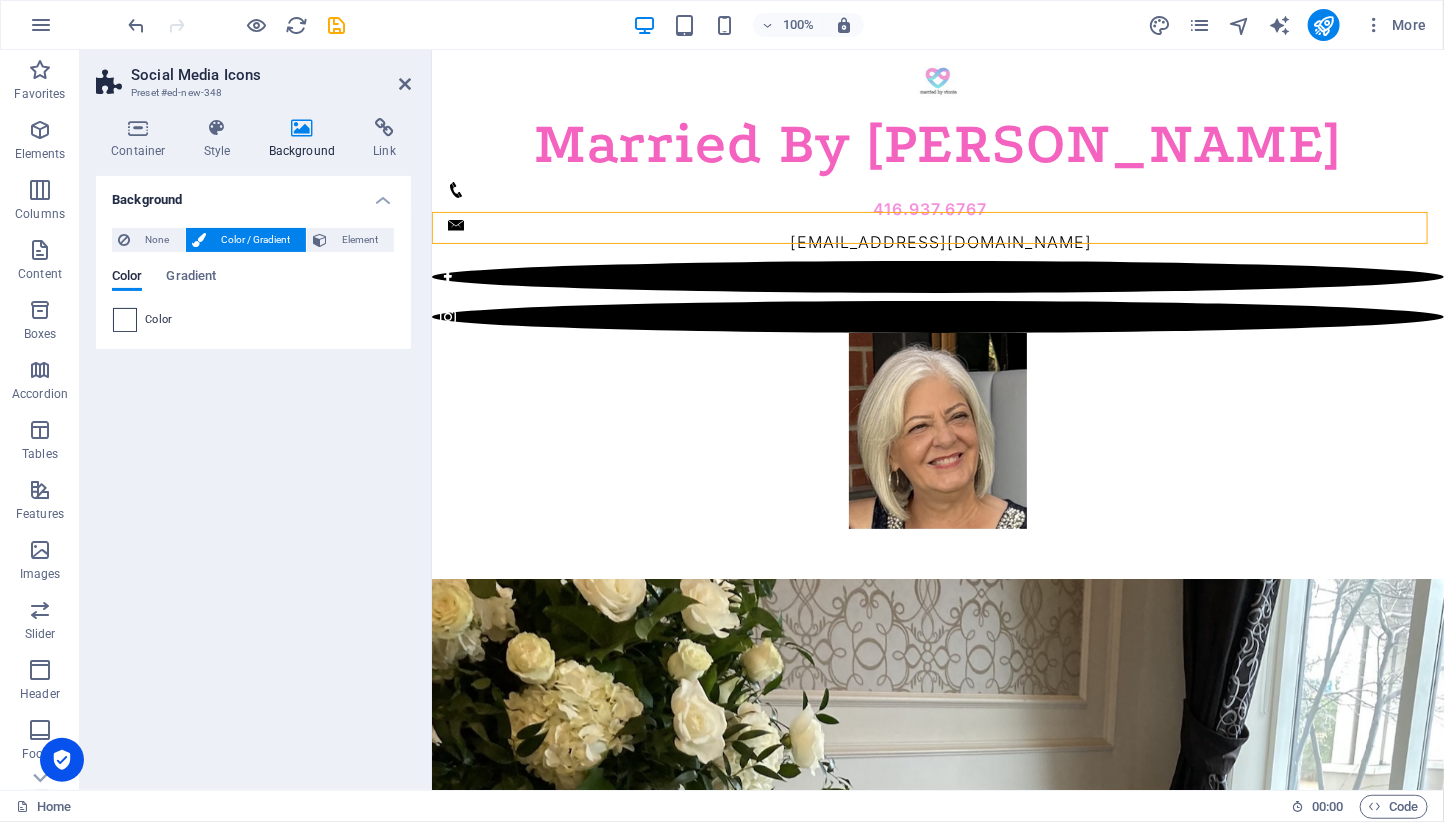 click at bounding box center (125, 320) 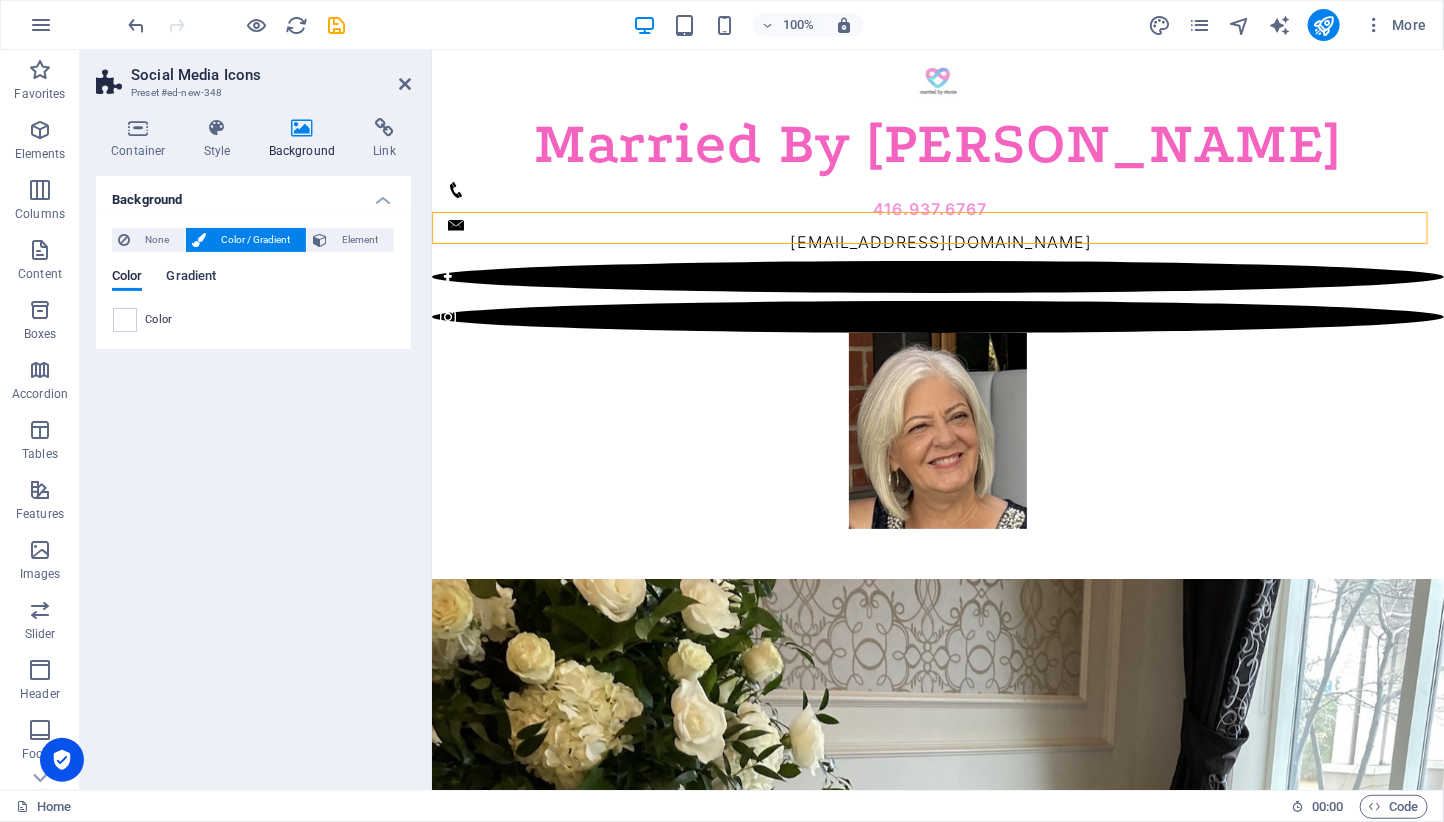 click on "Gradient" at bounding box center [191, 278] 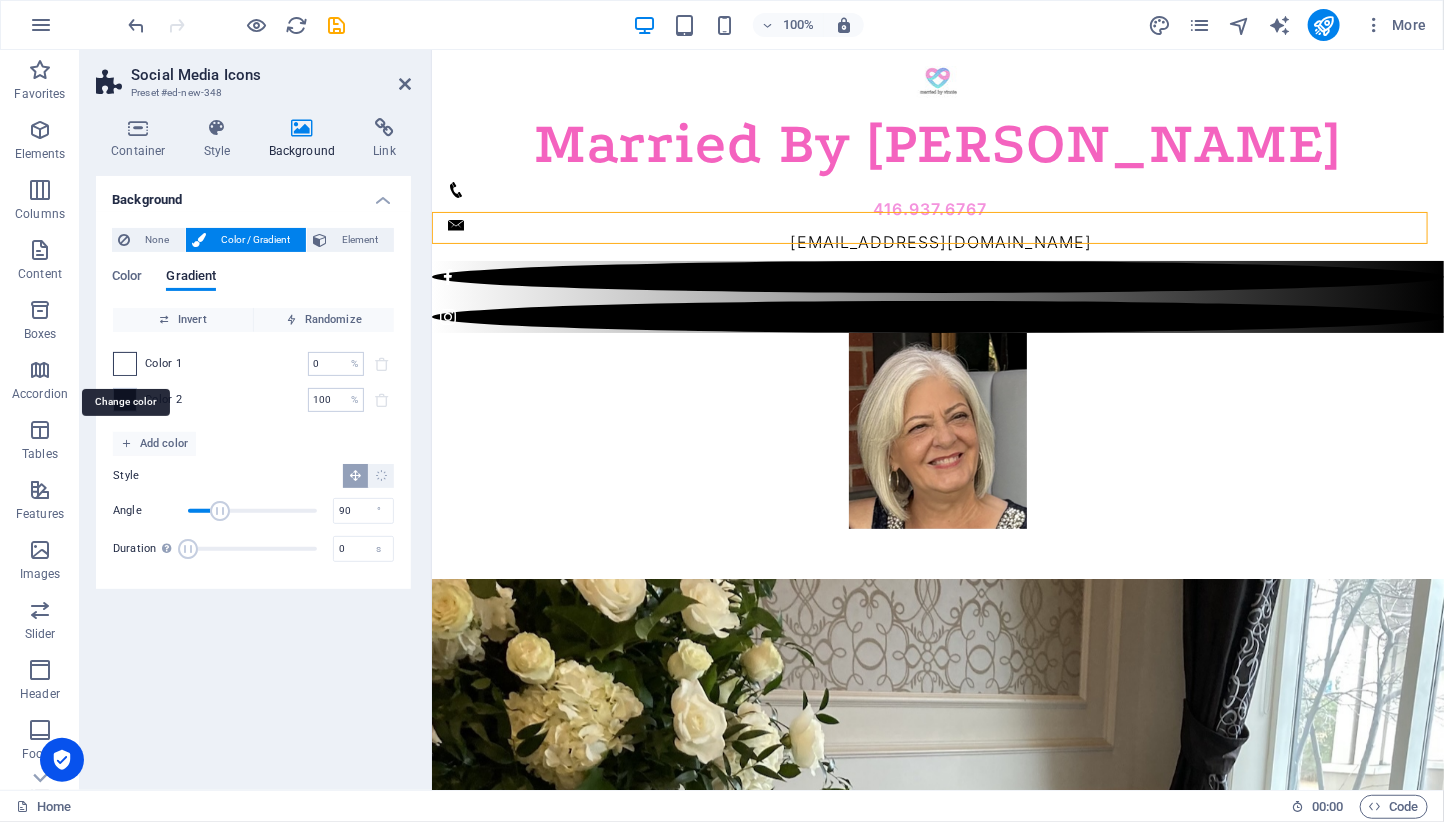 click at bounding box center (125, 364) 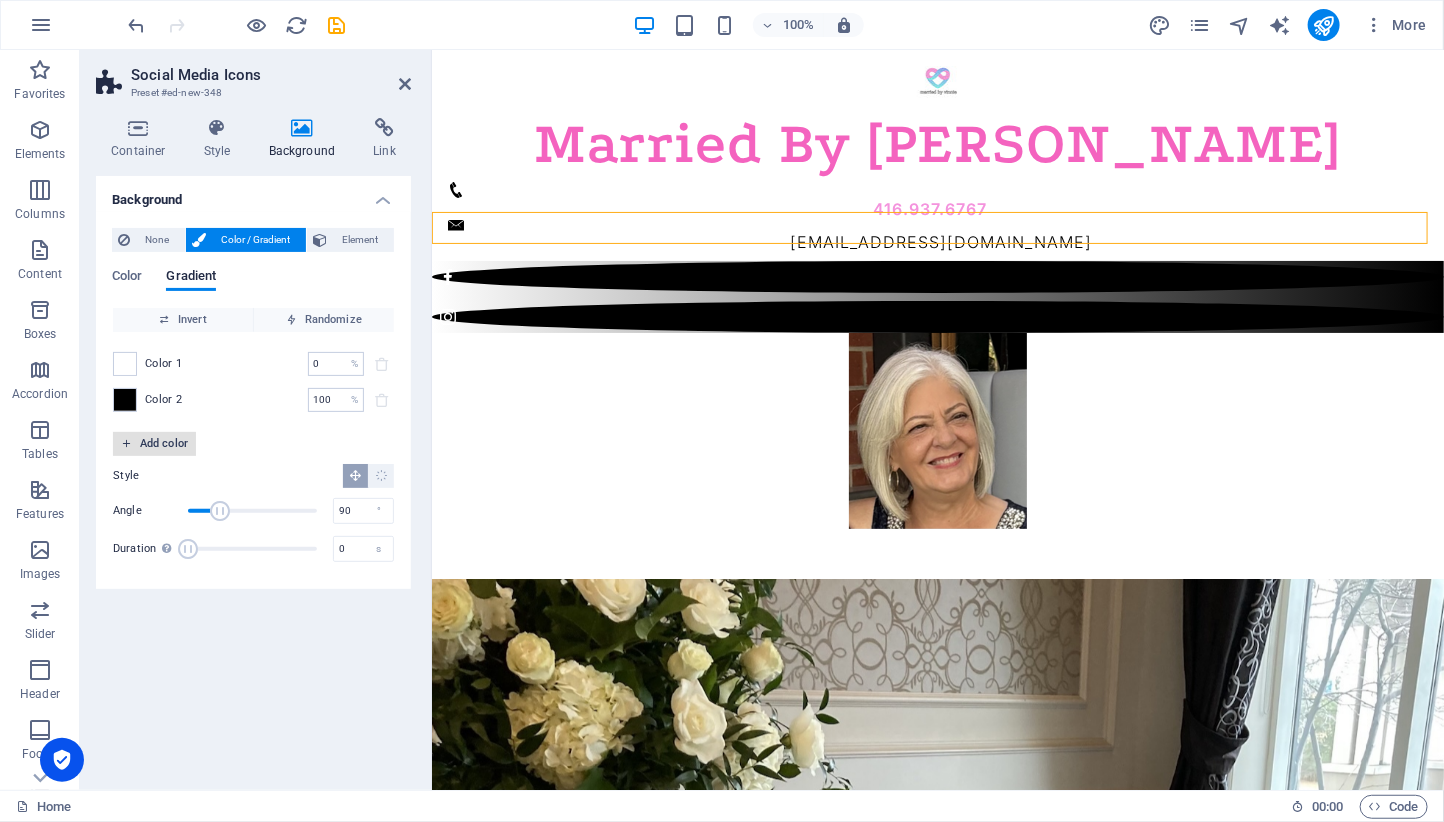 click on "Add color" at bounding box center [154, 444] 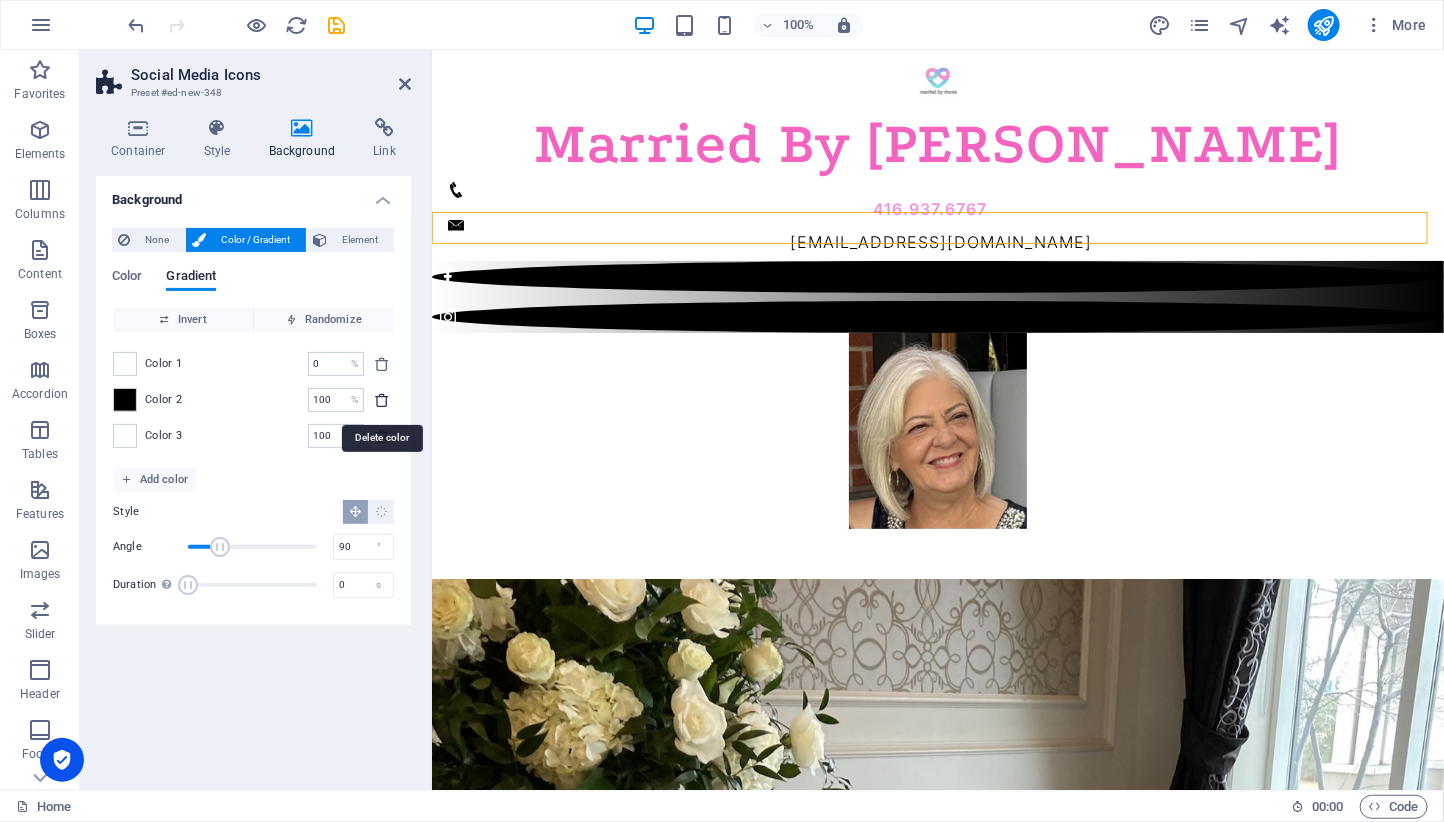 click at bounding box center (382, 400) 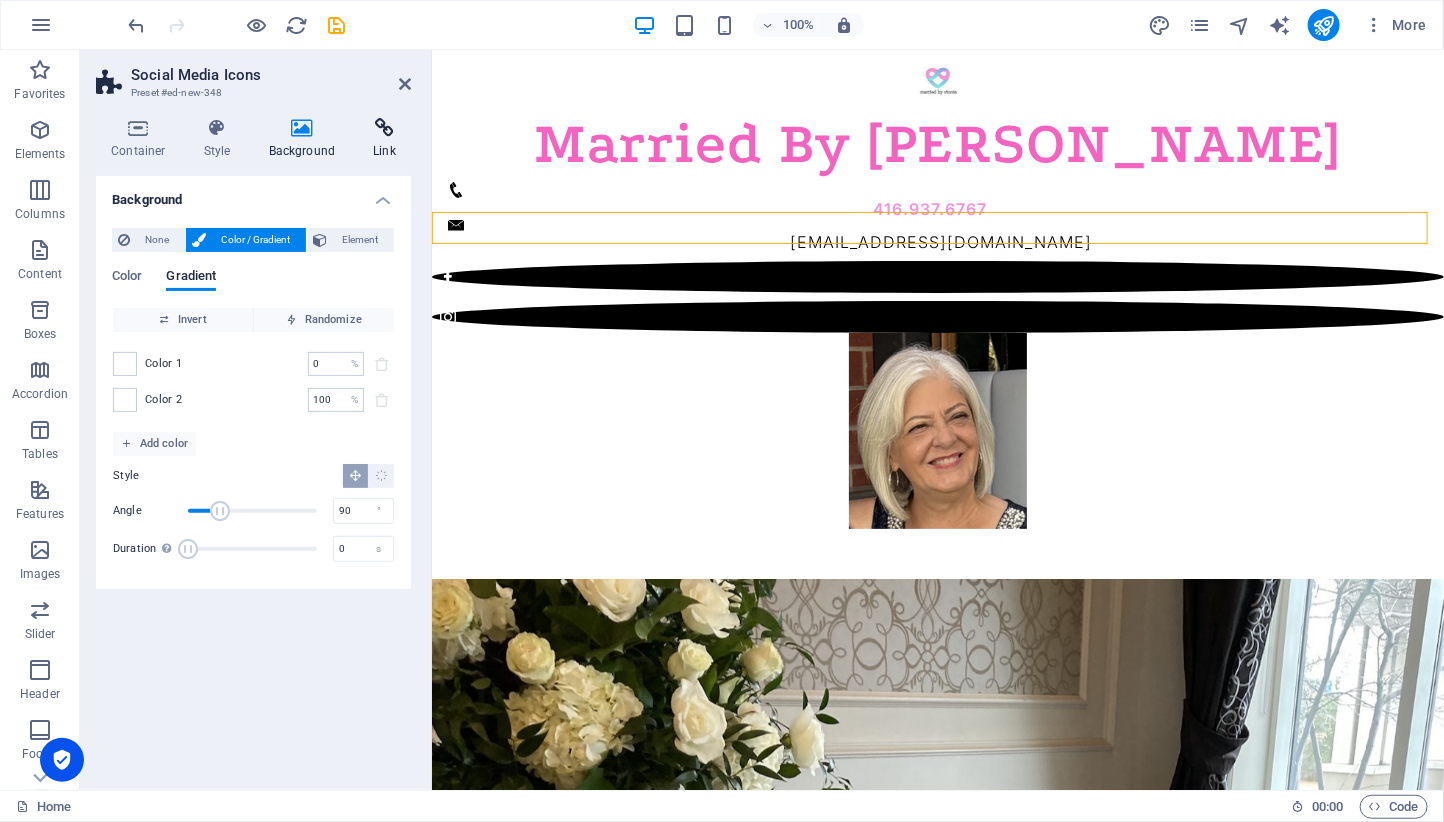 click at bounding box center (384, 128) 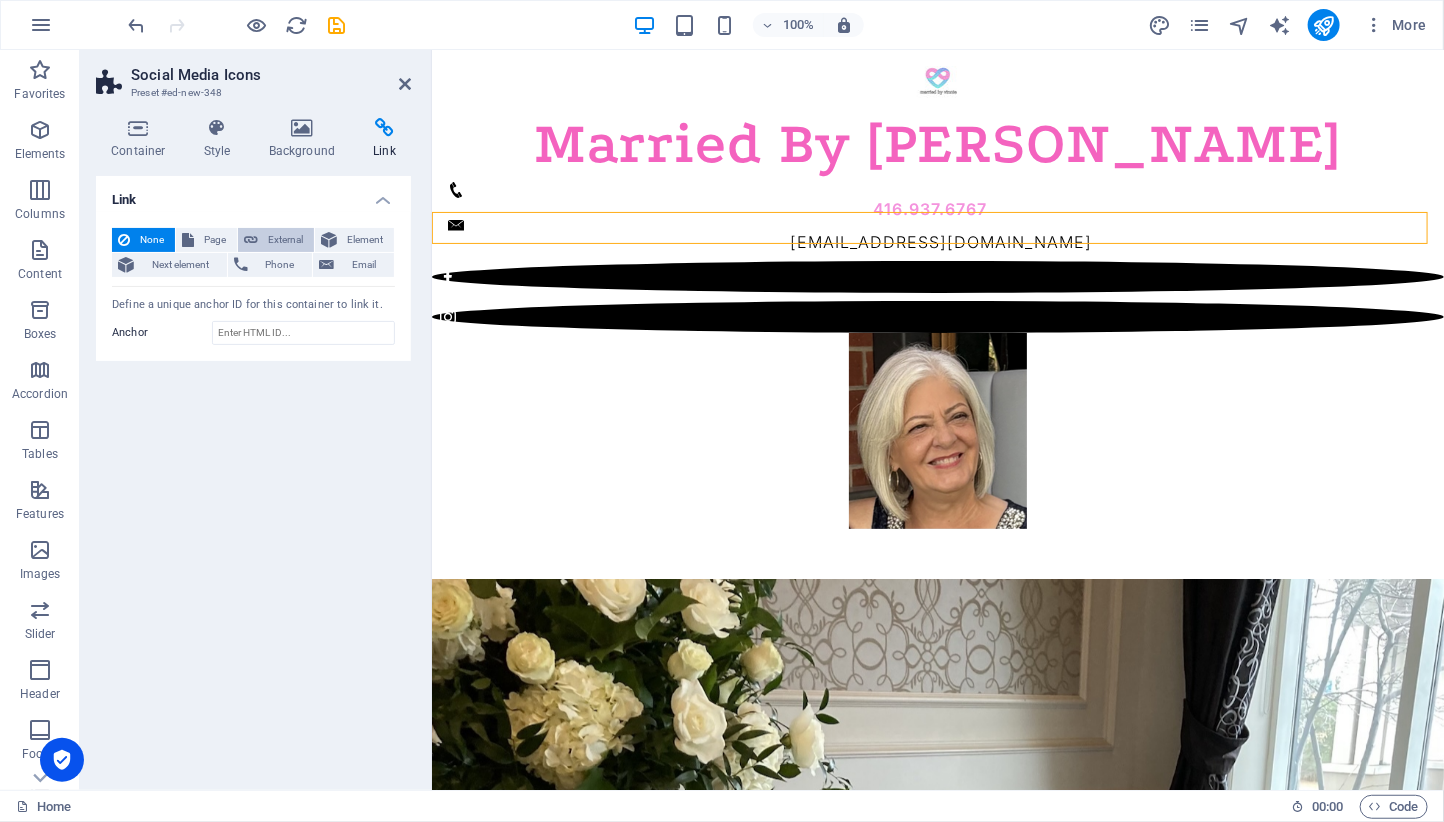 click on "External" at bounding box center [286, 240] 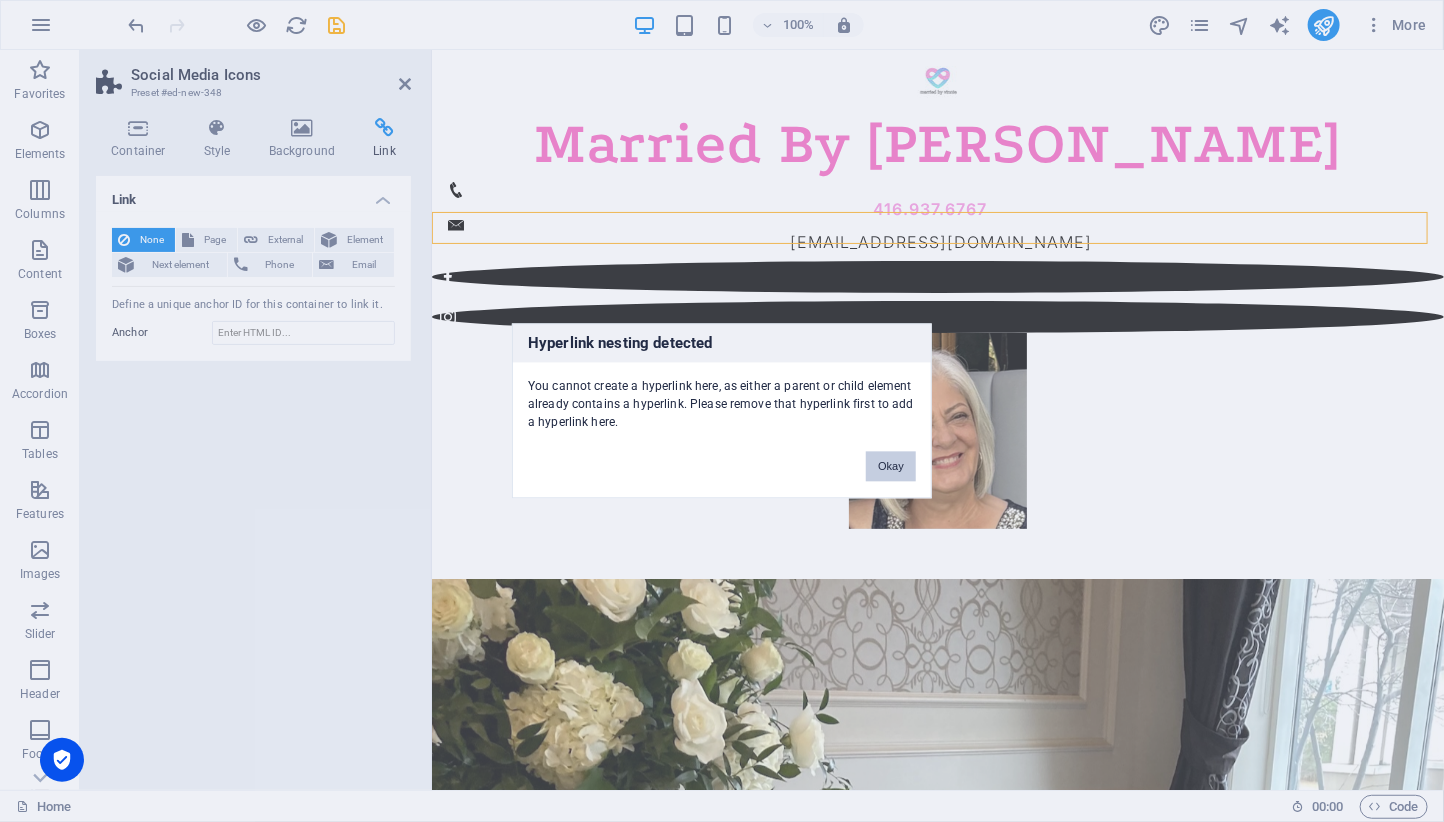 click on "Okay" at bounding box center [891, 467] 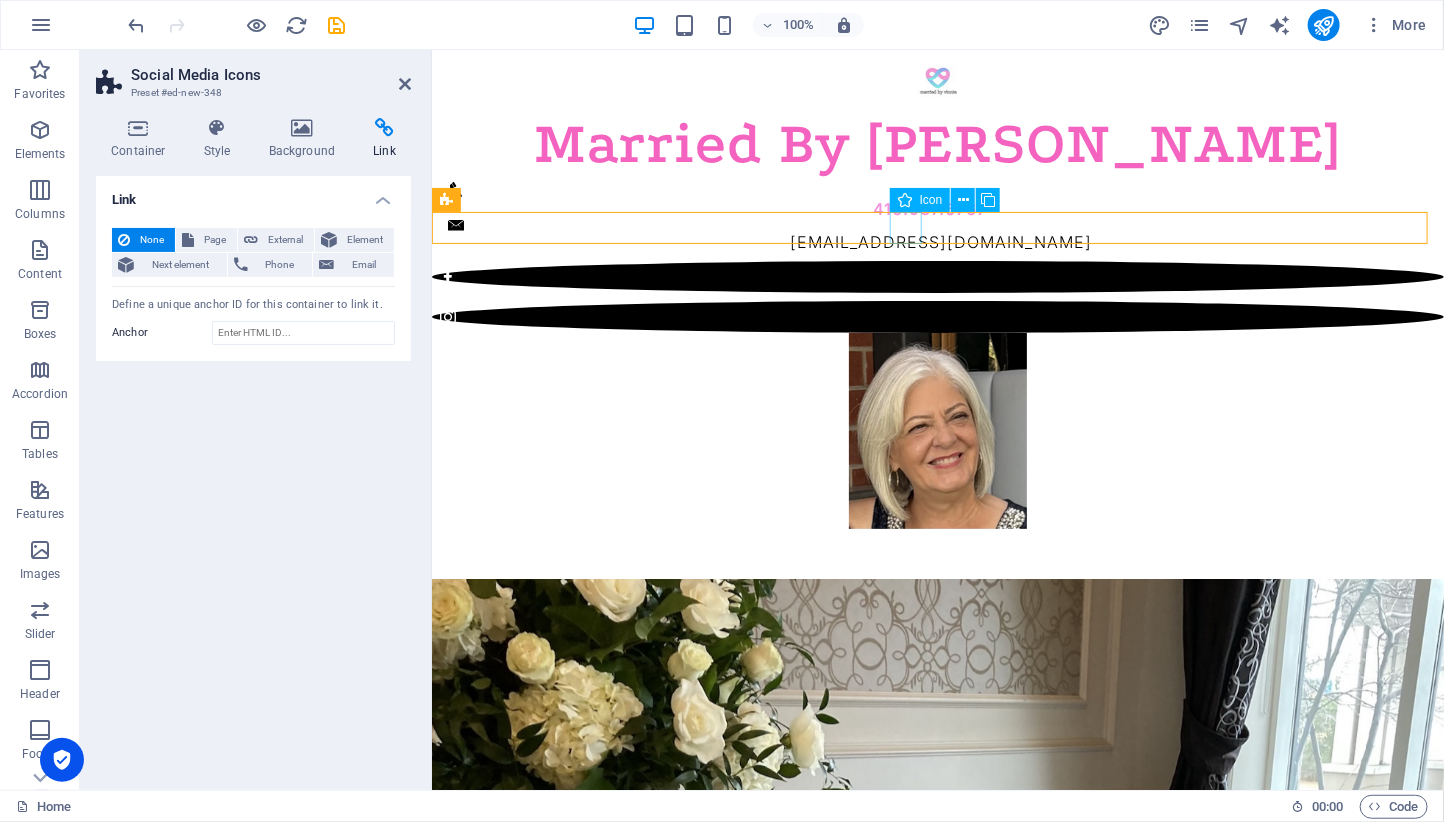 click at bounding box center [937, 276] 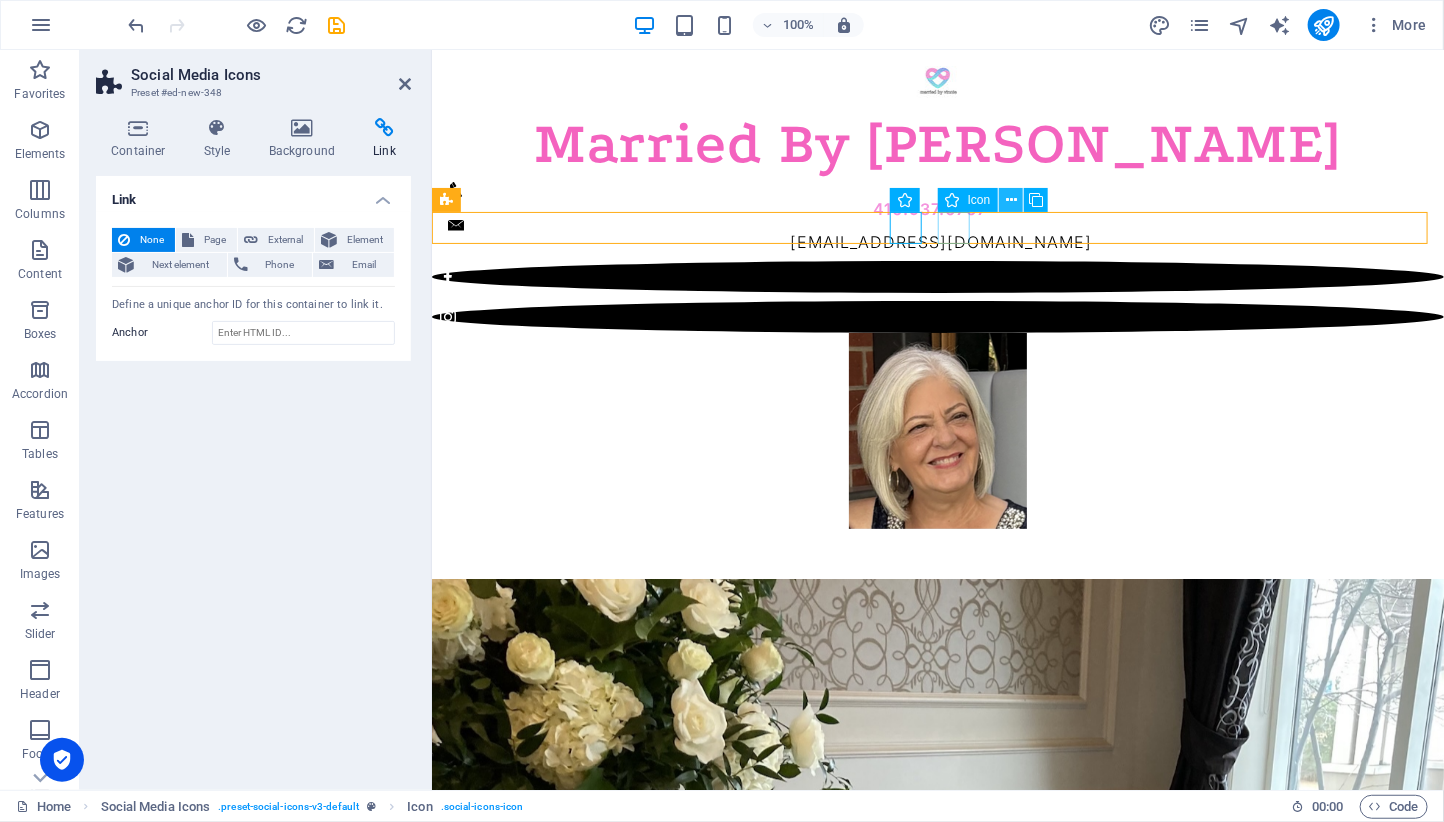 click at bounding box center (1011, 200) 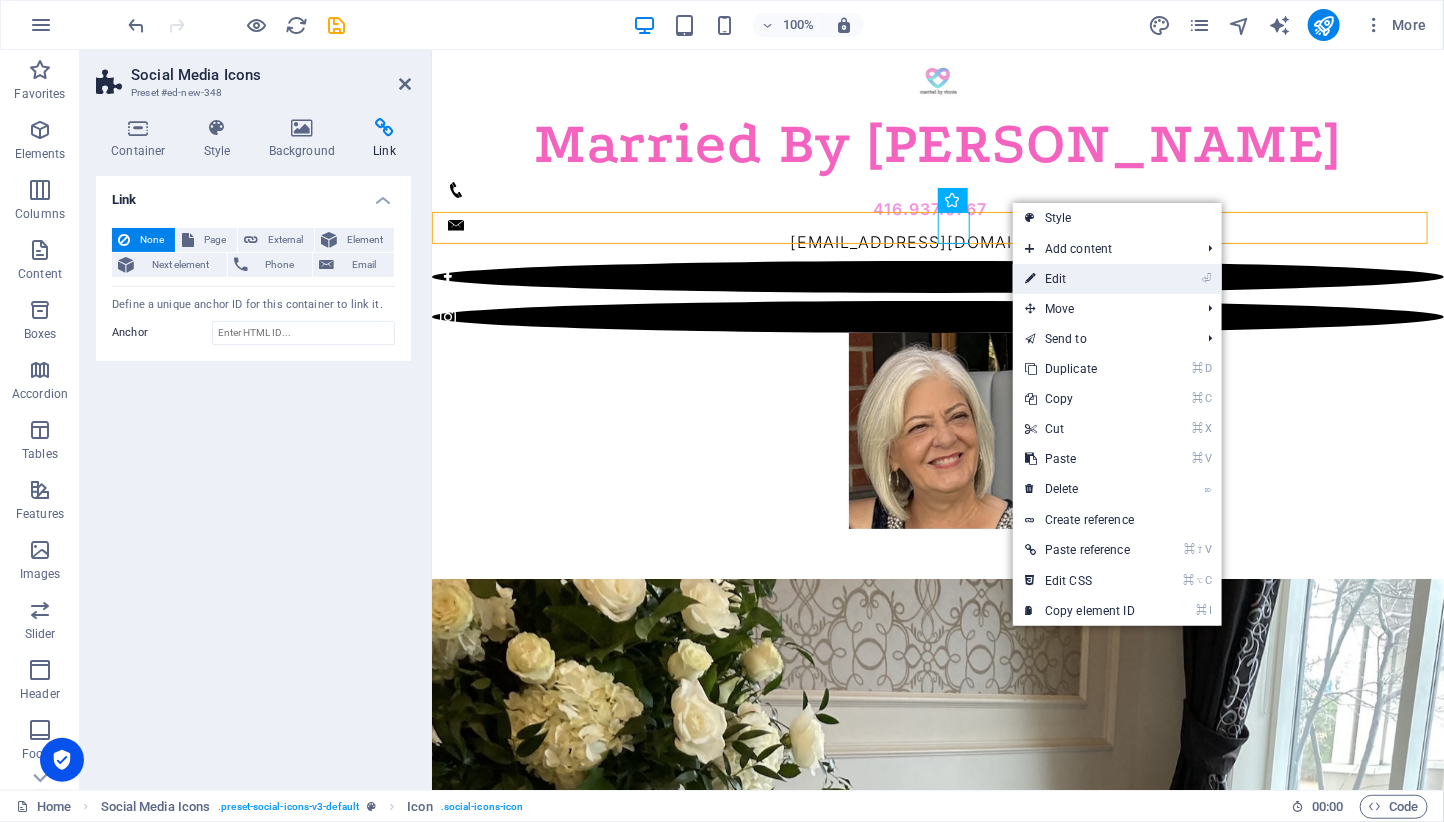click on "⏎  Edit" at bounding box center [1080, 279] 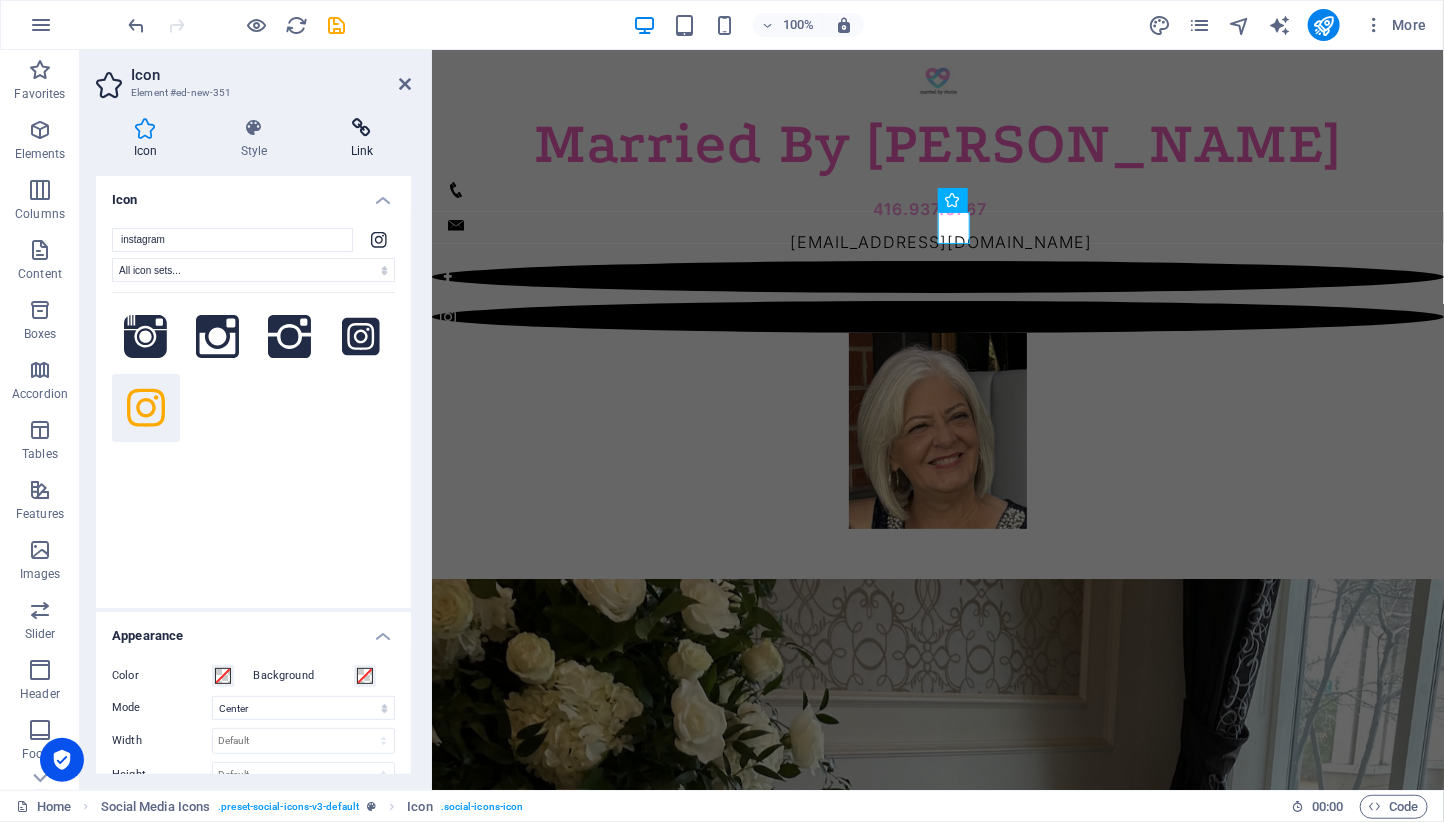 click at bounding box center [362, 128] 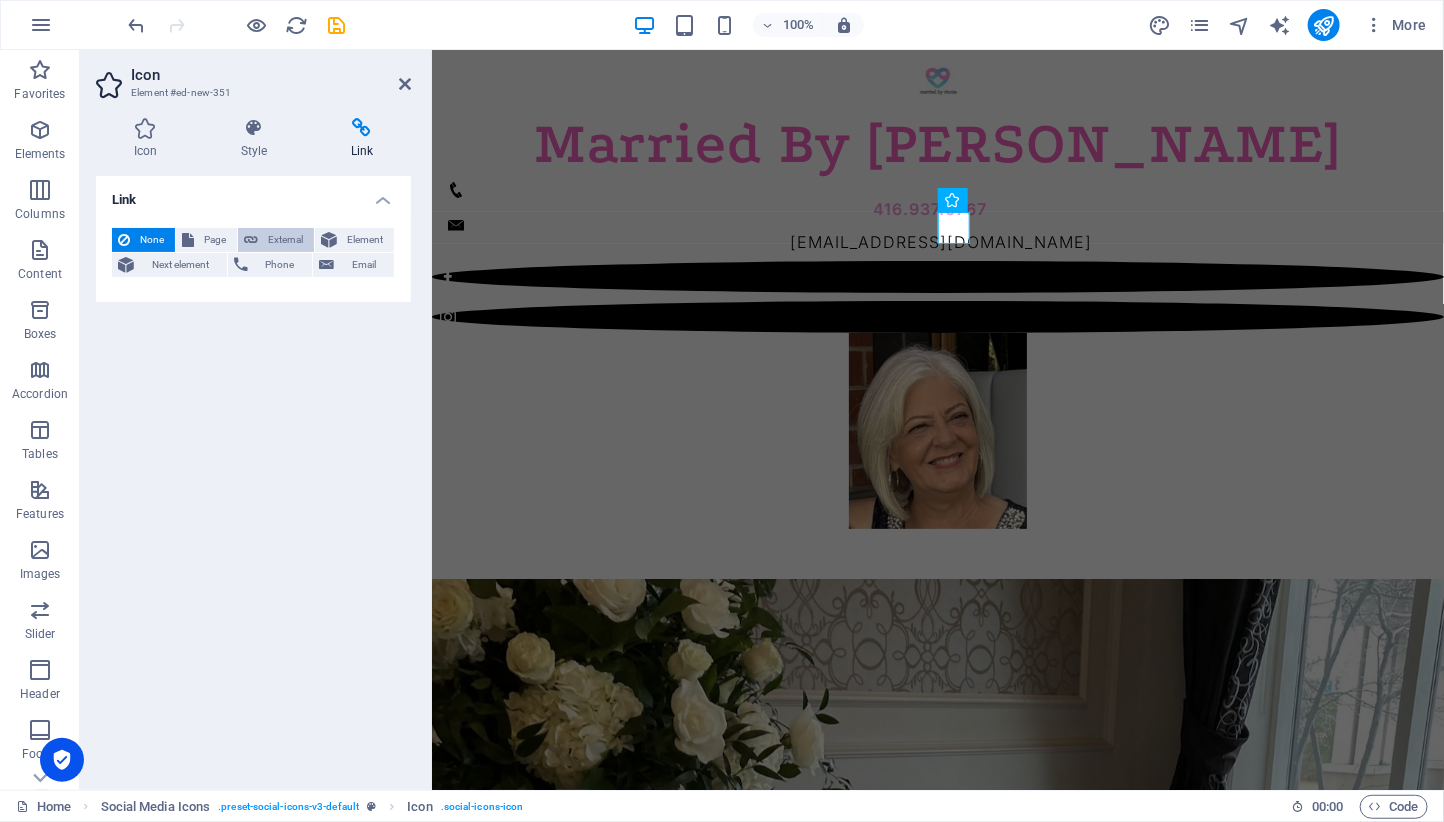 click on "External" at bounding box center (286, 240) 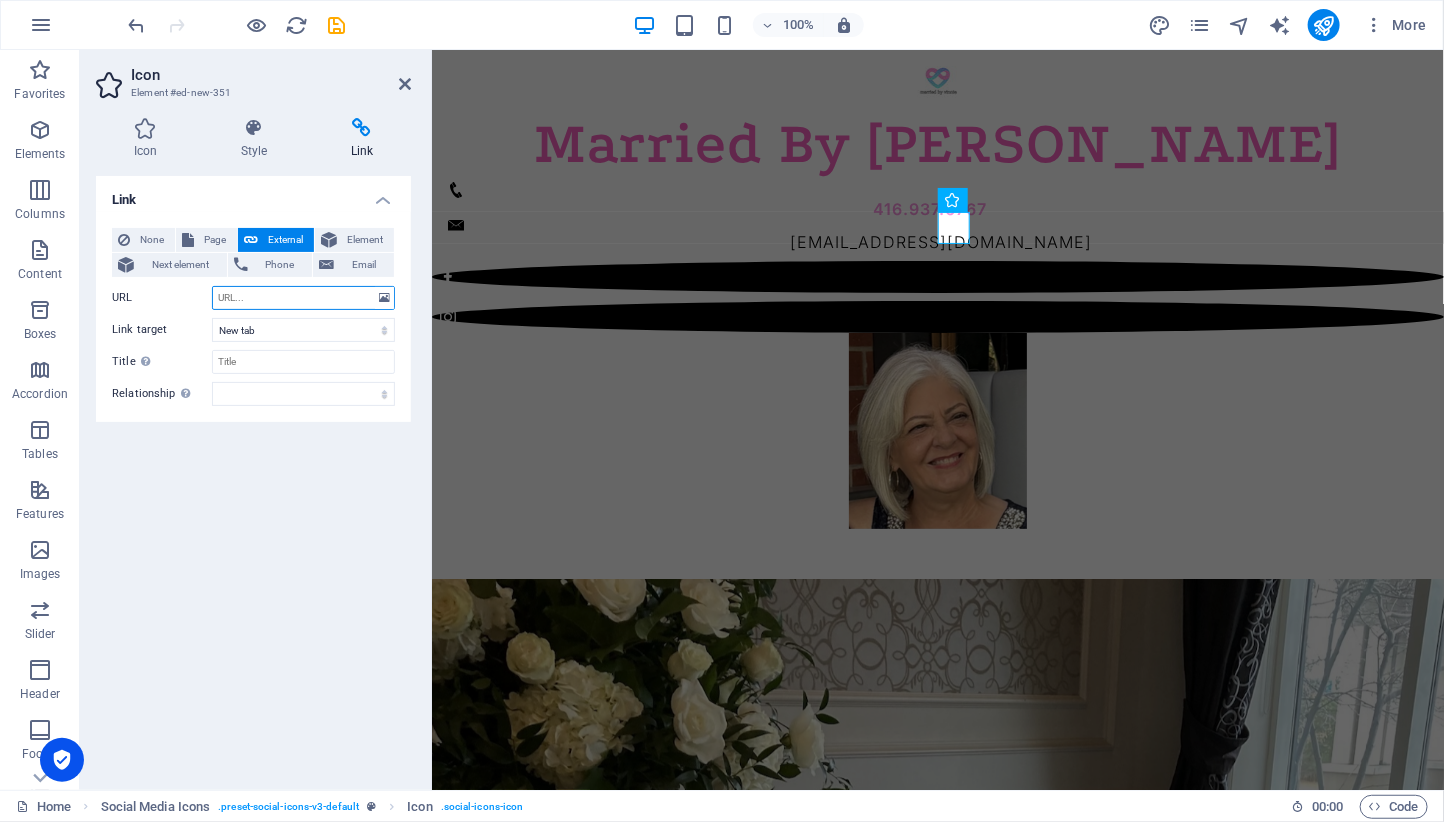 click on "URL" at bounding box center [303, 298] 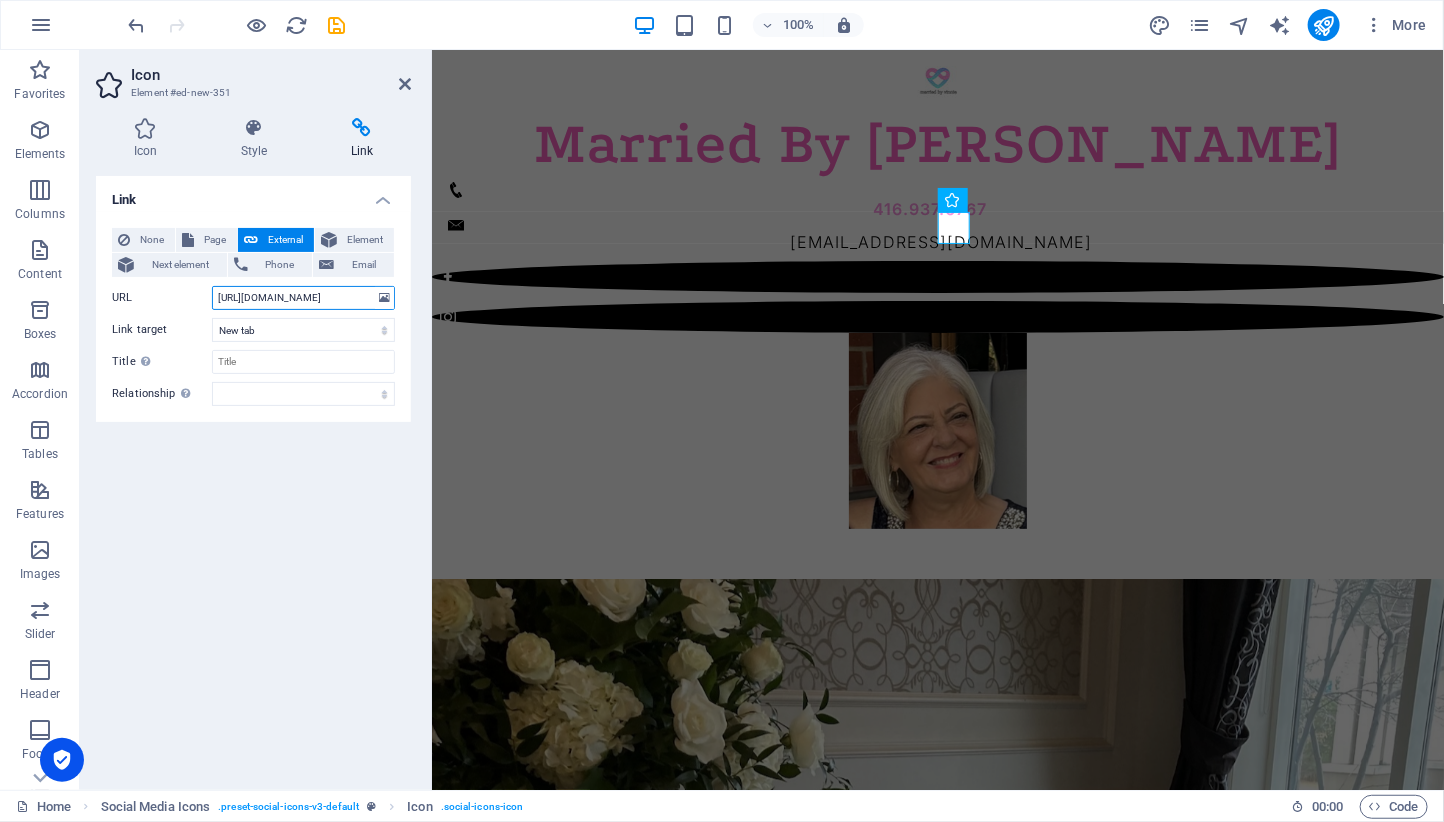 scroll, scrollTop: 0, scrollLeft: 59, axis: horizontal 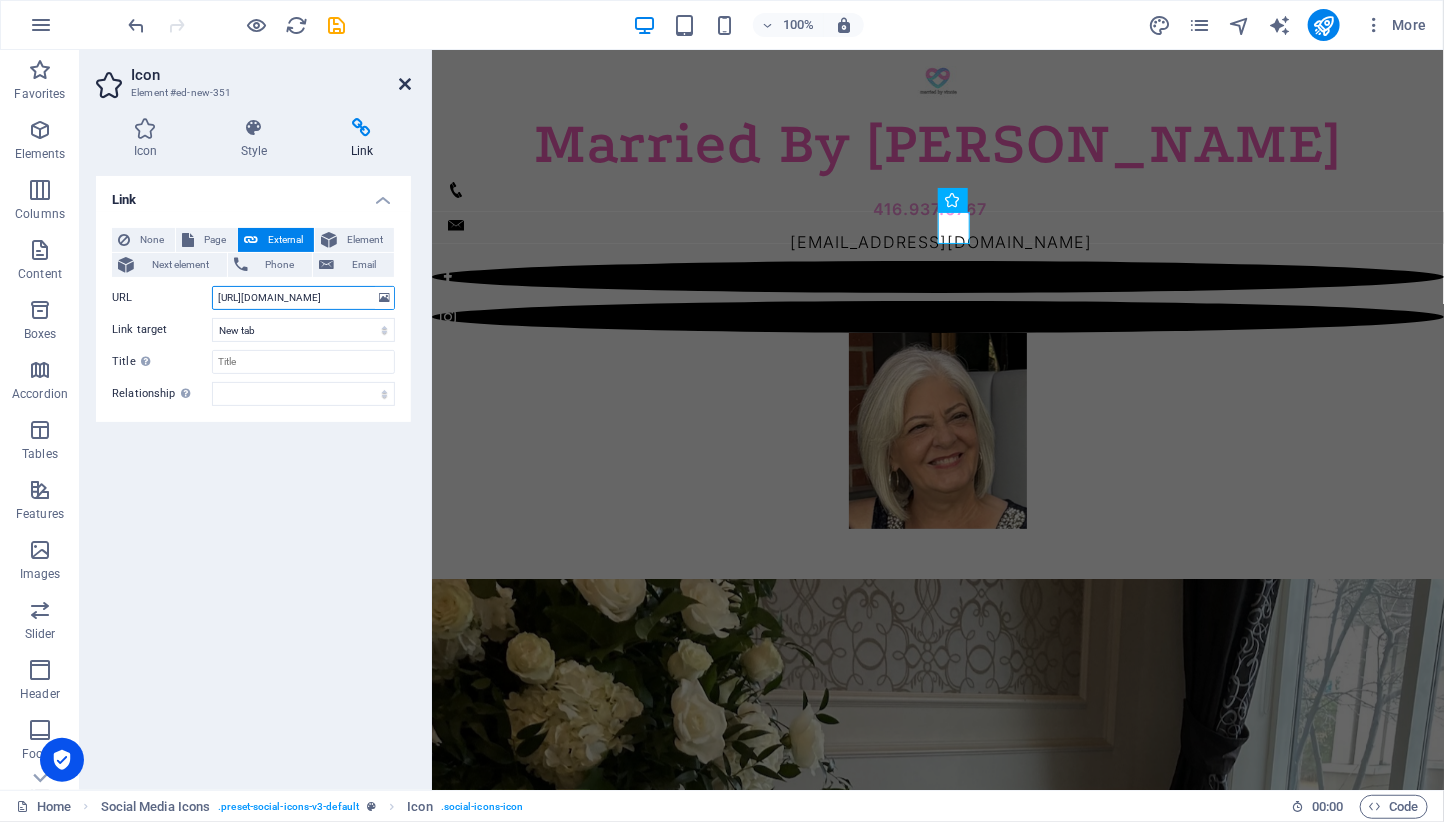 type on "[URL][DOMAIN_NAME]" 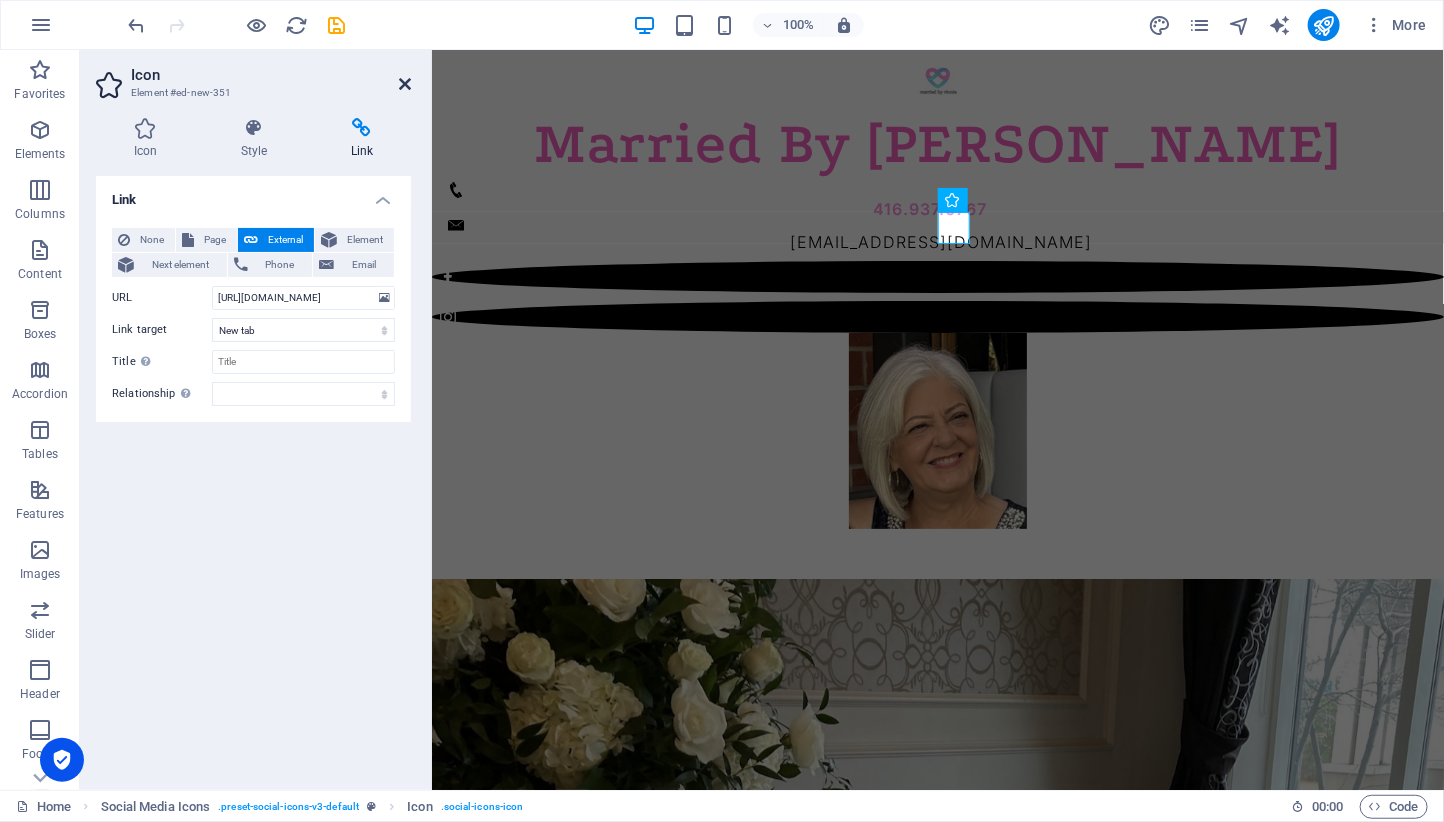 scroll, scrollTop: 0, scrollLeft: 0, axis: both 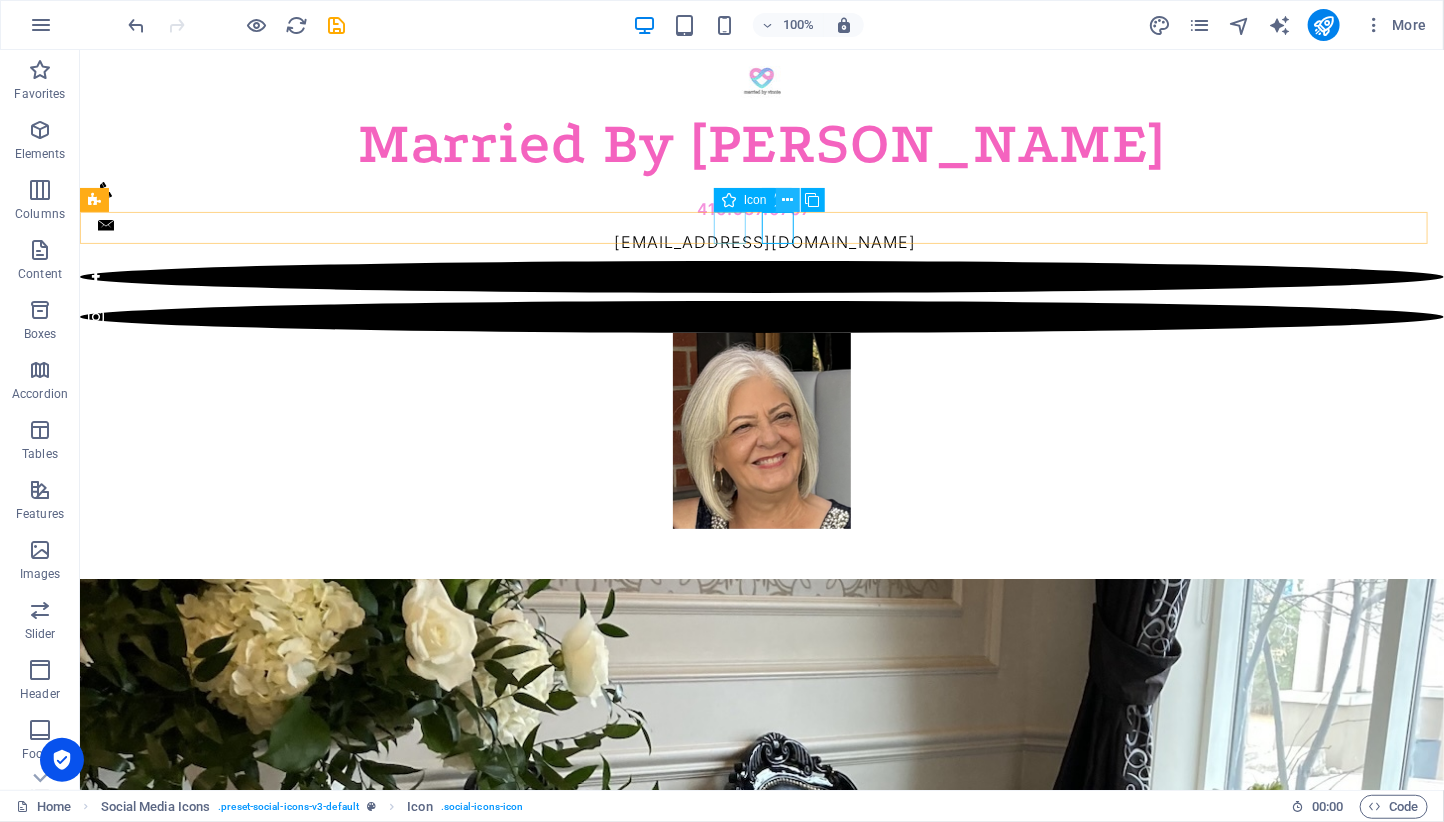 click at bounding box center (787, 200) 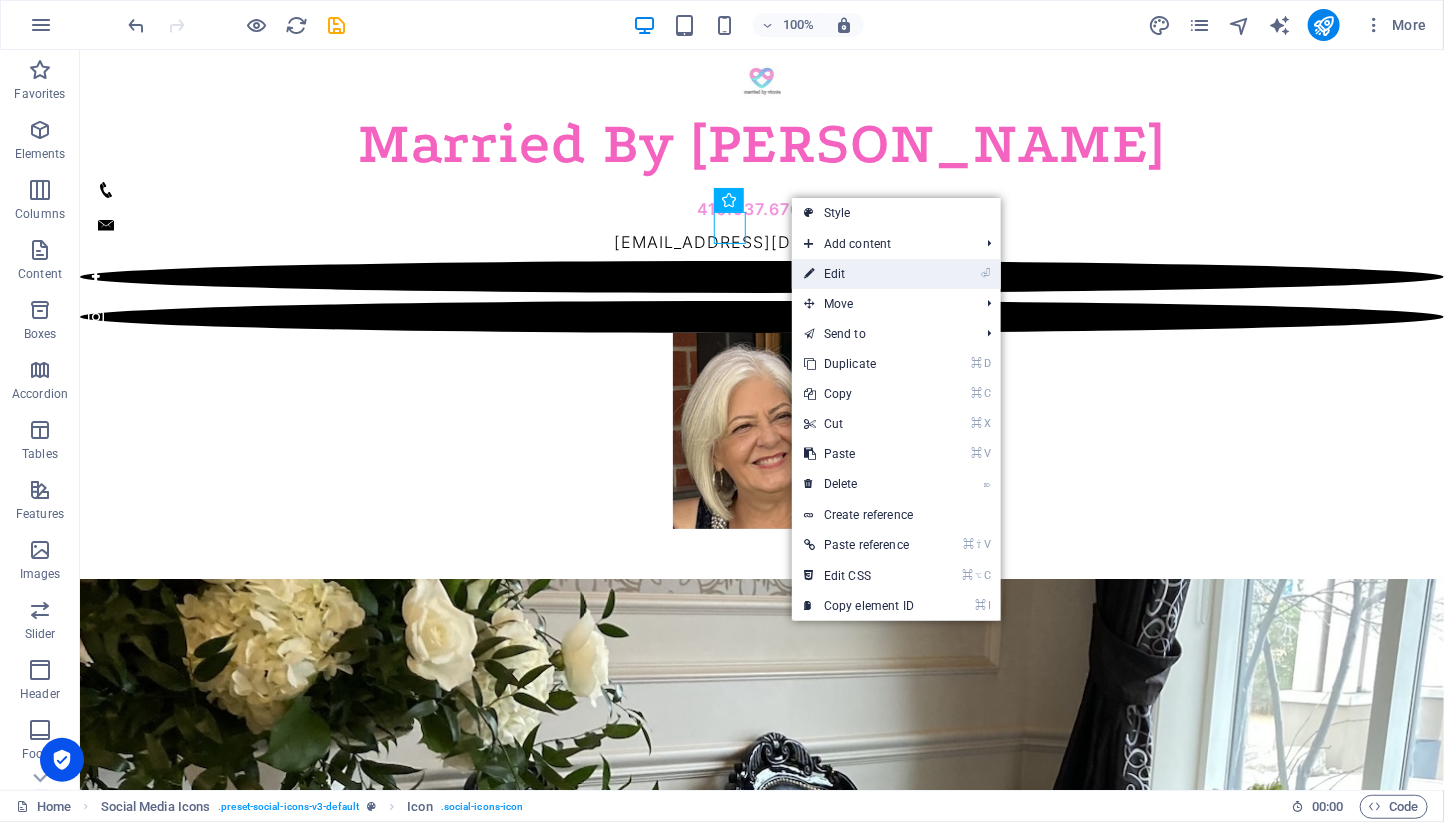 click on "⏎  Edit" at bounding box center (859, 274) 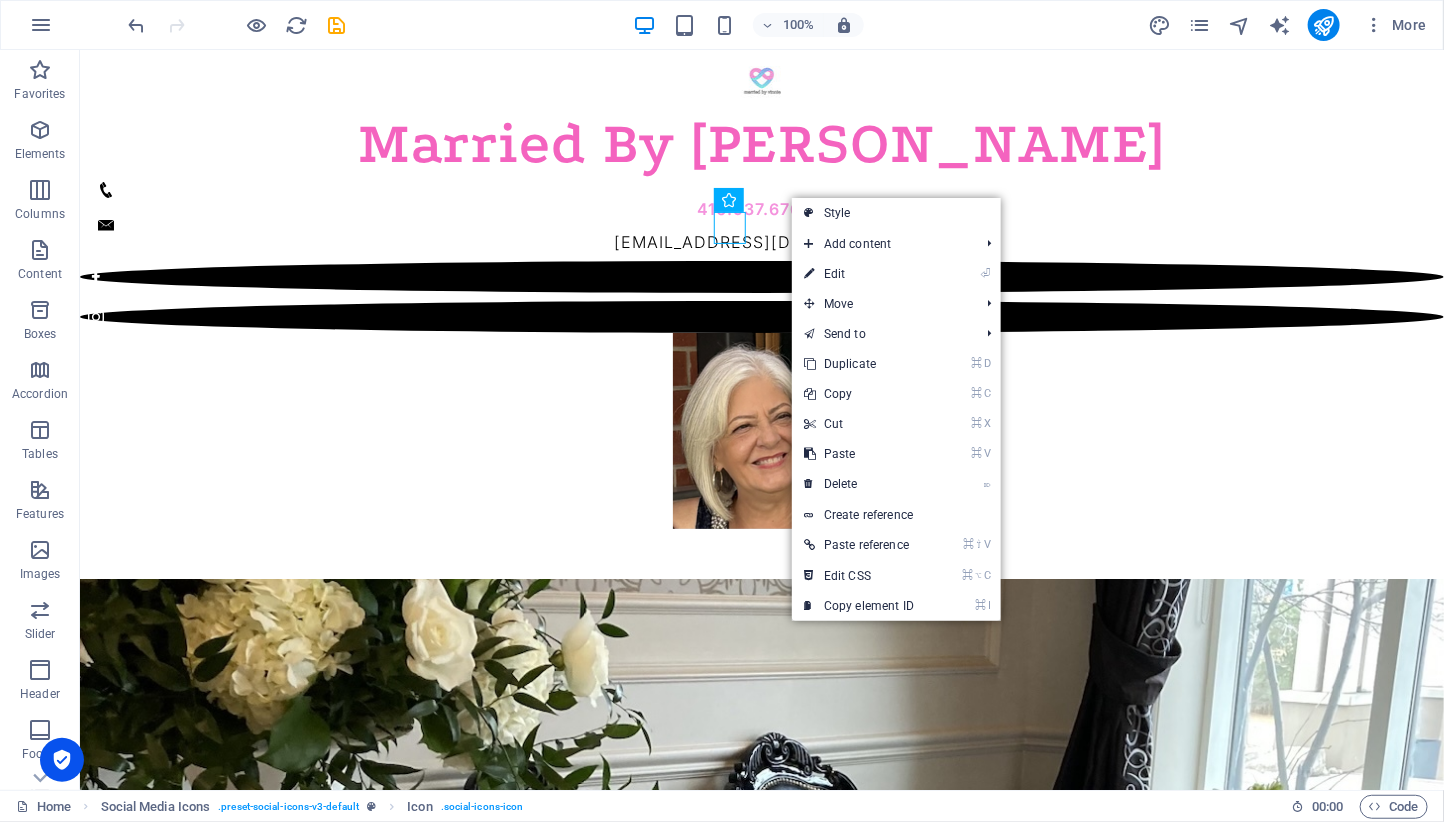 select on "xMidYMid" 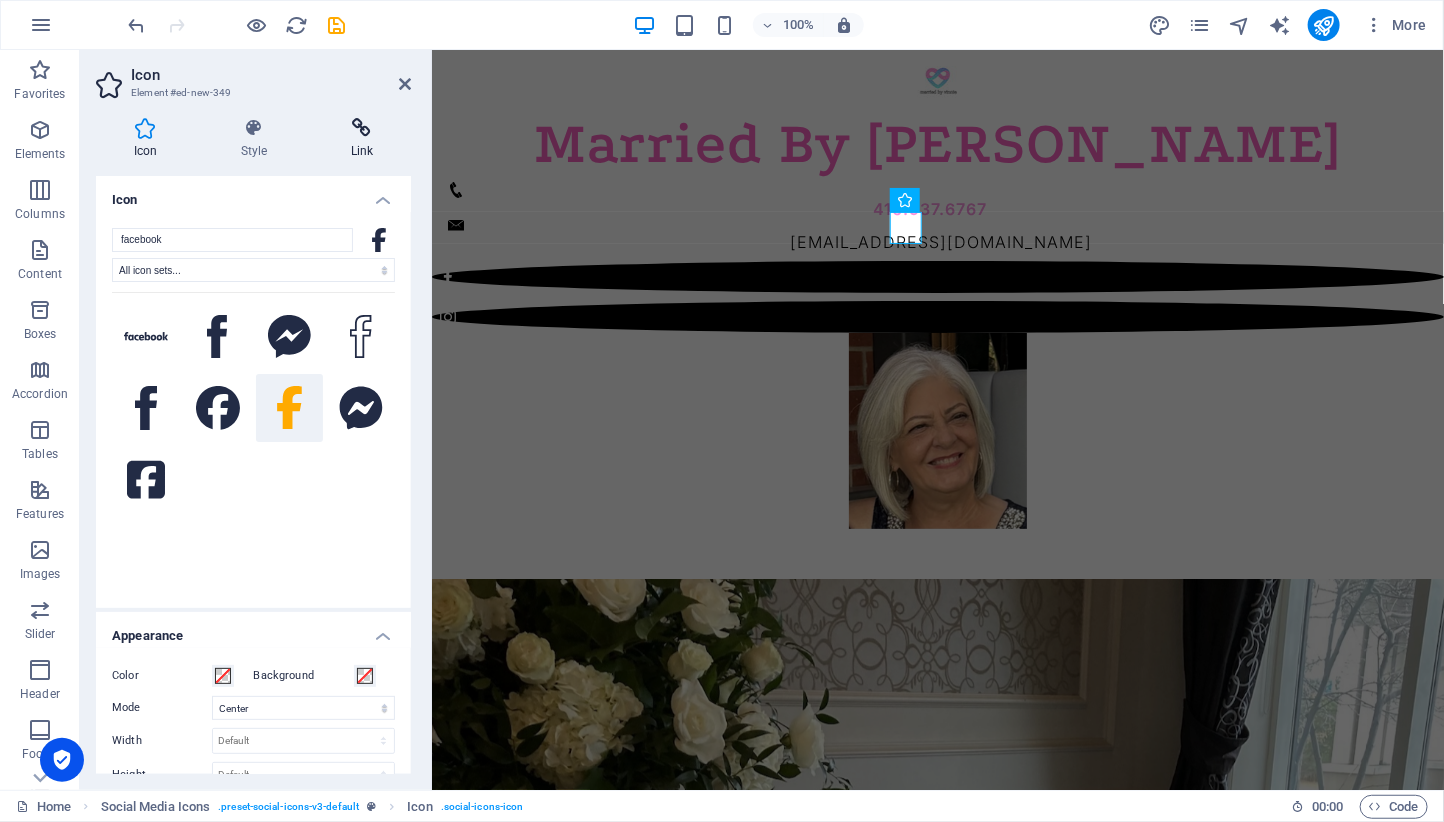 click at bounding box center [362, 128] 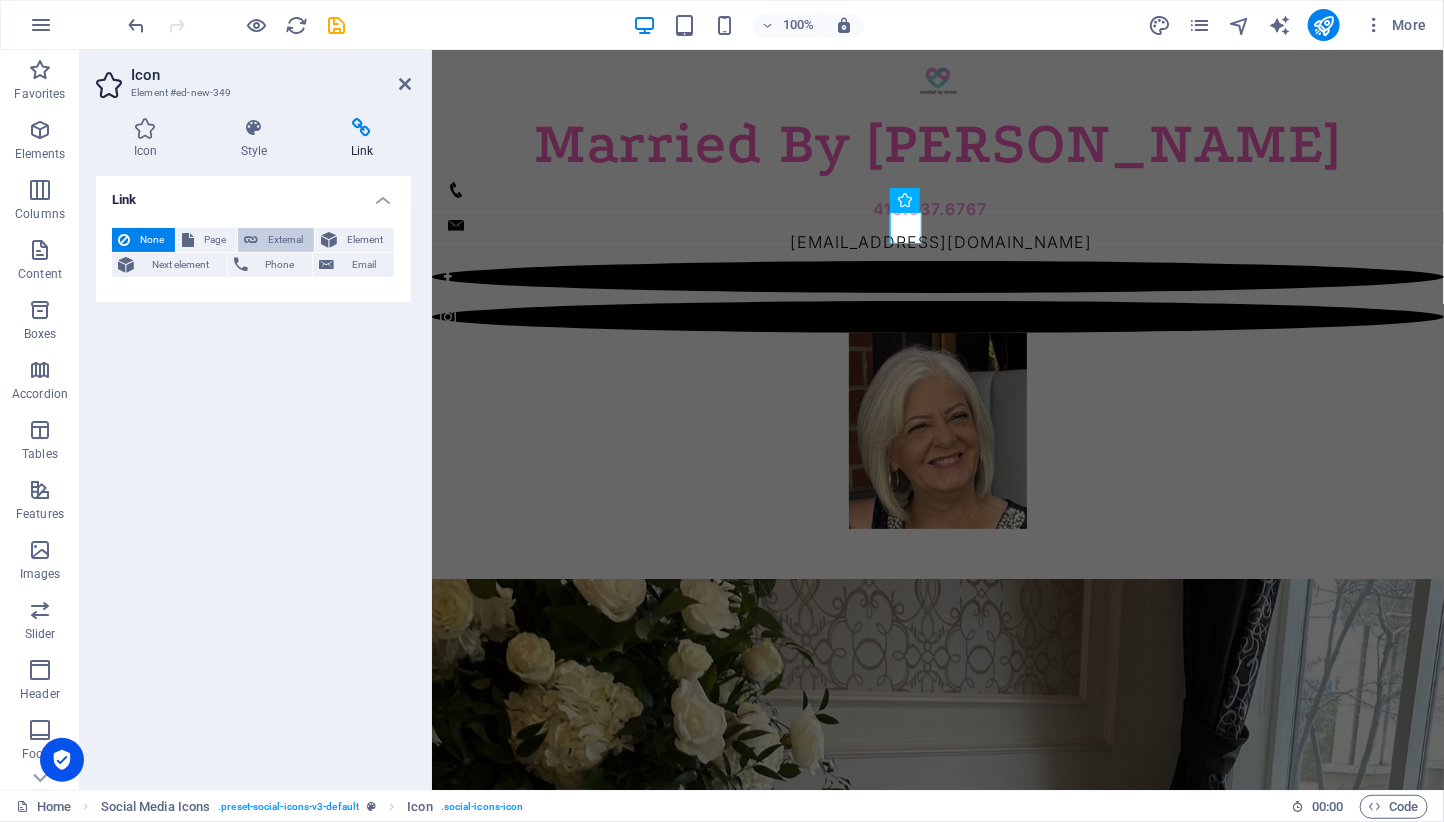 click on "External" at bounding box center [286, 240] 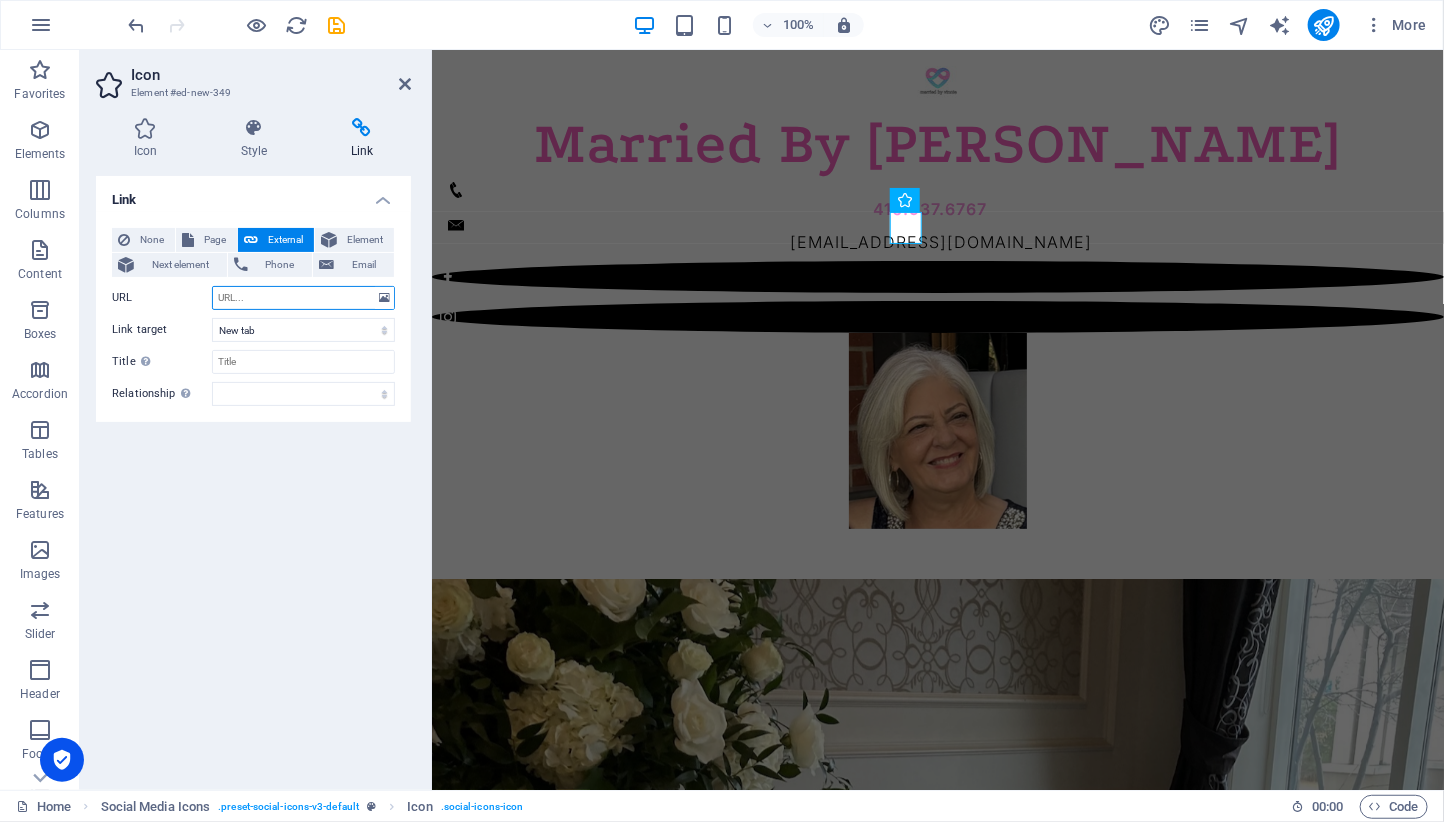 click on "URL" at bounding box center (303, 298) 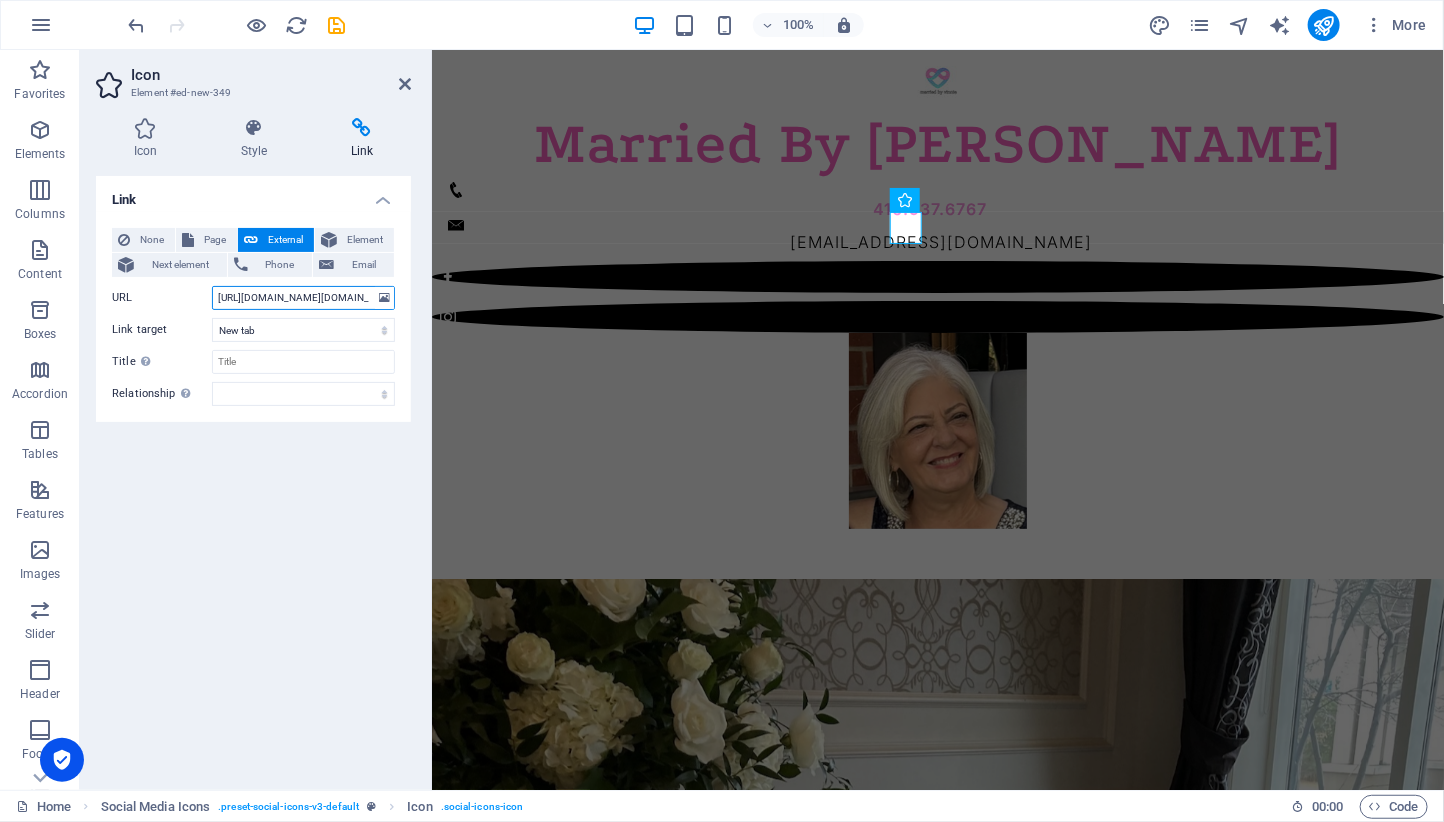 scroll, scrollTop: 0, scrollLeft: 32, axis: horizontal 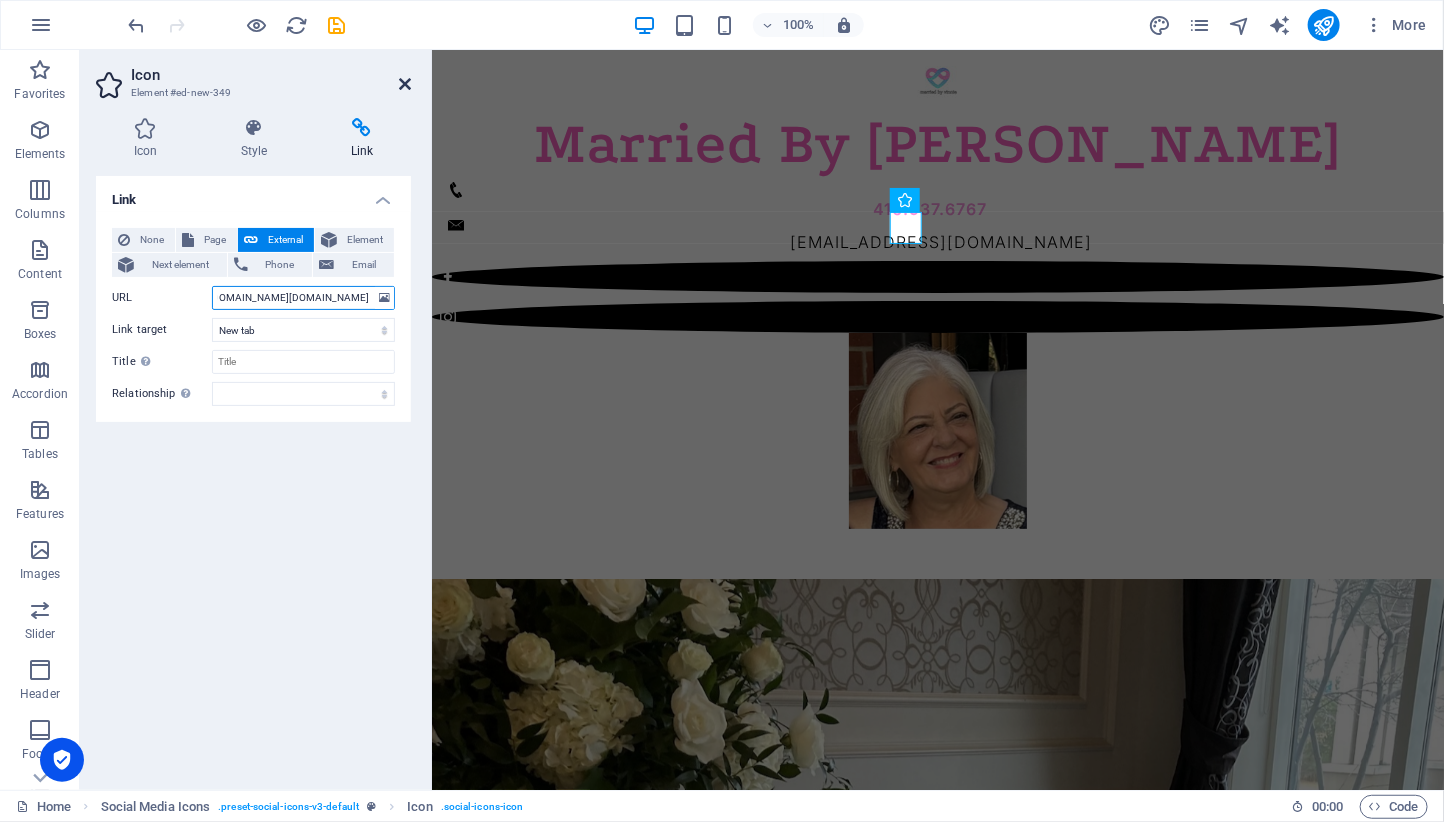 type on "[URL][DOMAIN_NAME][DOMAIN_NAME][PERSON_NAME]" 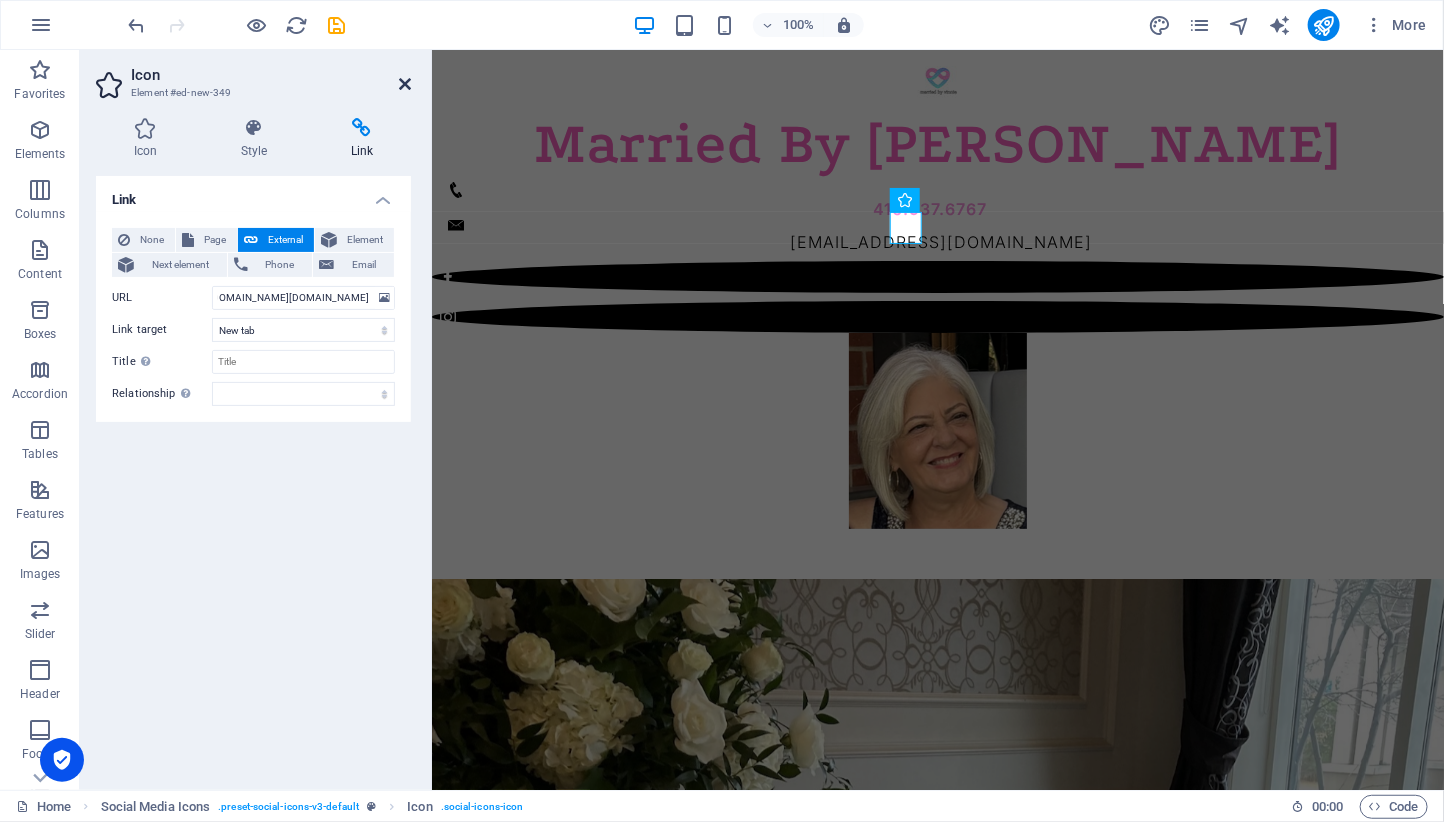 scroll, scrollTop: 0, scrollLeft: 0, axis: both 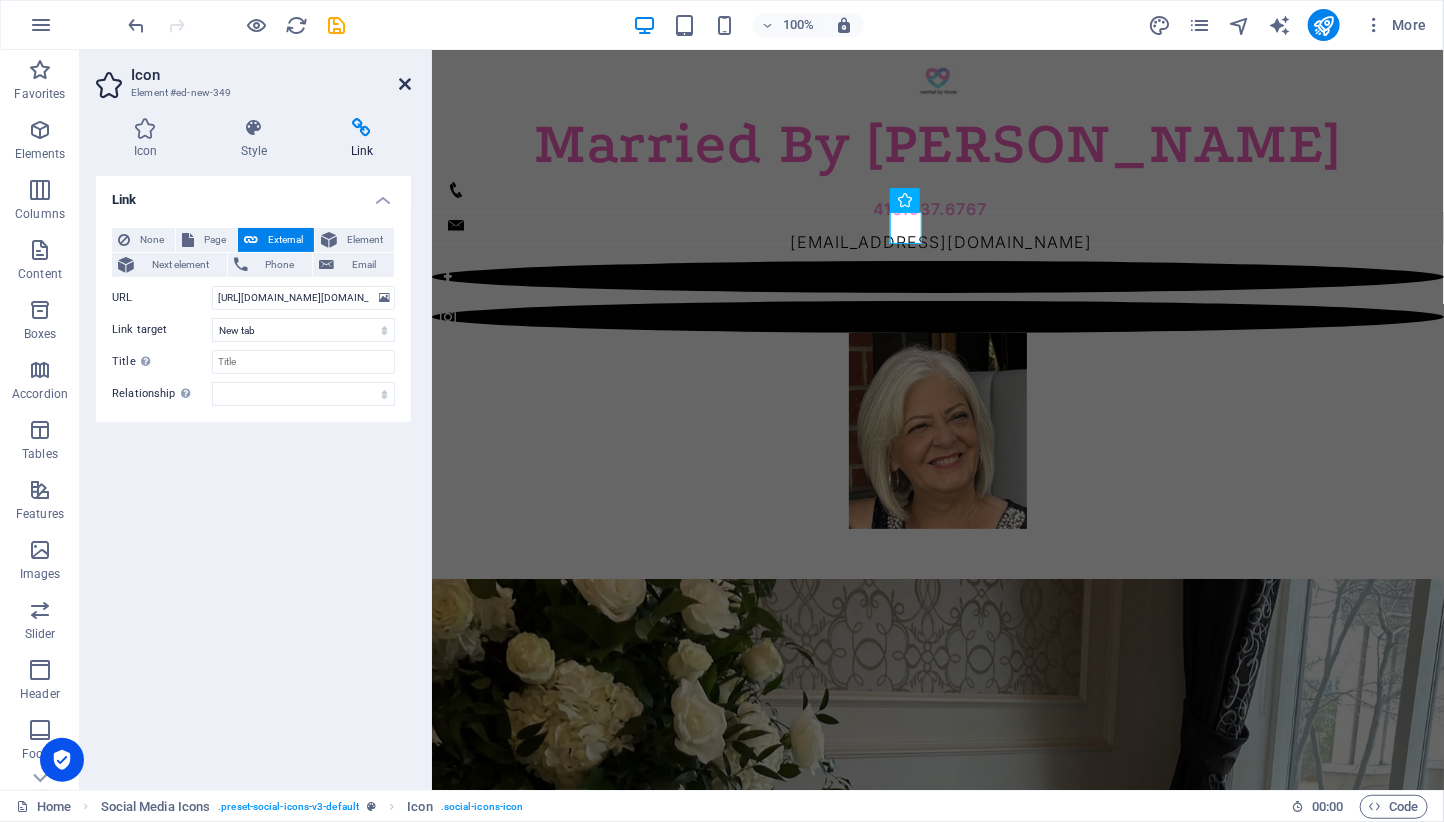 click at bounding box center [405, 84] 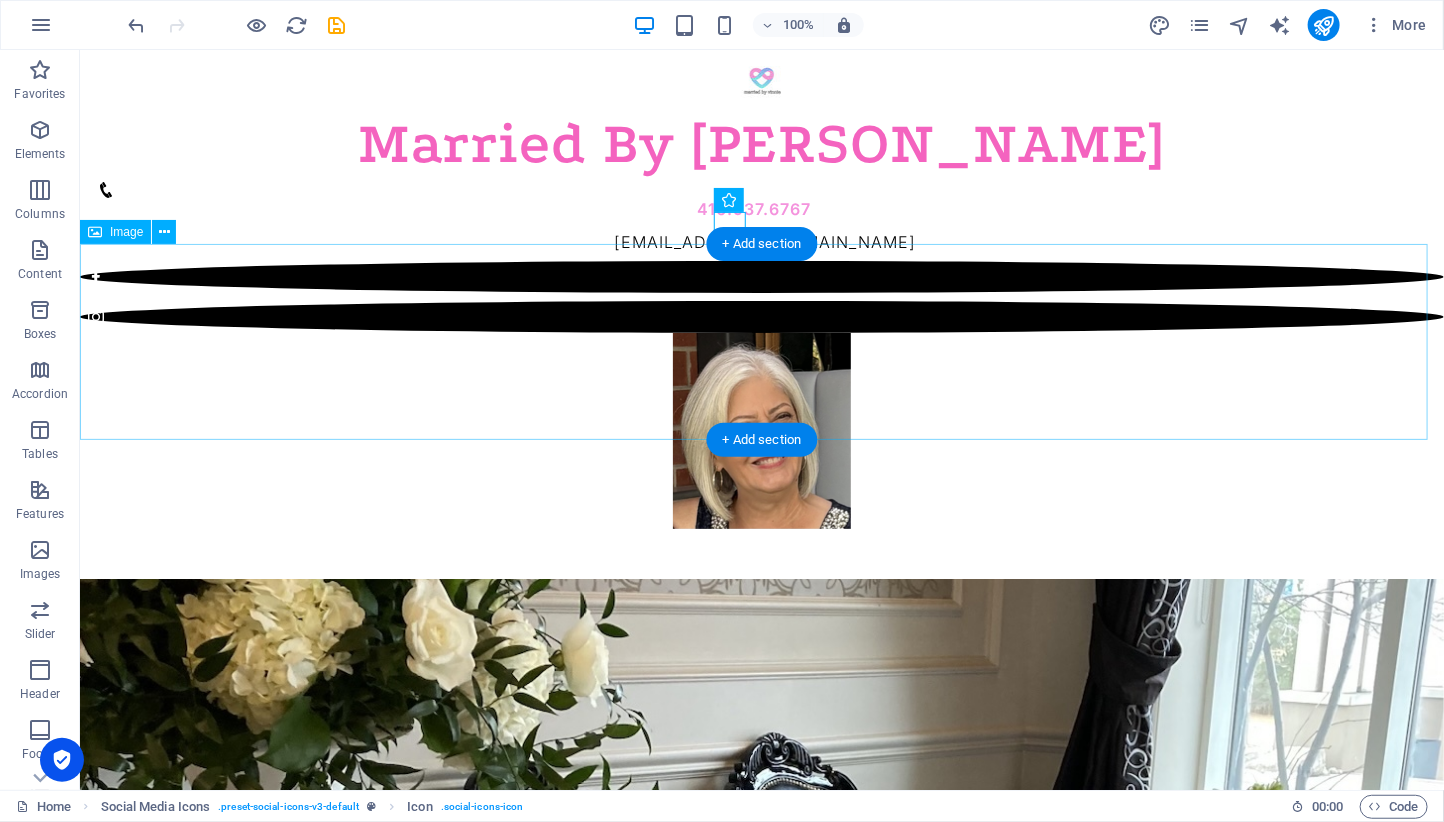click at bounding box center [761, 430] 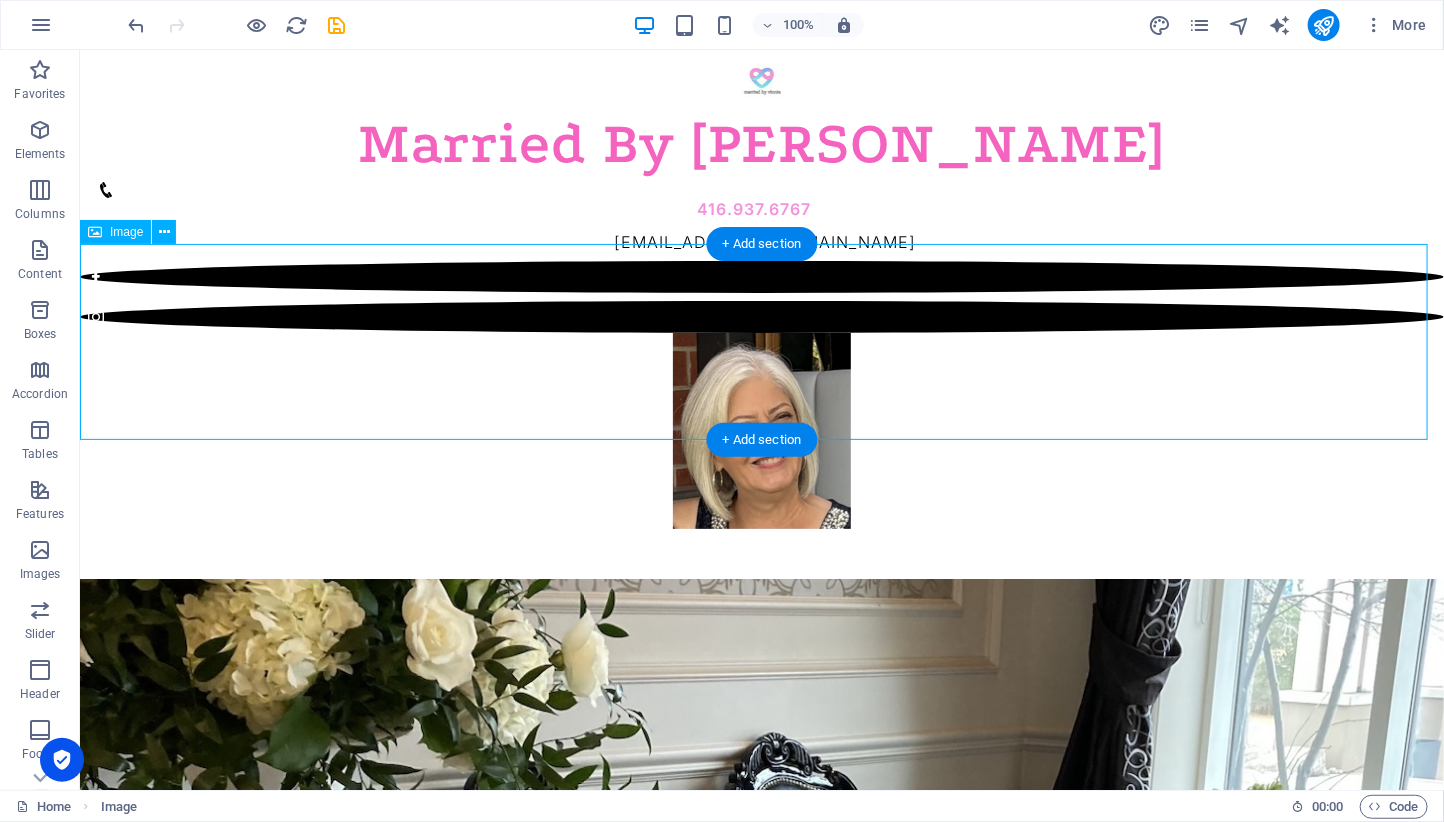 click at bounding box center [761, 430] 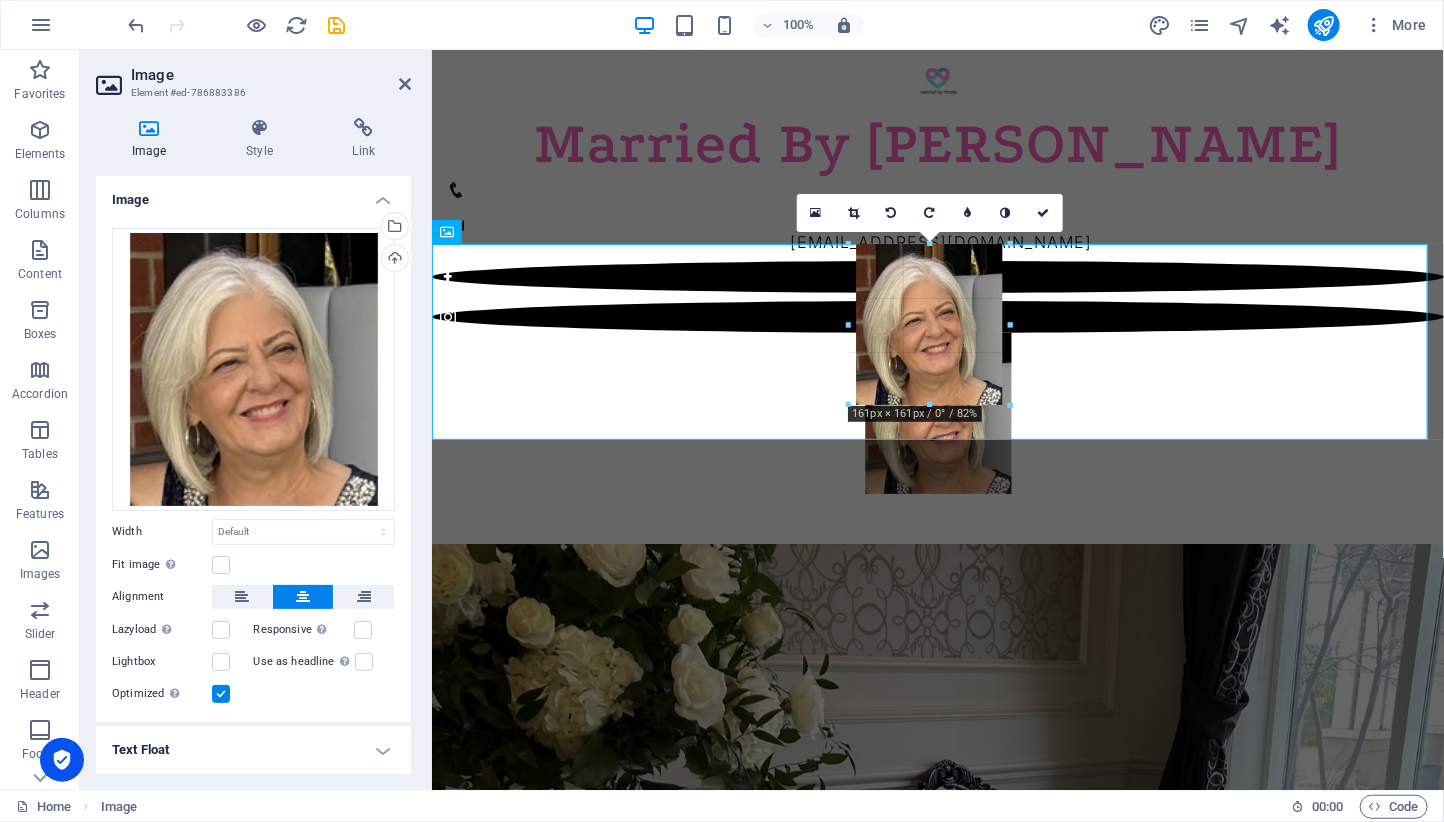 drag, startPoint x: 1026, startPoint y: 441, endPoint x: 986, endPoint y: 391, distance: 64.03124 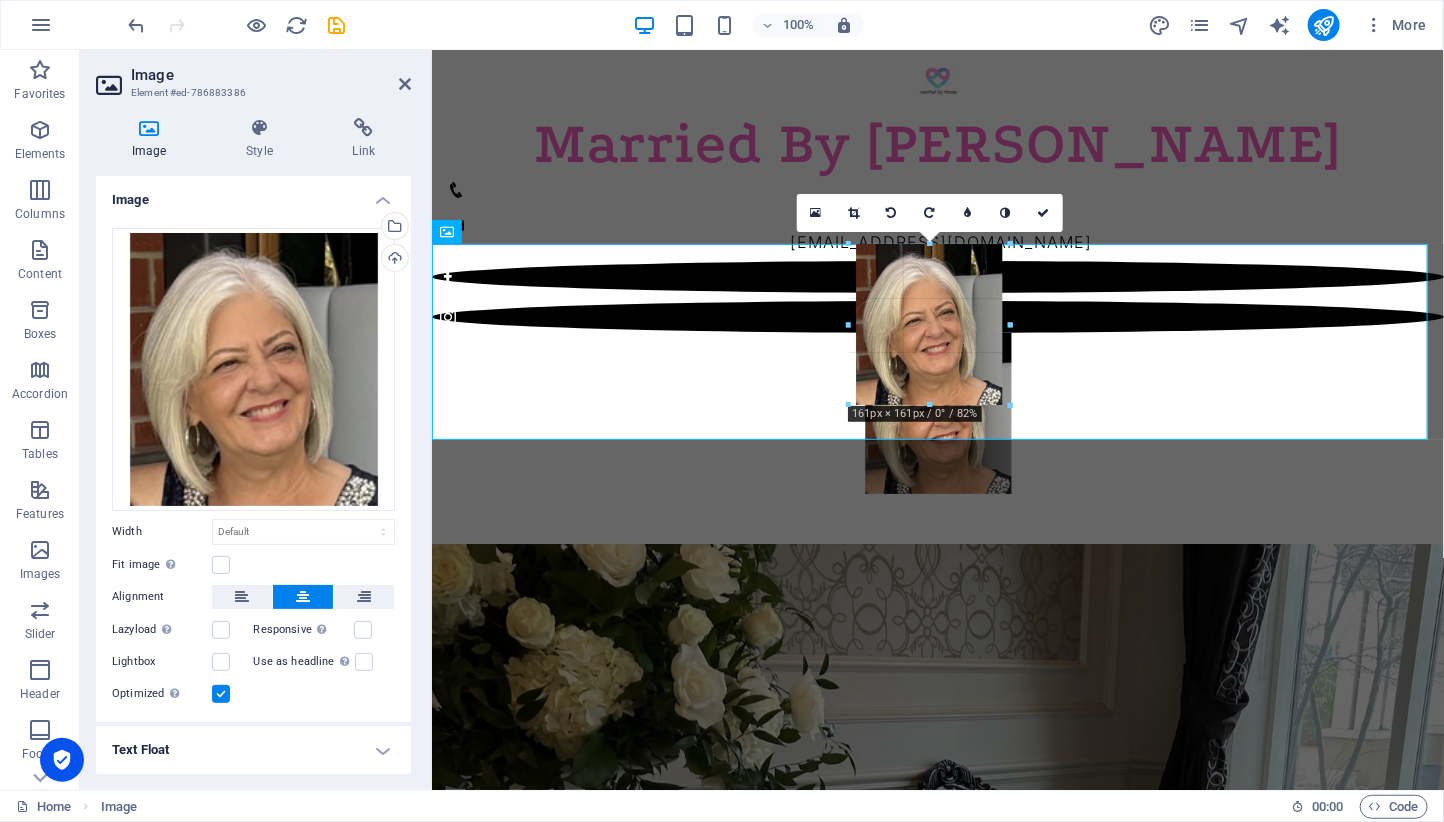 type on "161" 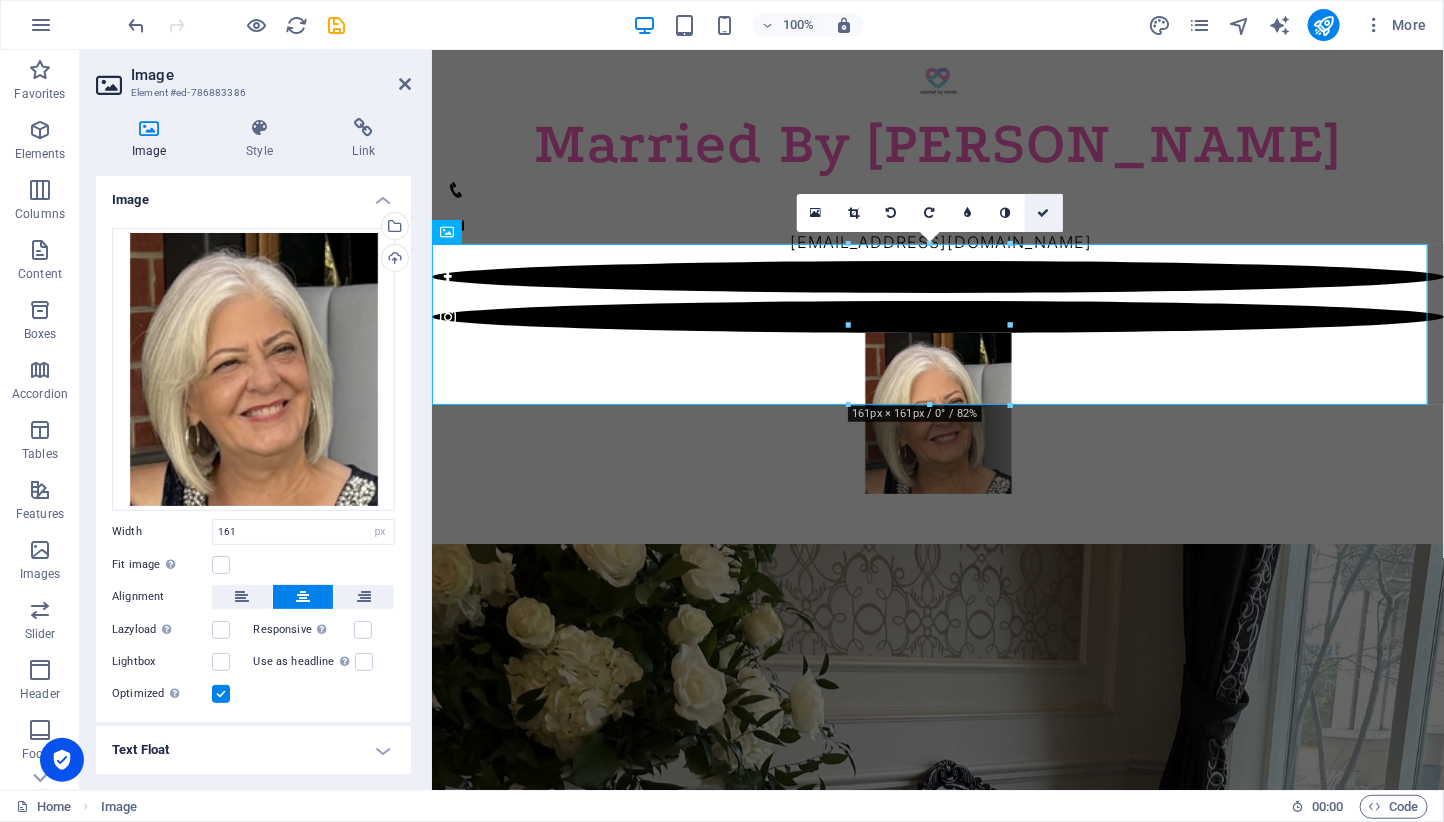 click at bounding box center [1044, 213] 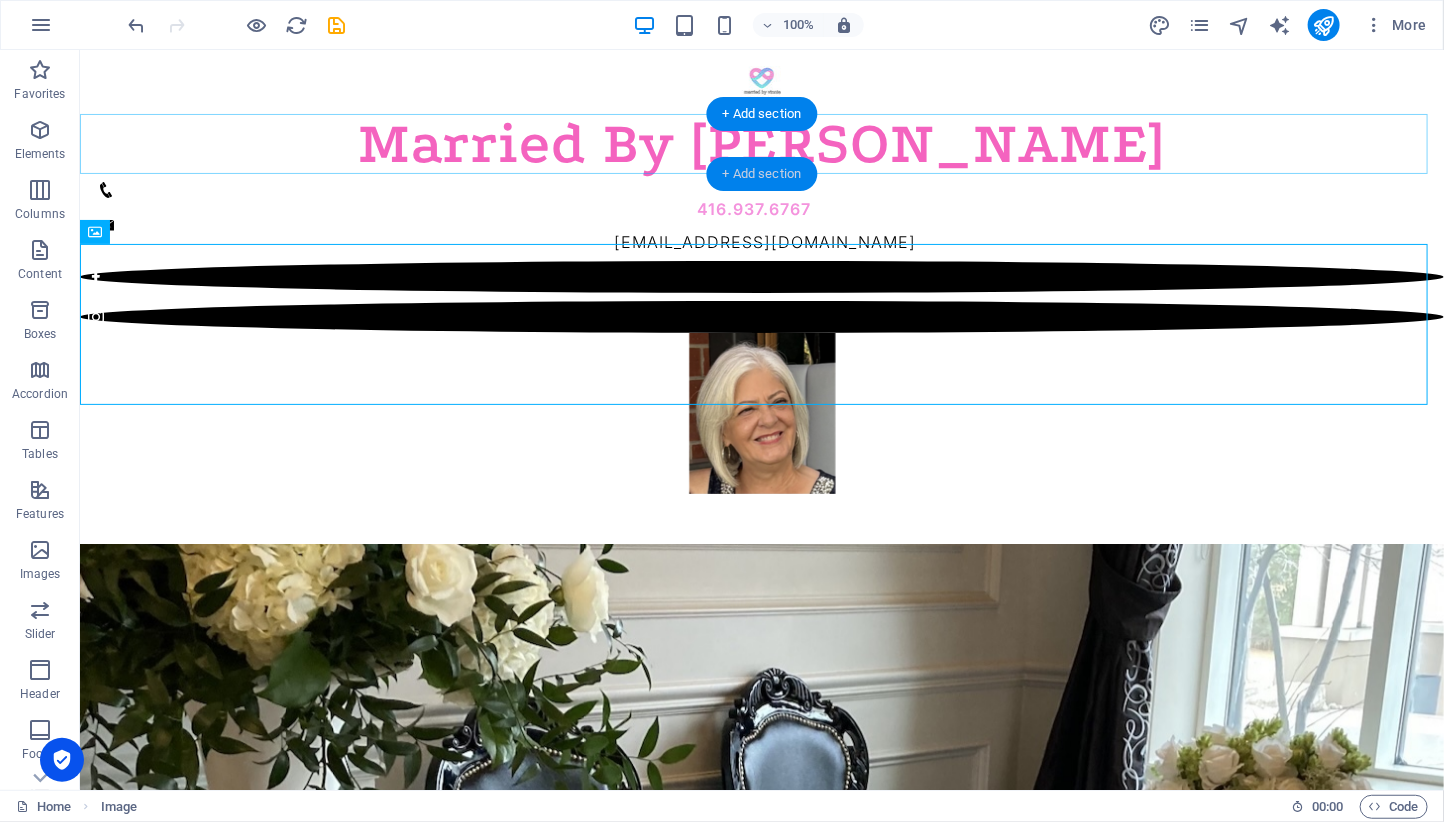 click on "+ Add section" at bounding box center [762, 174] 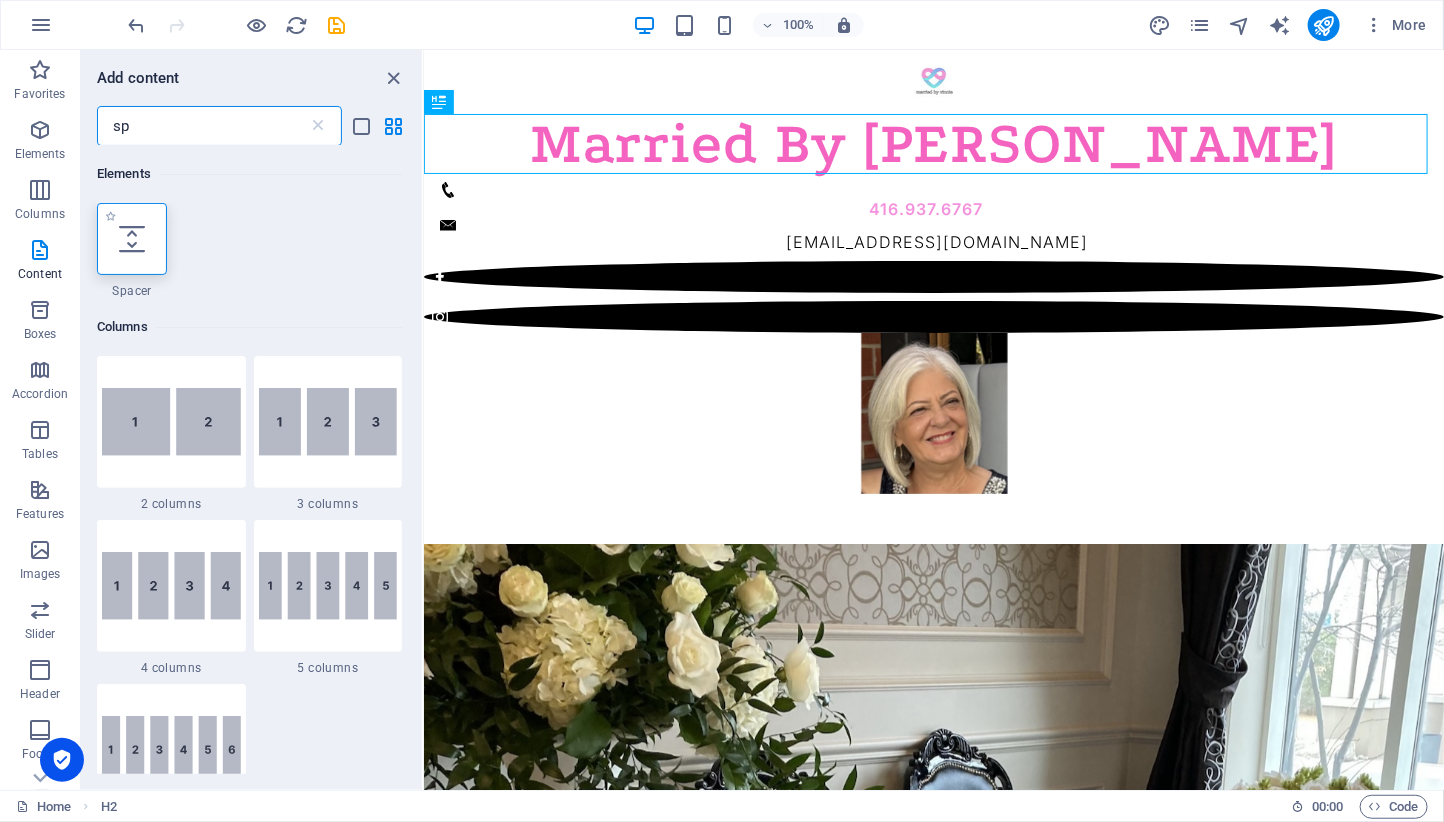 type on "sp" 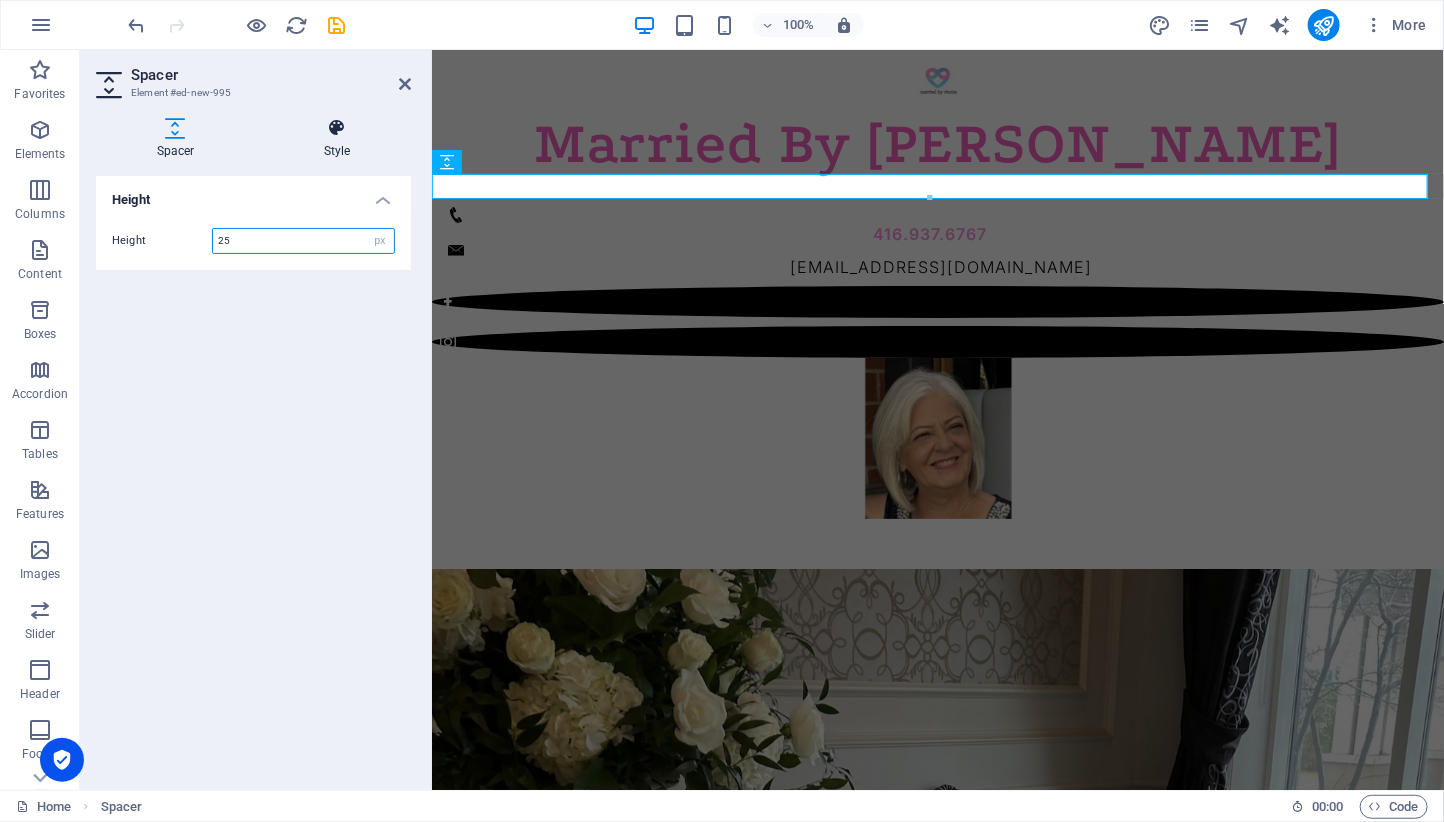 type on "25" 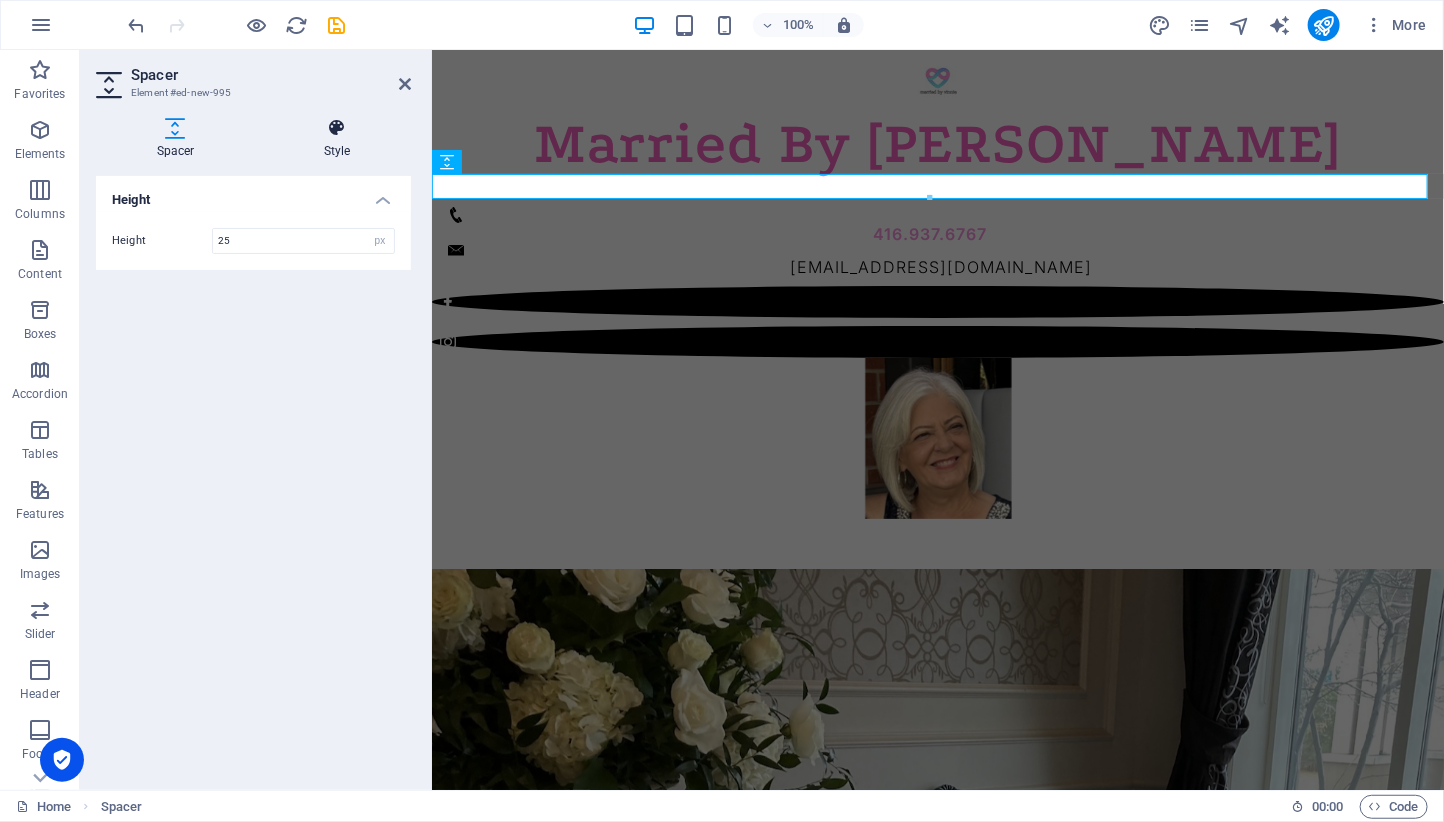 click at bounding box center [337, 128] 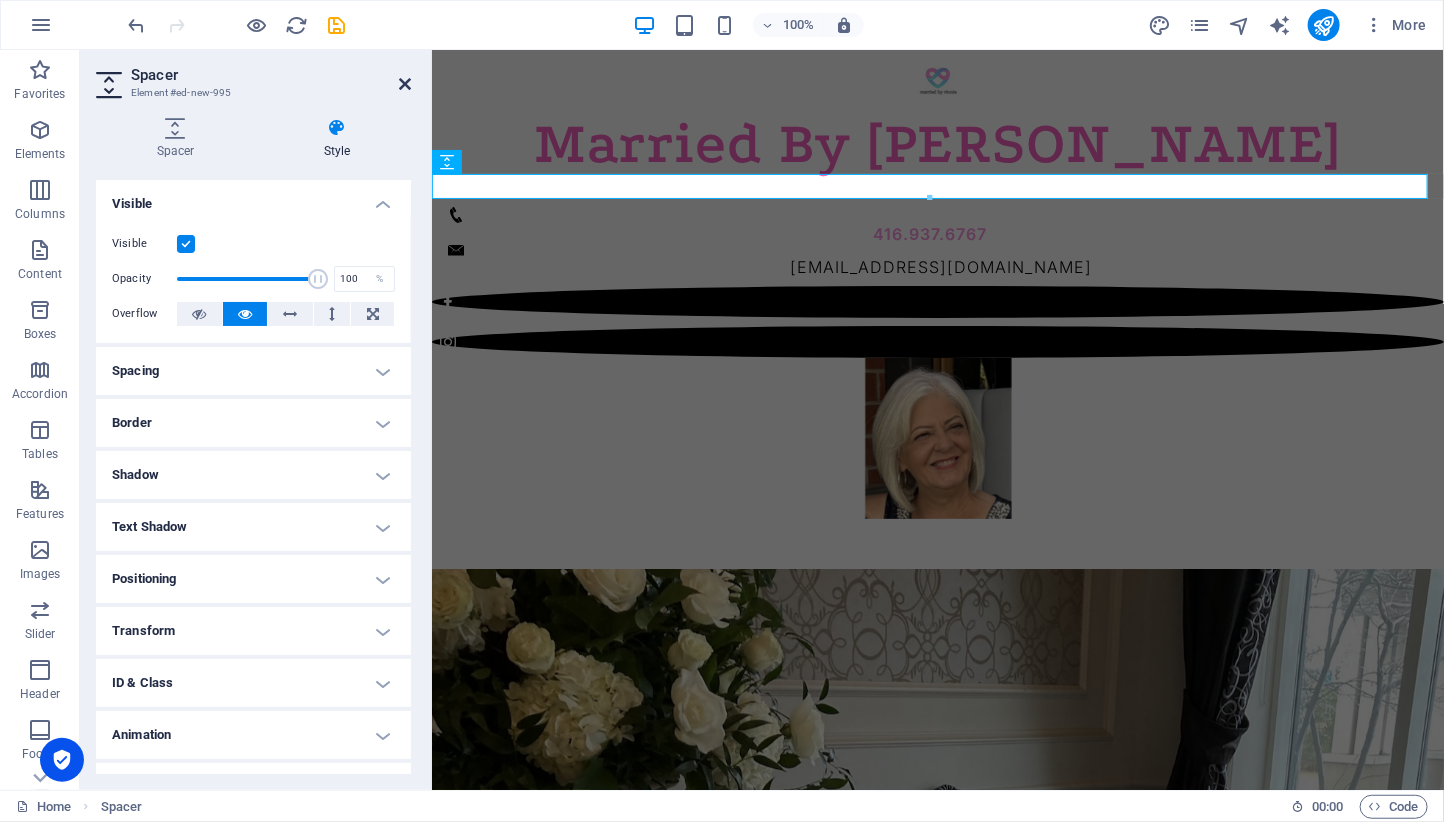 click at bounding box center (405, 84) 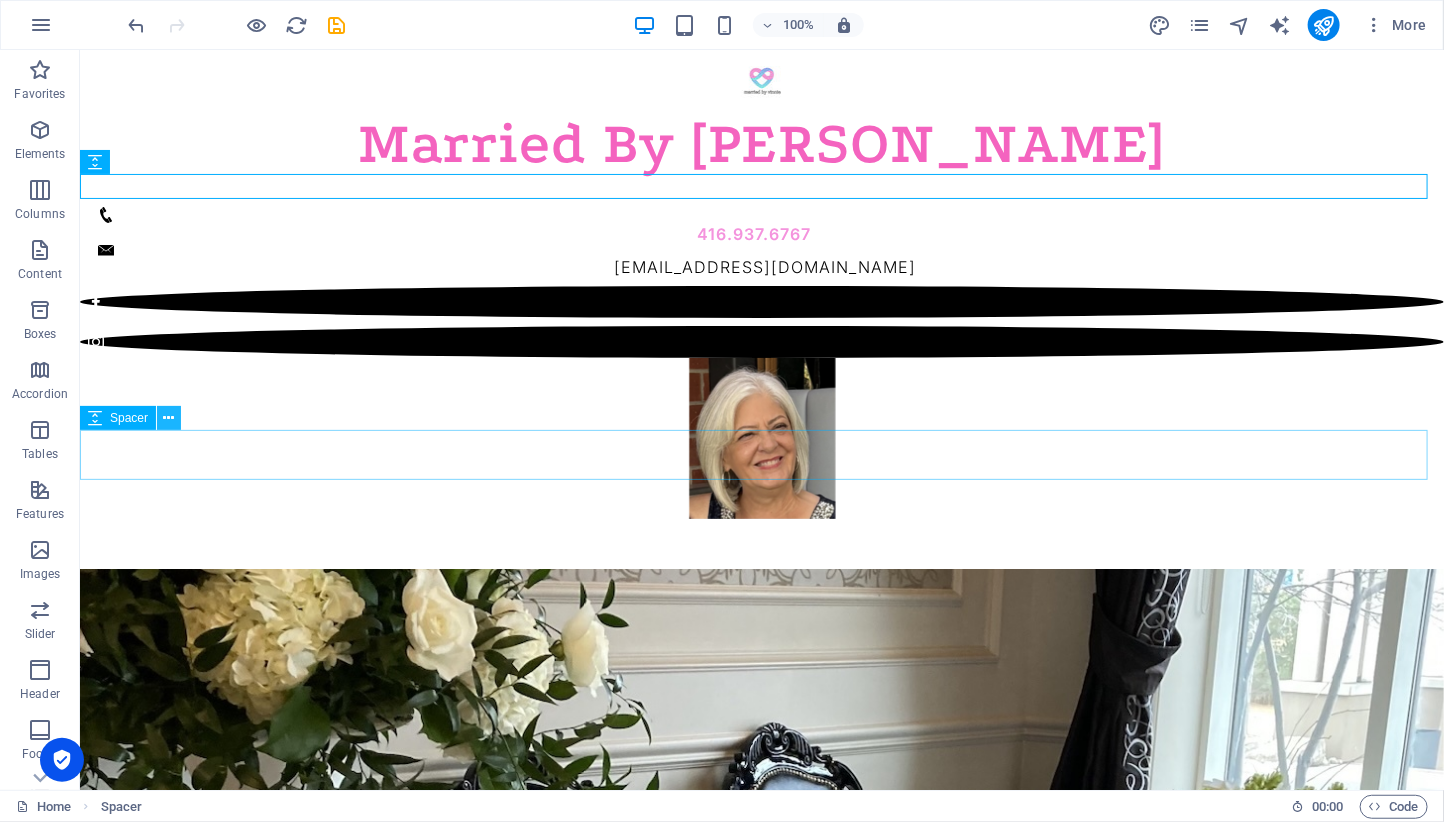 click at bounding box center (169, 418) 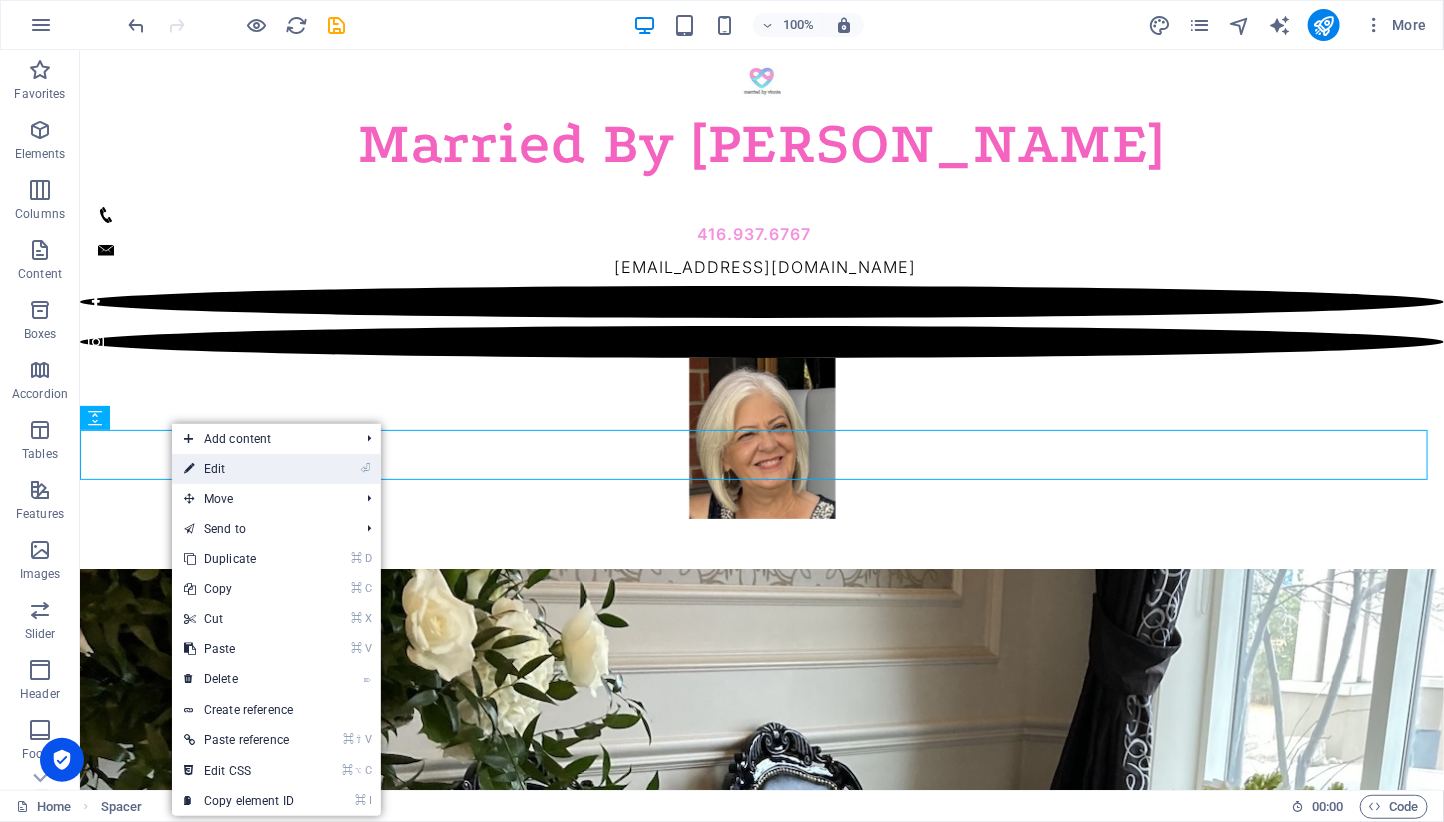 click on "⏎  Edit" at bounding box center (239, 469) 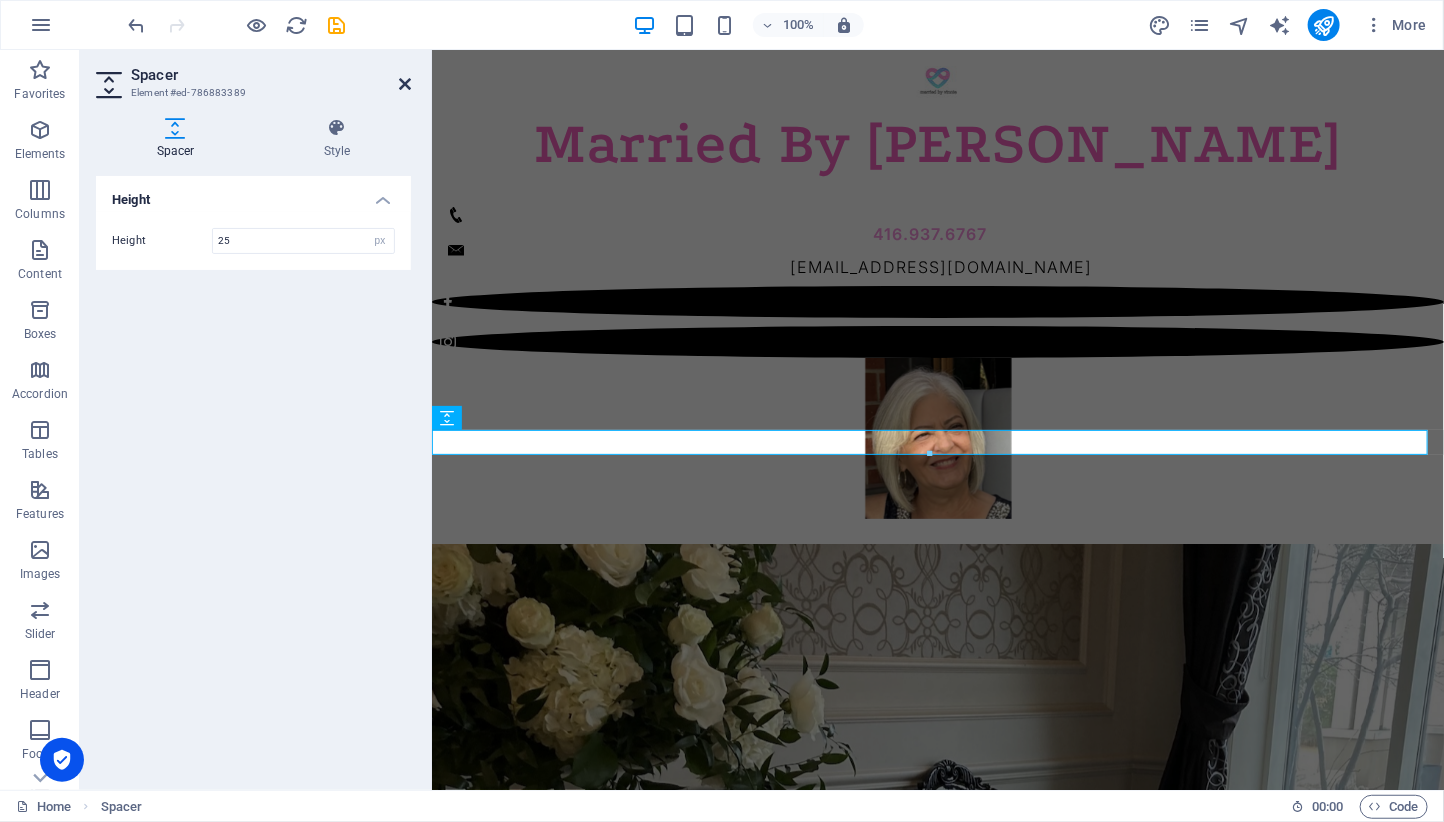 type on "25" 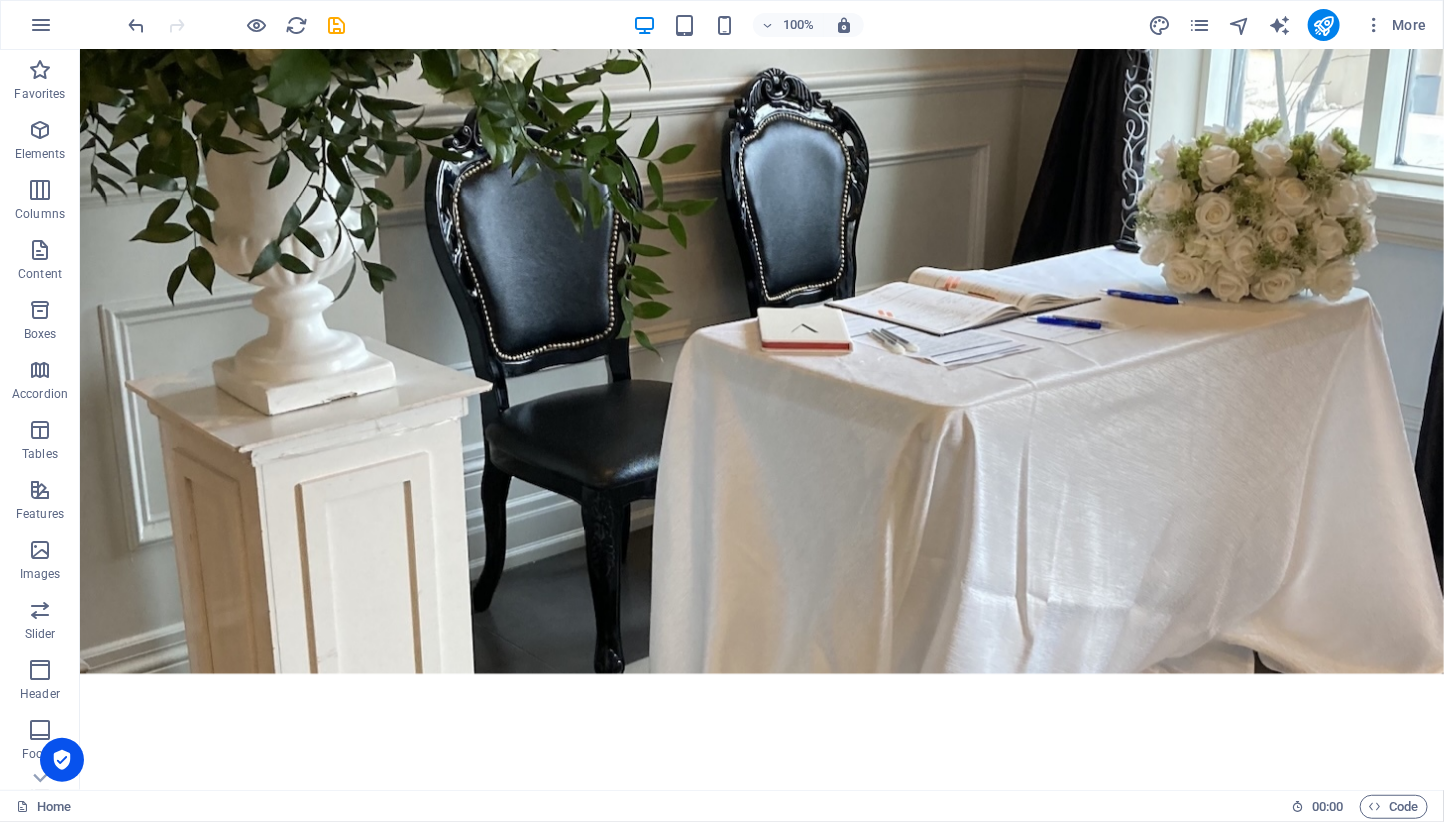 scroll, scrollTop: 585, scrollLeft: 0, axis: vertical 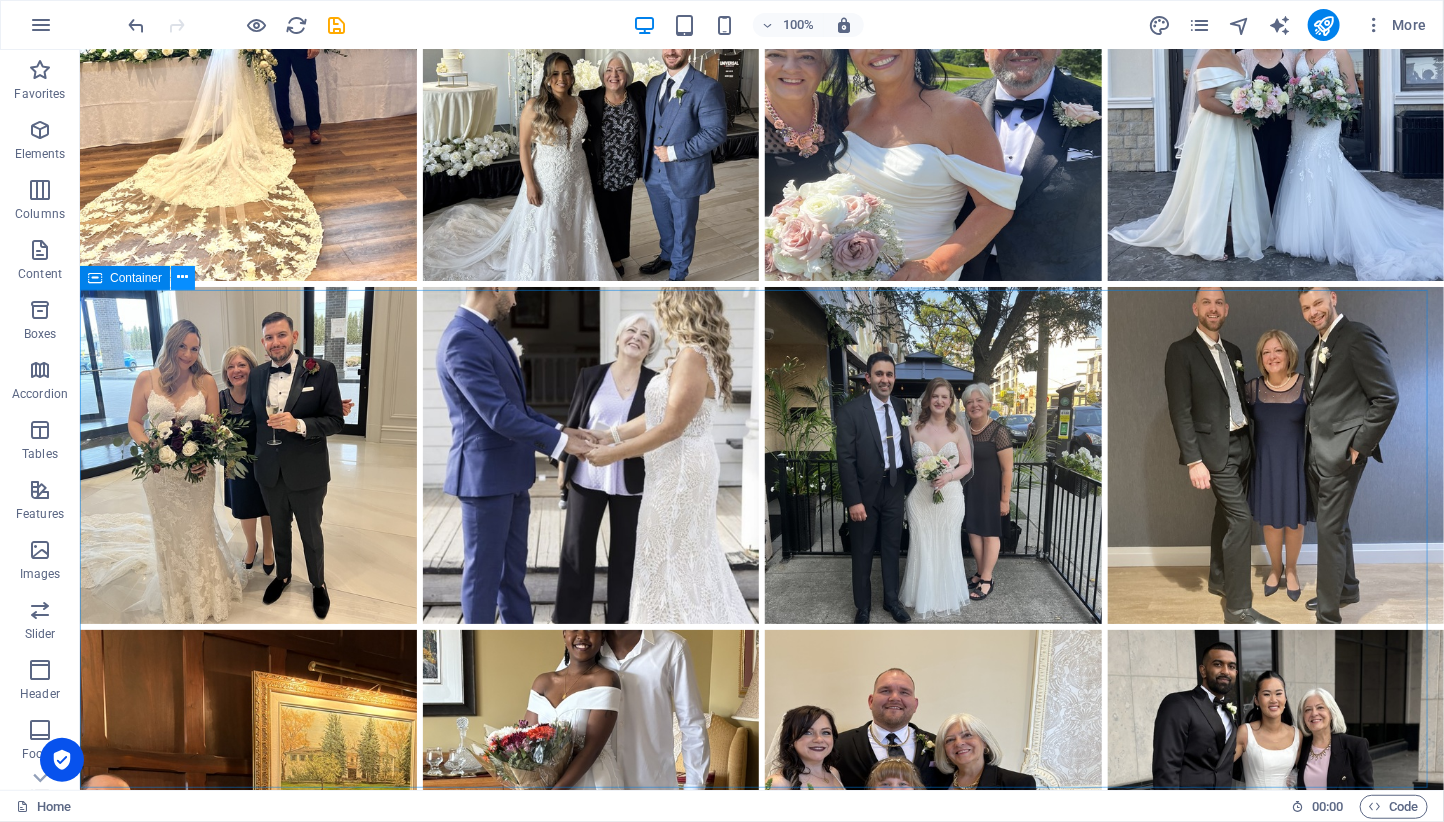 click at bounding box center [183, 277] 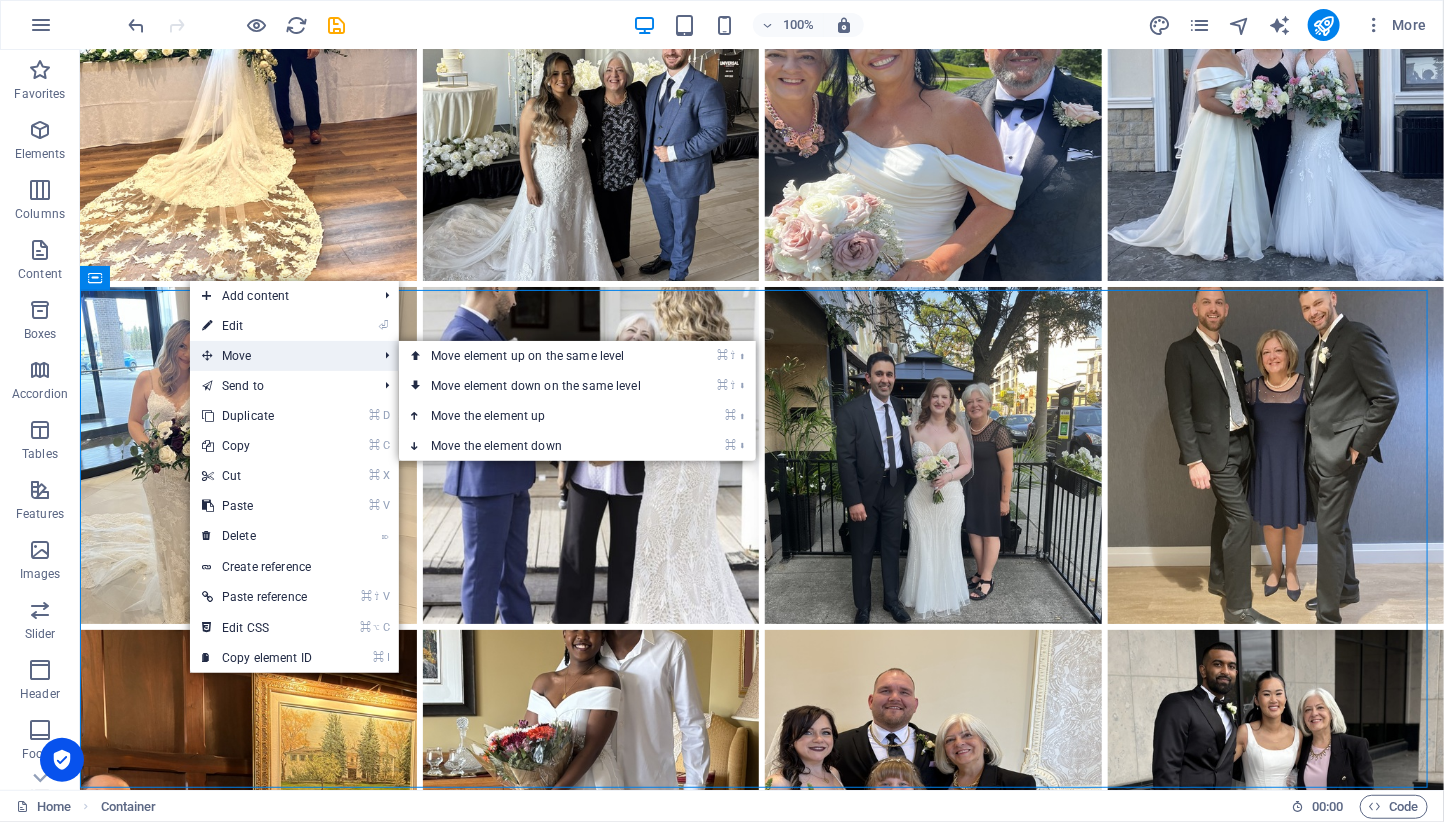 click on "Move" at bounding box center [279, 356] 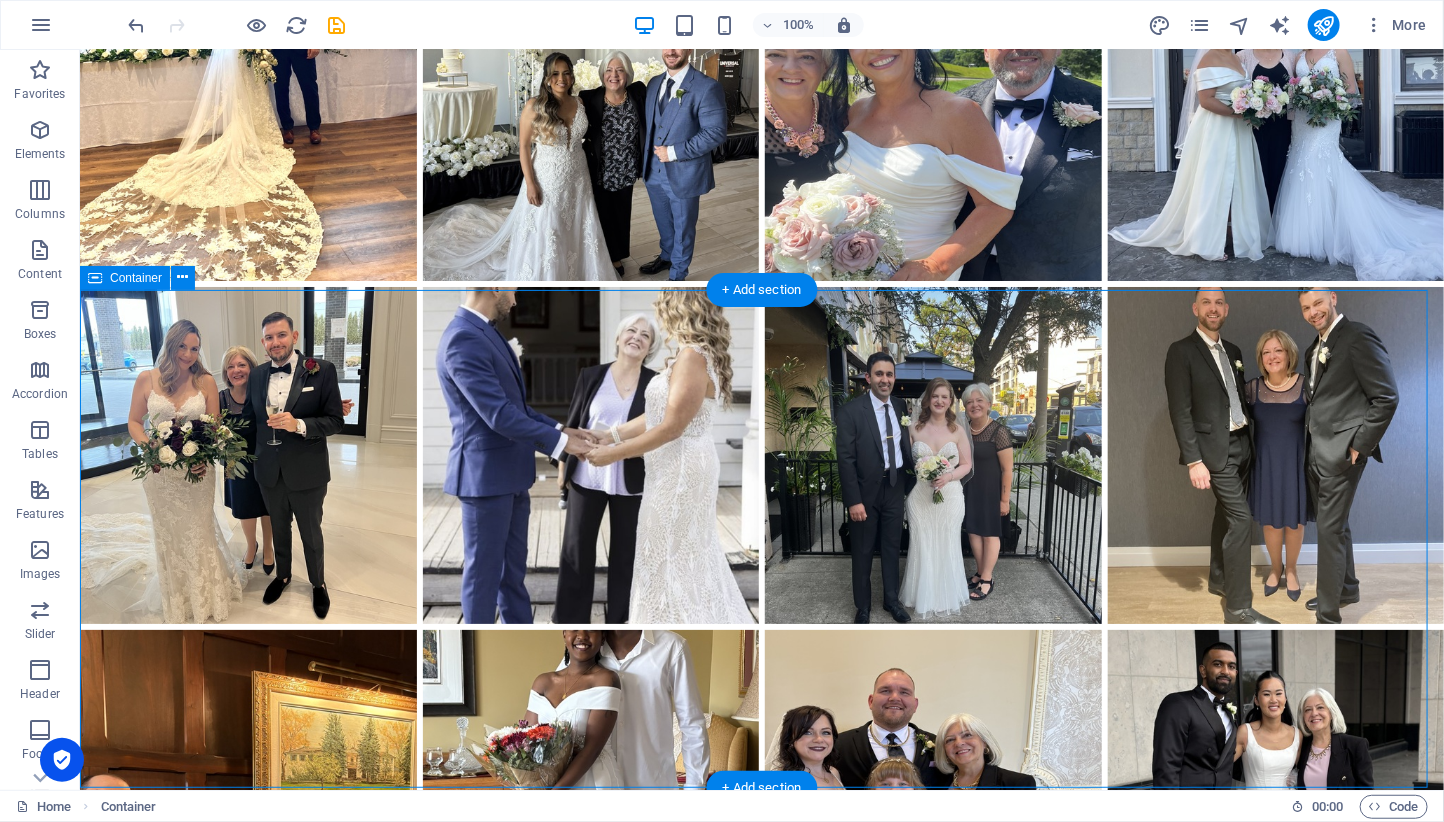 click on "What's it Like to Work with [PERSON_NAME] We begin with a free consultation where you share your vision for your ceremony, and together we determine the best package for your needs. Once the [MEDICAL_DATA] is paid, you will receive a comprehensive wedding package with all of the necessary information and instructions on how to proceed. About four weeks before the big day, I remind you to apply for your marriage licence and to make your ceremony selections, and then using your choices, I craft a beautiful ceremony which may include the telling your love story.   We then collaborate until the draft is perfect. On the day of the wedding, I arrive about 20-30 minutes before the ceremony to coordinate with other vendors and to set up. Right after the ceremony, you receive a record of solemnization, and I handle sending your signed licence to the Registrar’s Office.   I also like to get a photo of us together. post-wedding process hassle-free." at bounding box center [761, 1899] 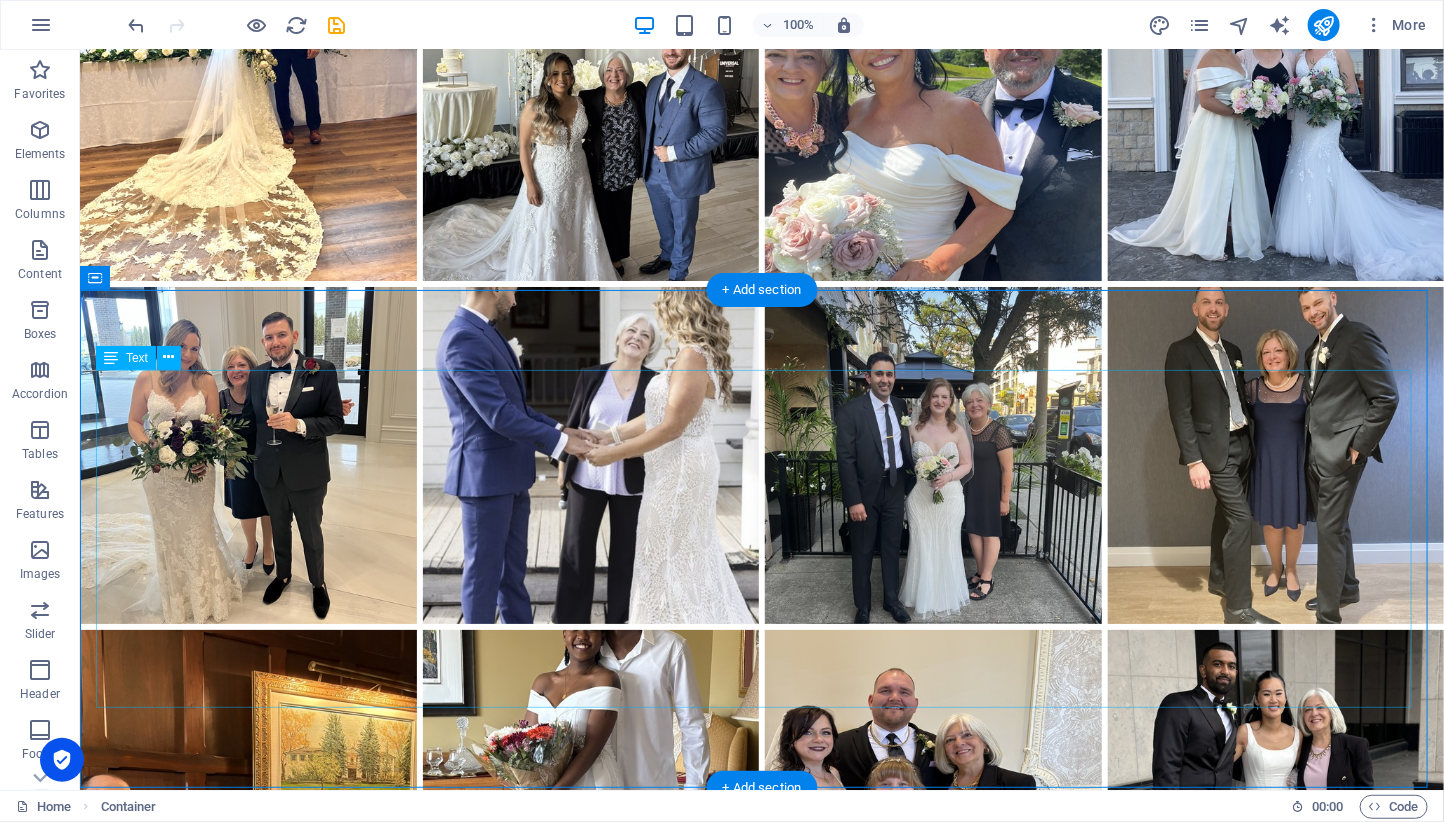 click on "What's it Like to Work with [PERSON_NAME] We begin with a free consultation where you share your vision for your ceremony, and together we determine the best package for your needs. Once the [MEDICAL_DATA] is paid, you will receive a comprehensive wedding package with all of the necessary information and instructions on how to proceed. About four weeks before the big day, I remind you to apply for your marriage licence and to make your ceremony selections, and then using your choices, I craft a beautiful ceremony which may include the telling your love story.   We then collaborate until the draft is perfect. On the day of the wedding, I arrive about 20-30 minutes before the ceremony to coordinate with other vendors and to set up. Right after the ceremony, you receive a record of solemnization, and I handle sending your signed licence to the Registrar’s Office.   I also like to get a photo of us together. post-wedding process hassle-free." at bounding box center [761, 1899] 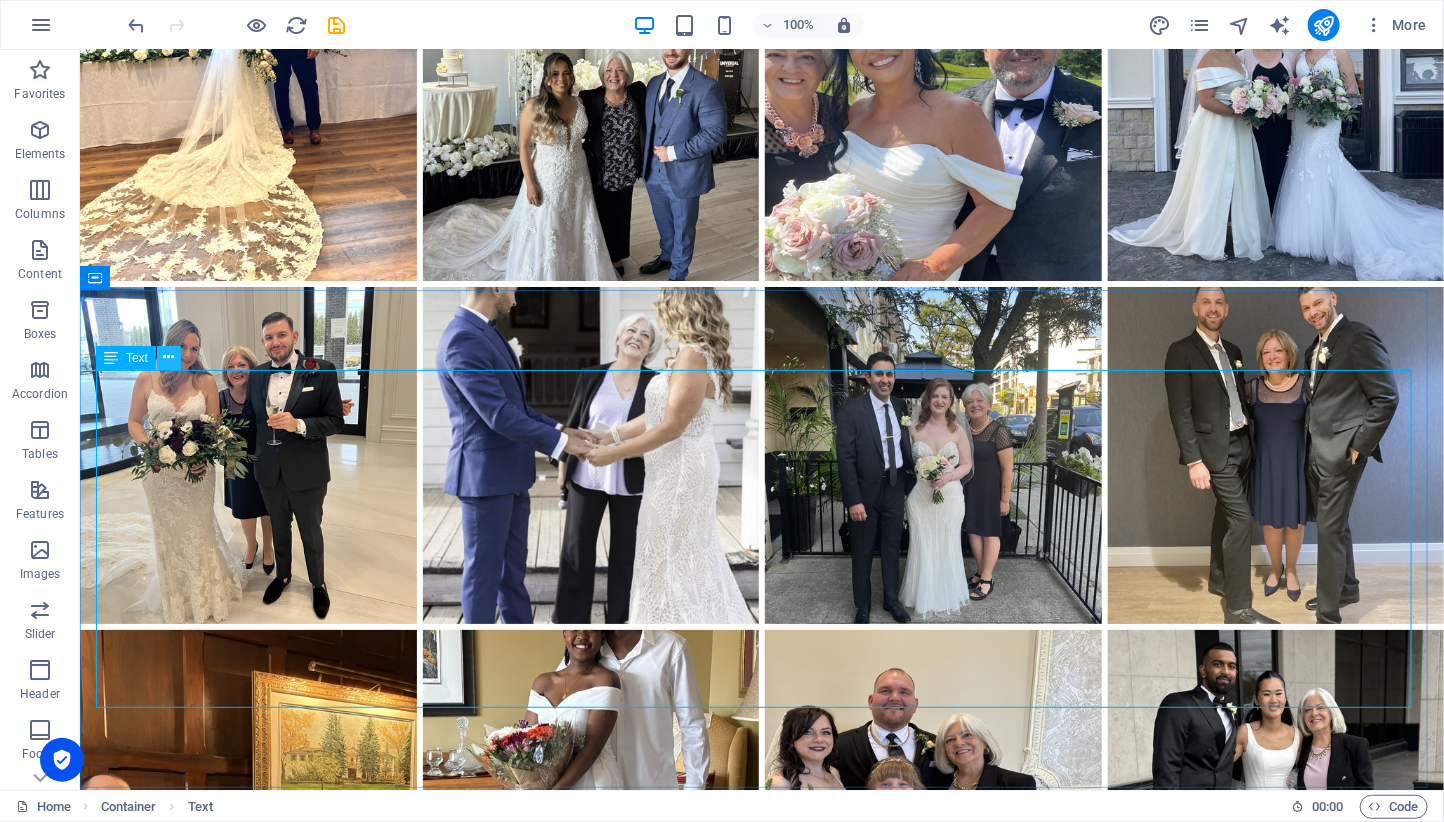 click at bounding box center [169, 358] 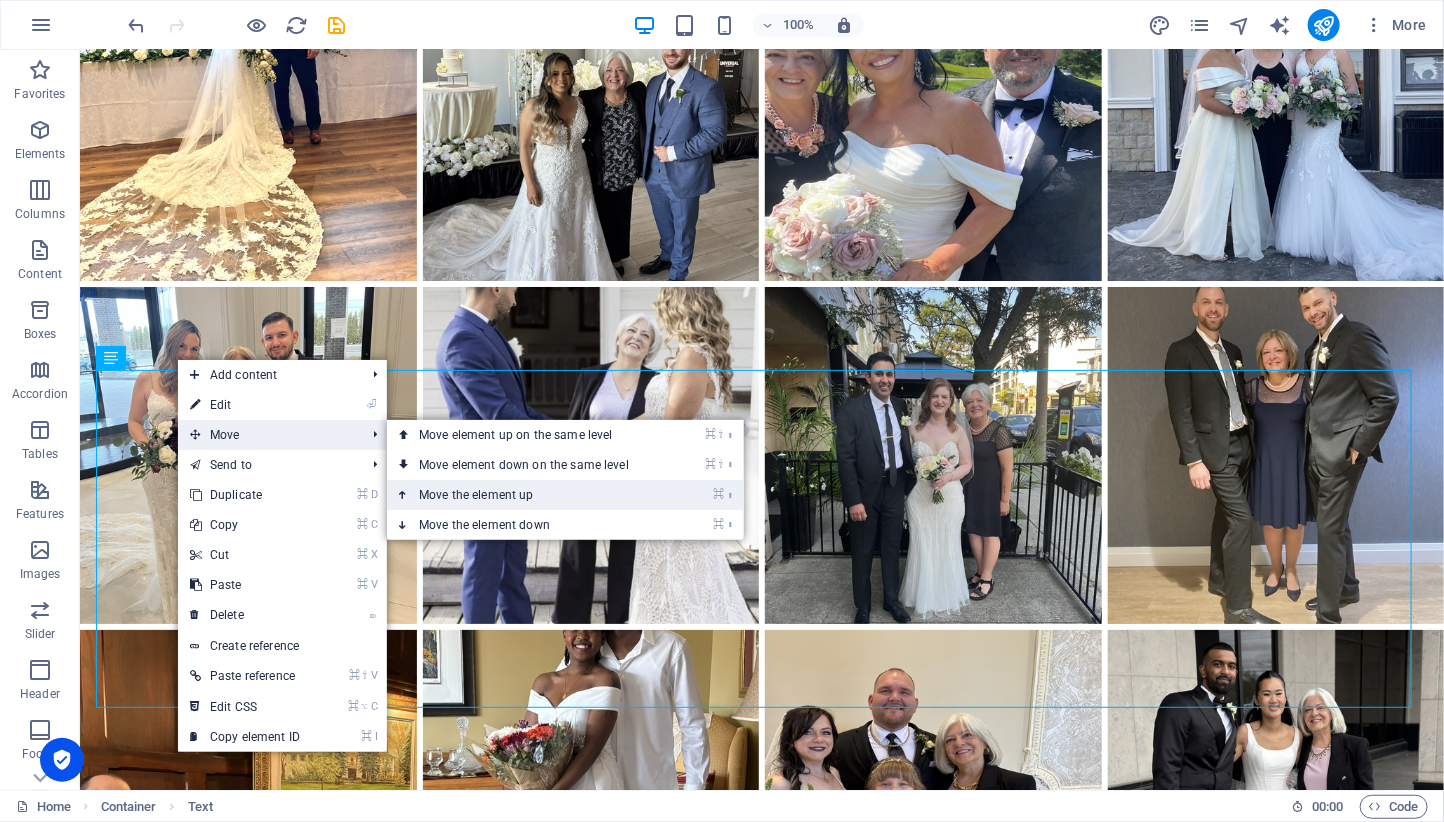 click on "⌘ ⬆  Move the element up" at bounding box center [528, 495] 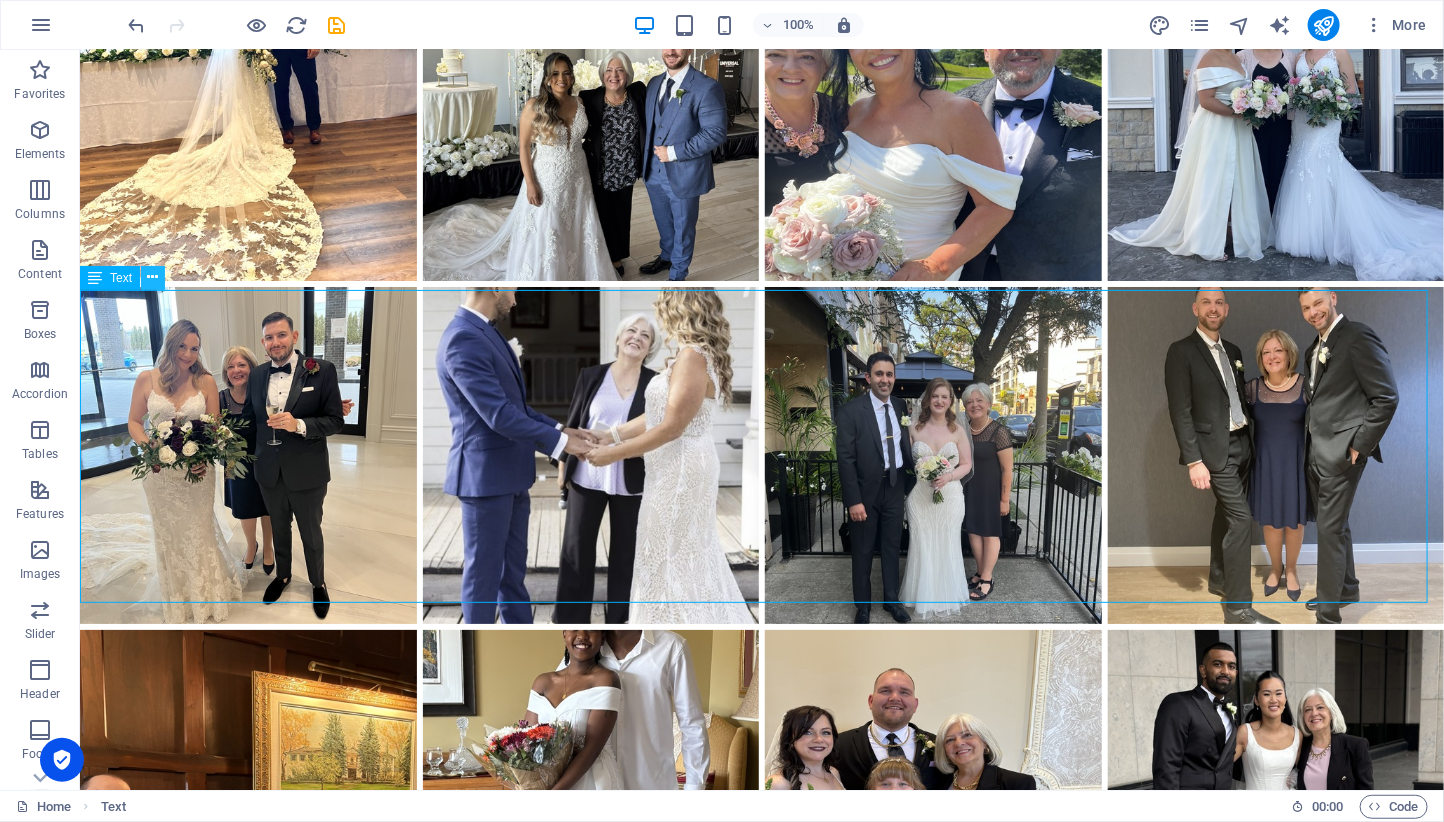 click at bounding box center [153, 277] 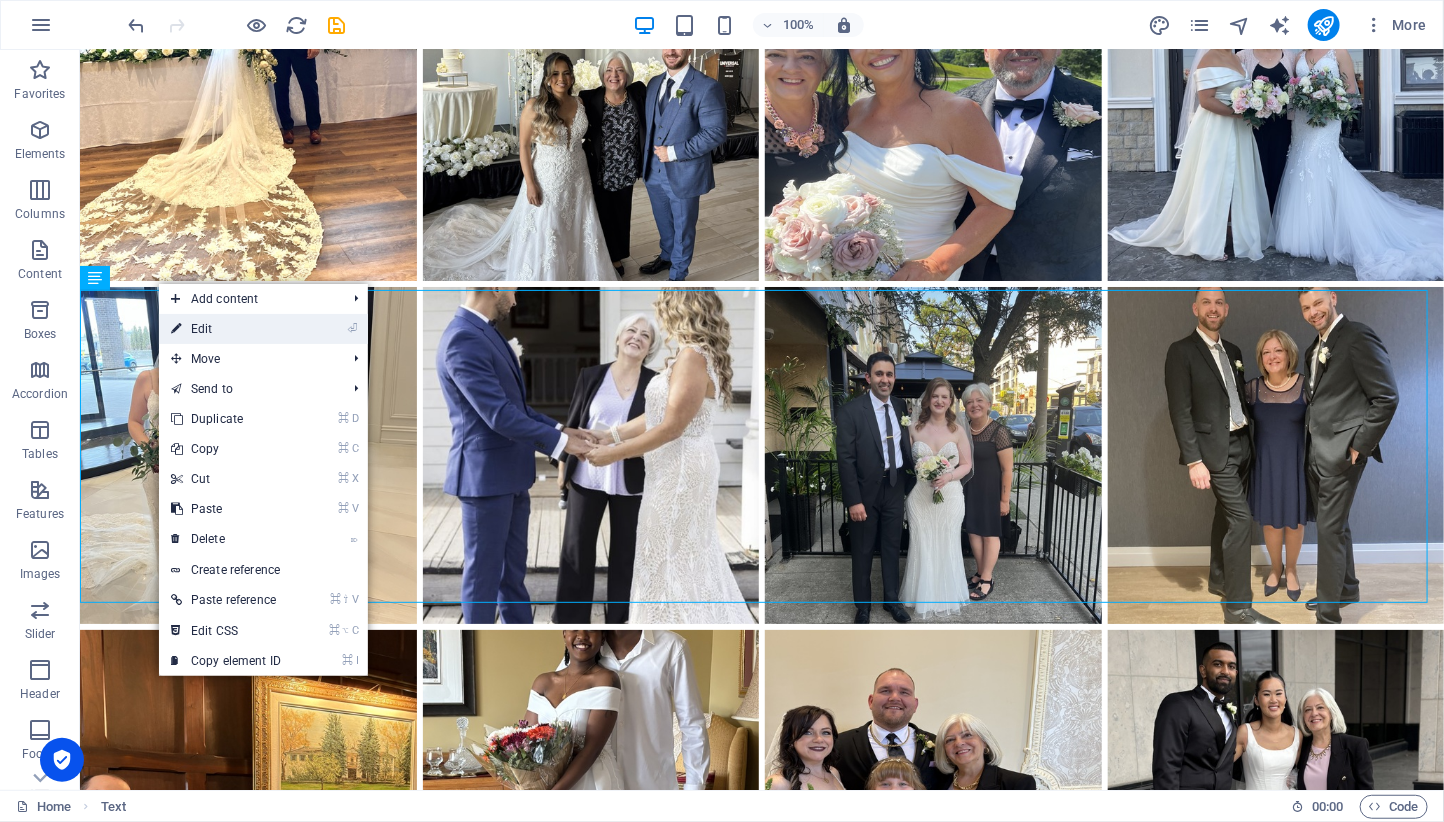 click on "⏎  Edit" at bounding box center (226, 329) 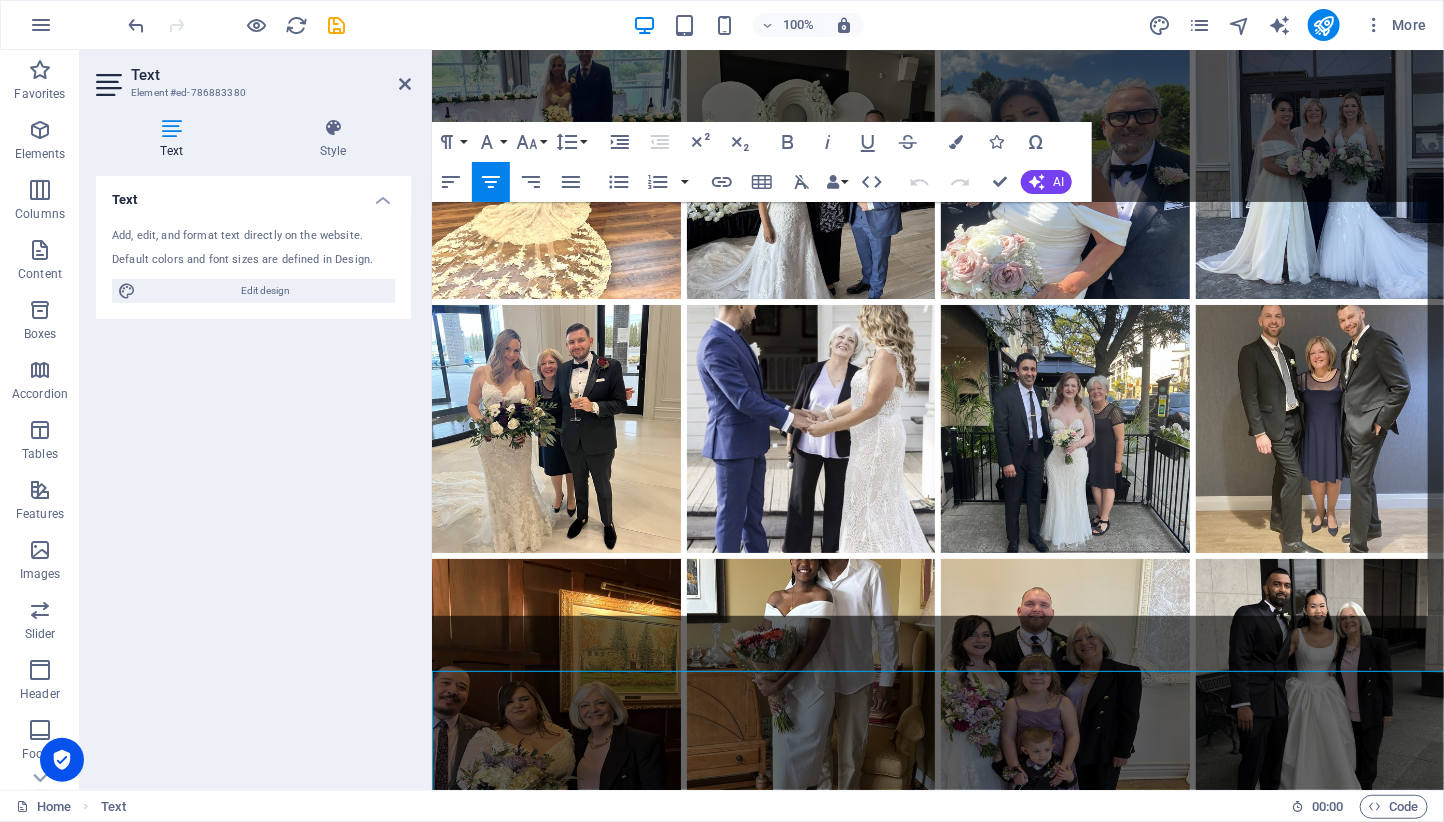 scroll, scrollTop: 2665, scrollLeft: 0, axis: vertical 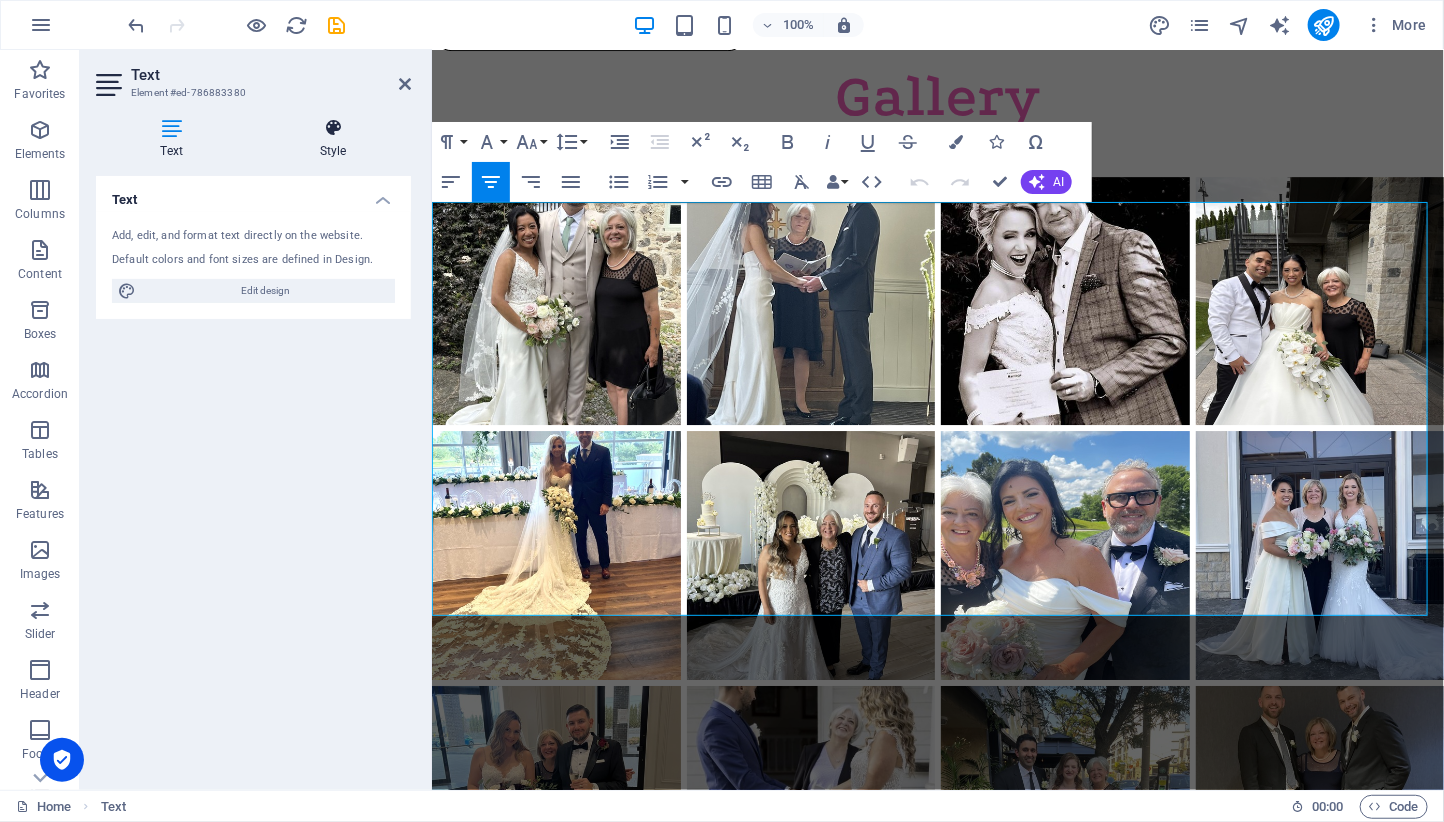 click at bounding box center [333, 128] 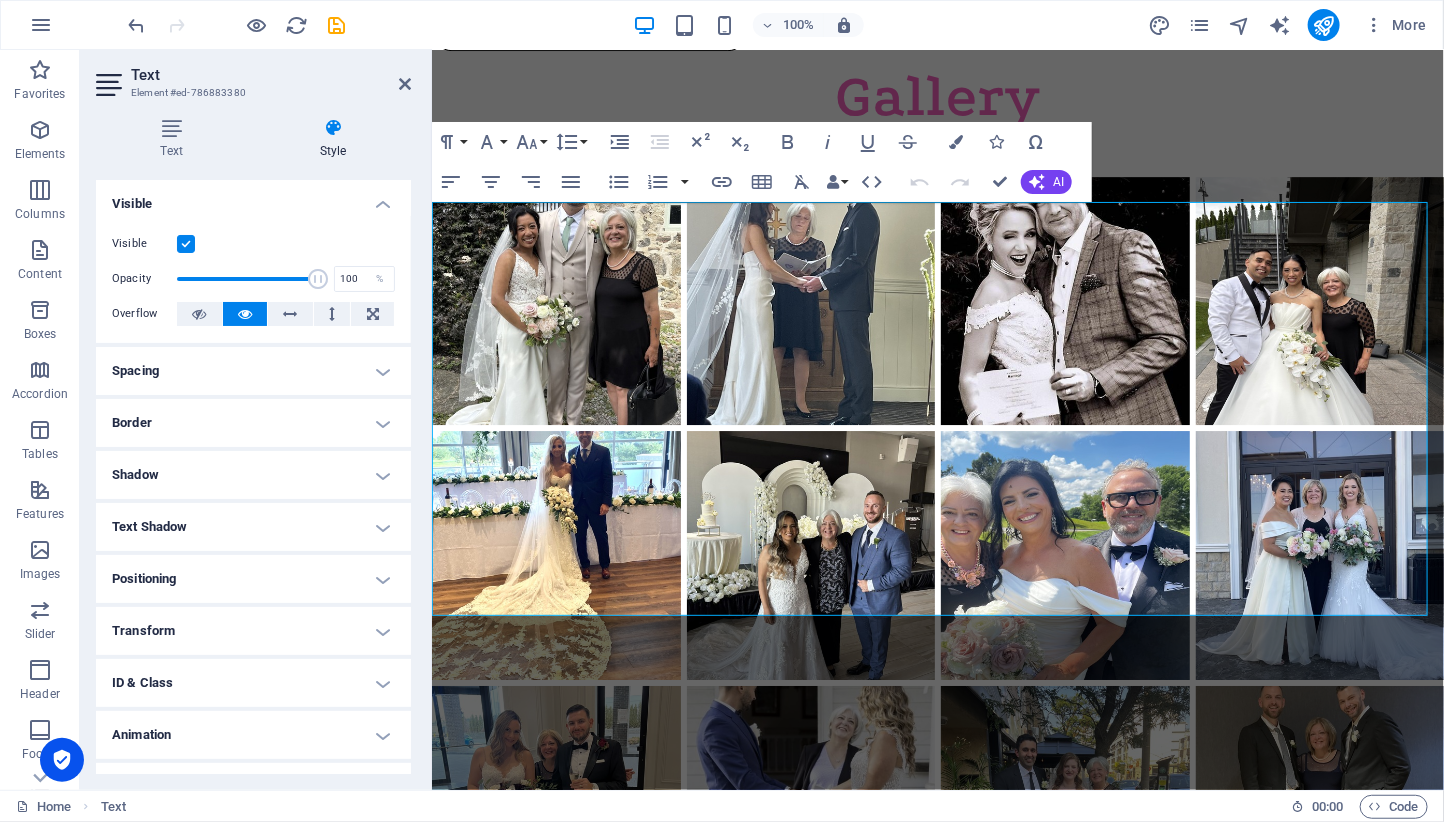 click at bounding box center (333, 128) 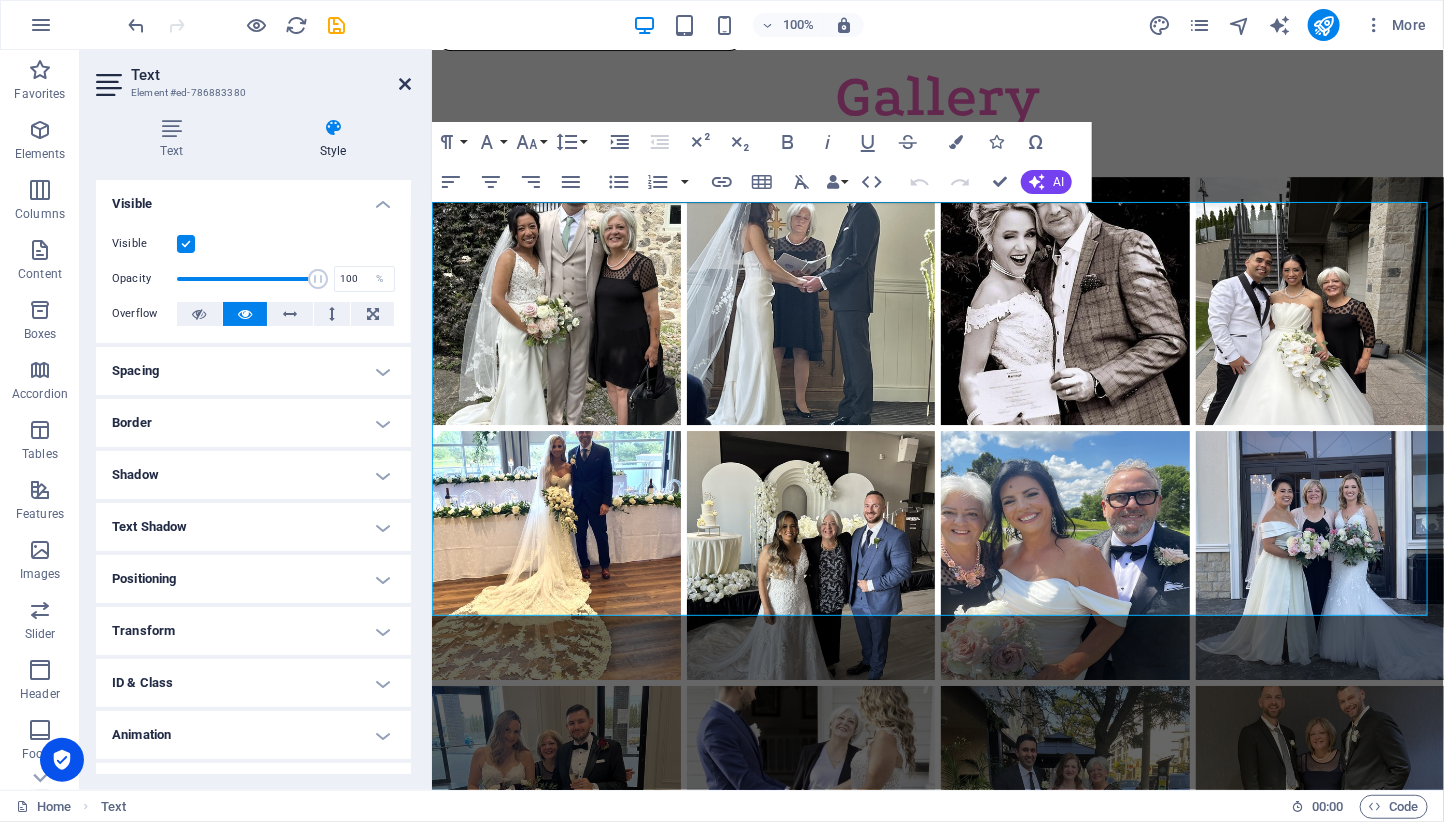 click at bounding box center (405, 84) 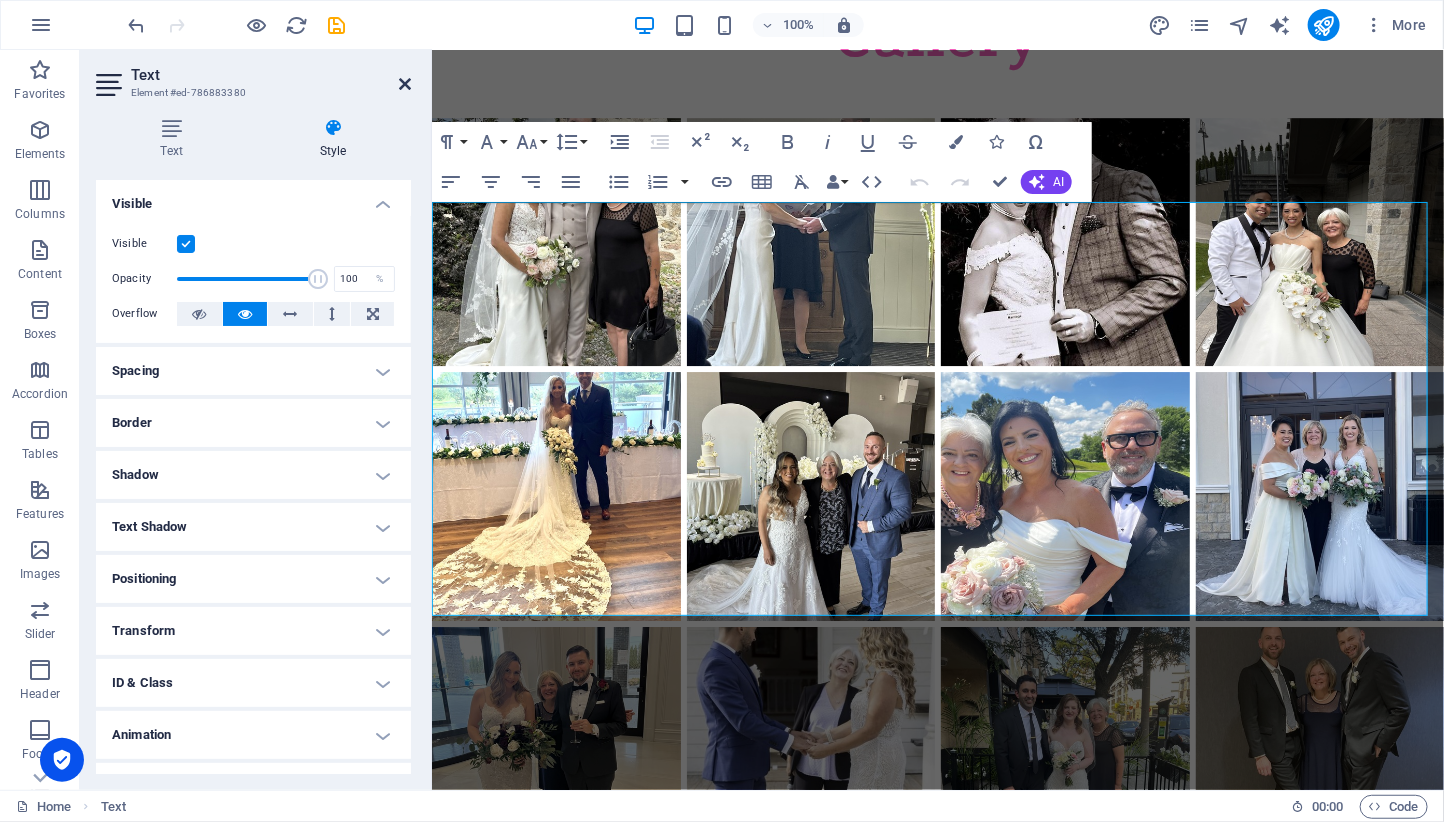 scroll, scrollTop: 3046, scrollLeft: 0, axis: vertical 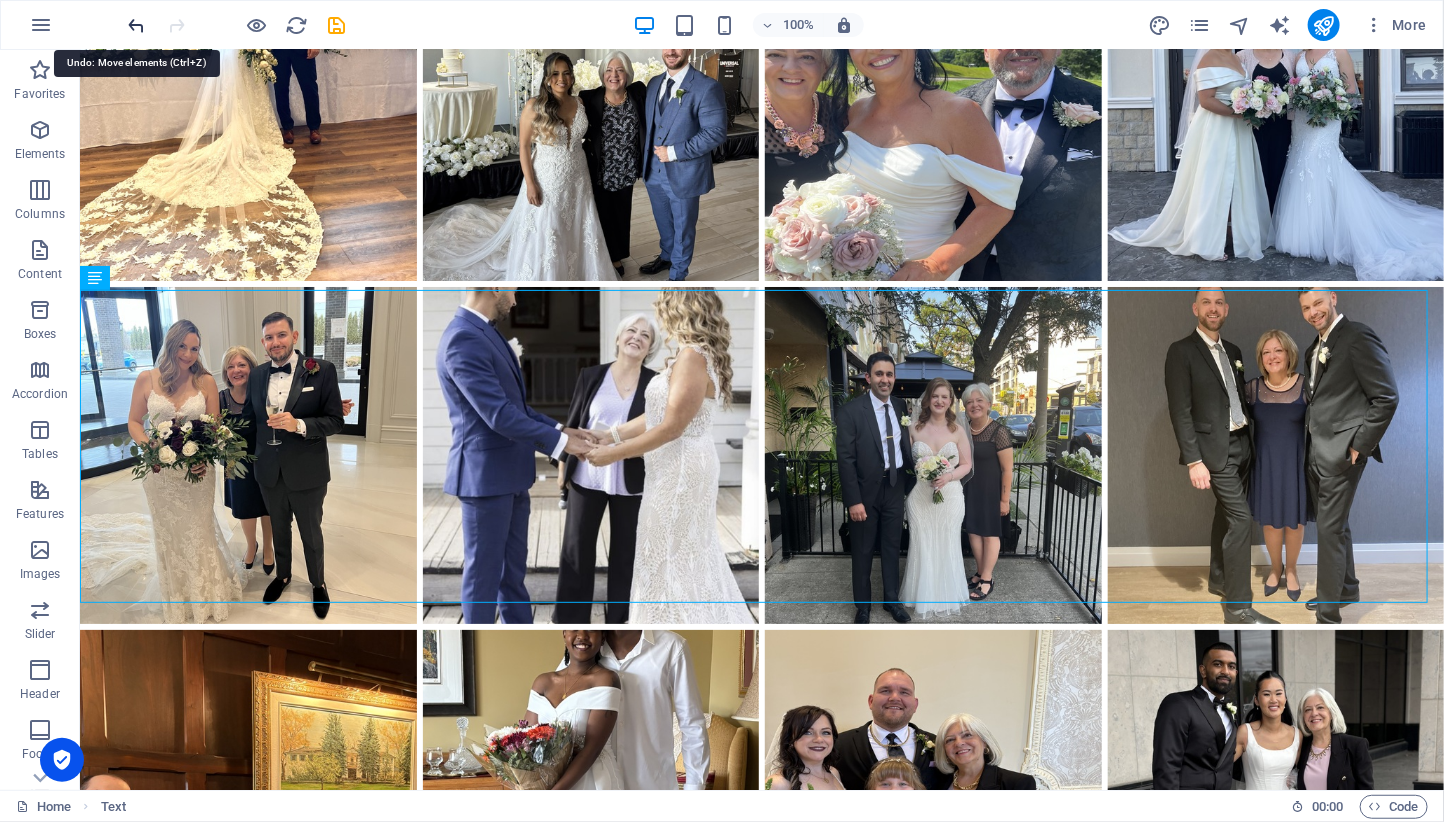click at bounding box center (137, 25) 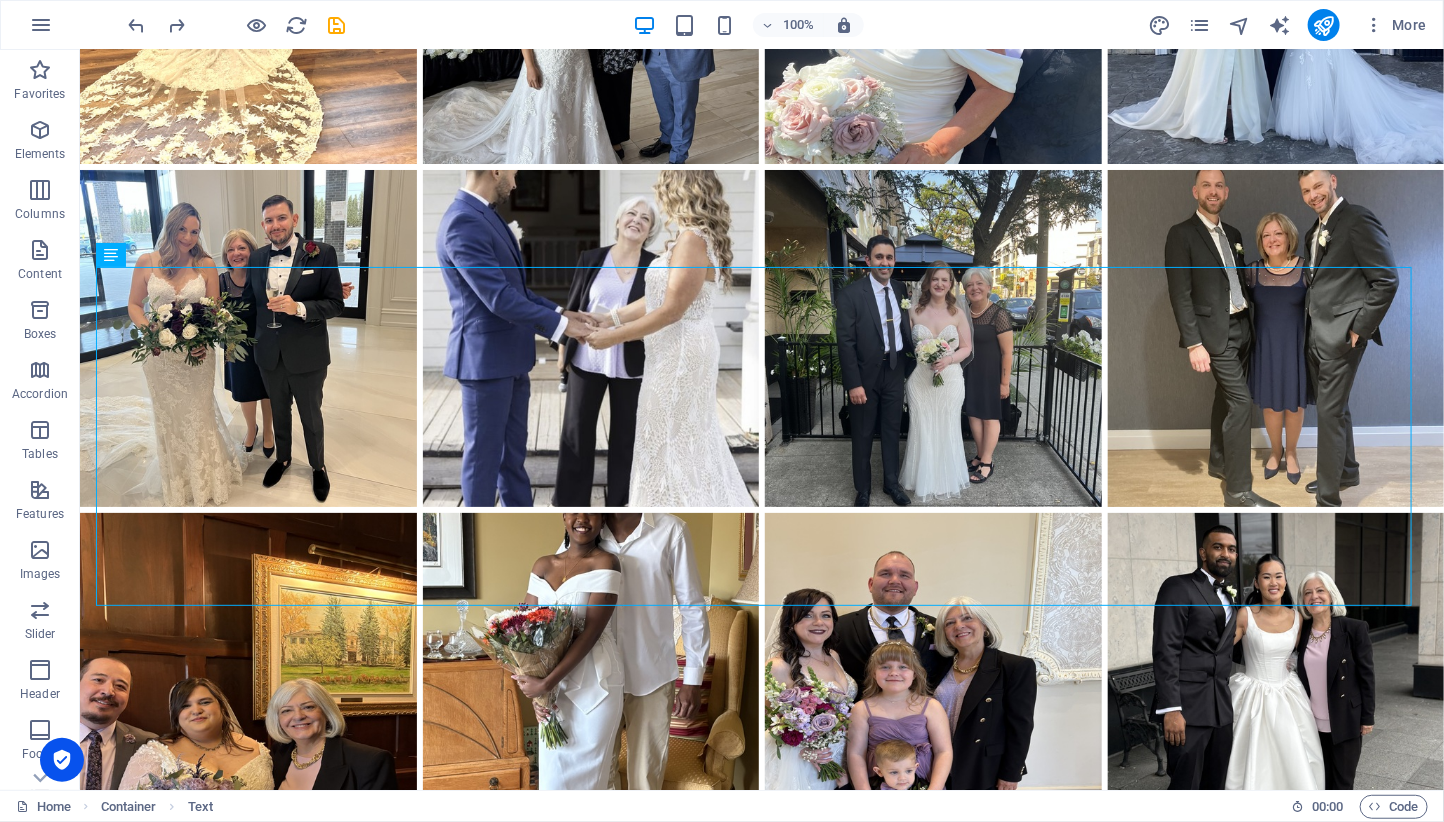 scroll, scrollTop: 3183, scrollLeft: 0, axis: vertical 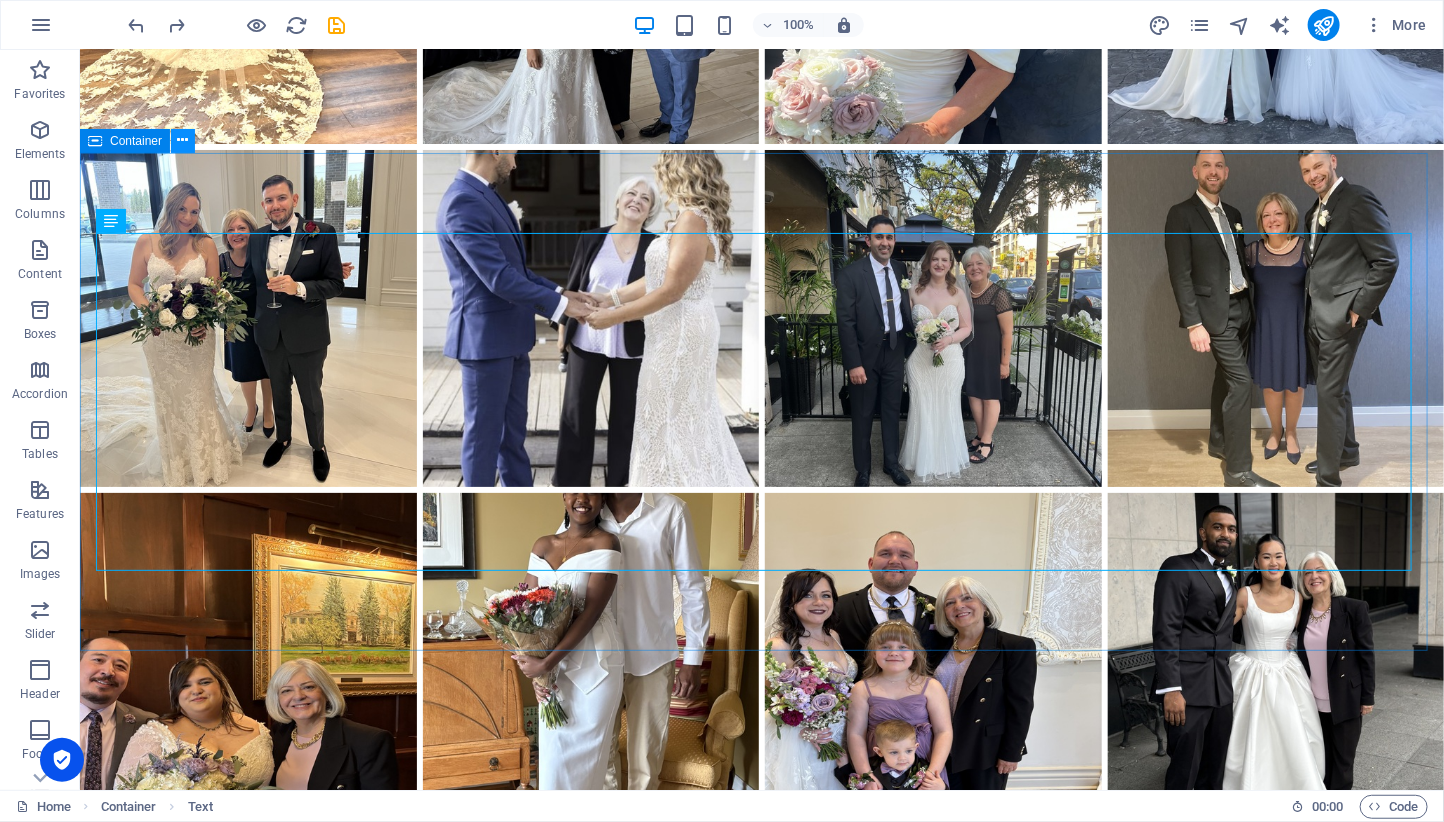 click at bounding box center (183, 140) 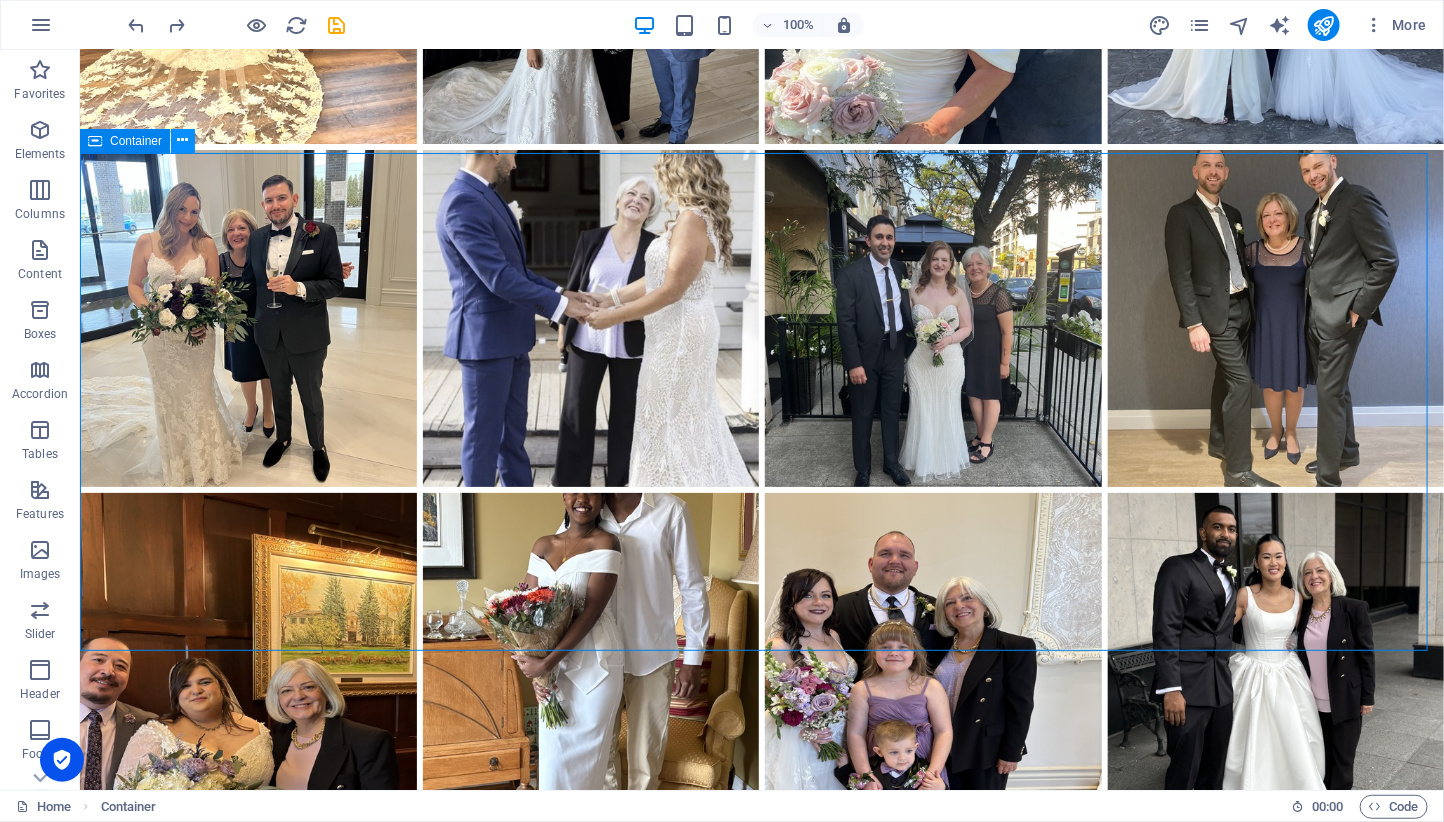click at bounding box center (183, 140) 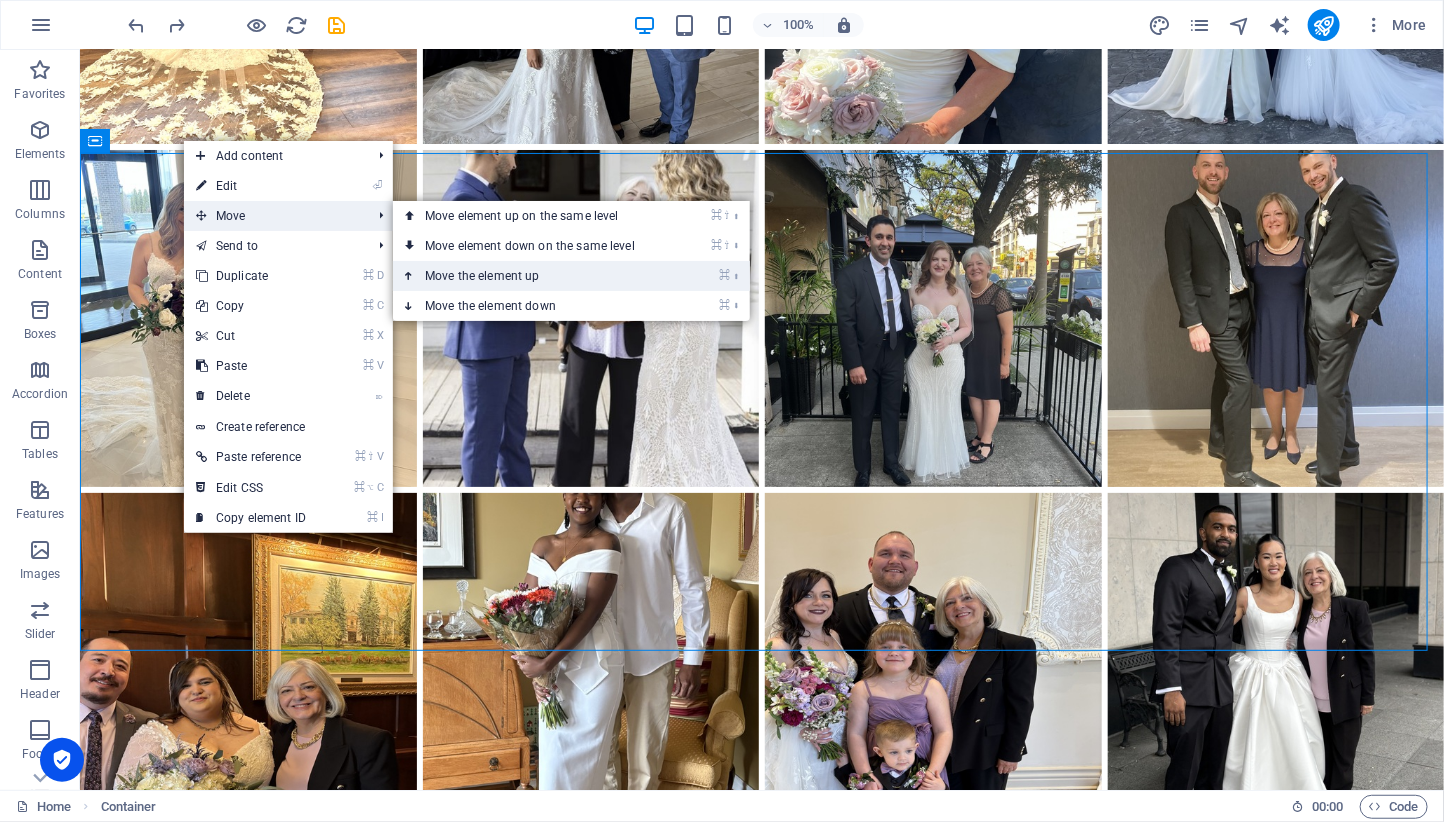 click on "⌘ ⬆  Move the element up" at bounding box center (534, 276) 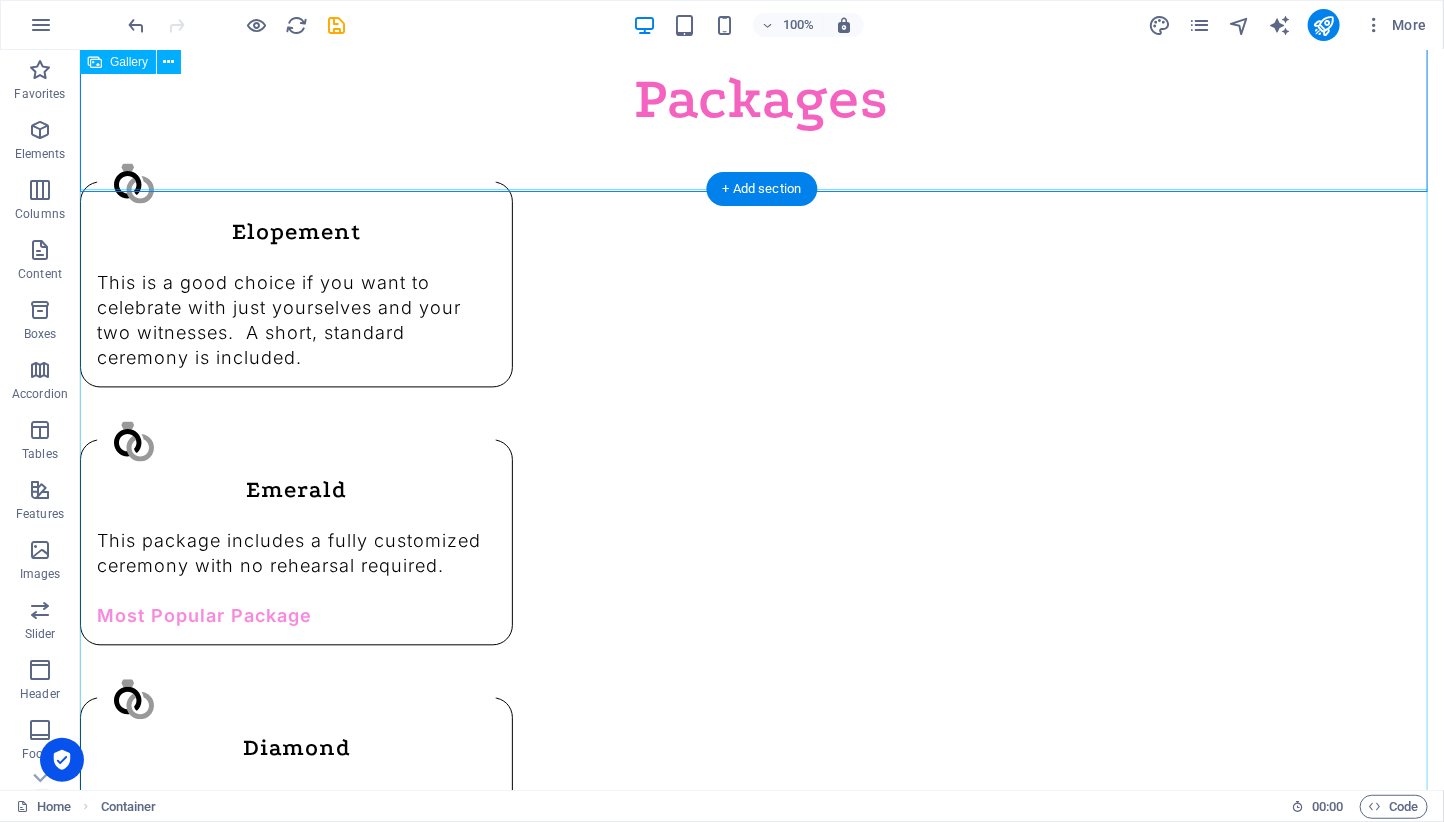 scroll, scrollTop: 1148, scrollLeft: 0, axis: vertical 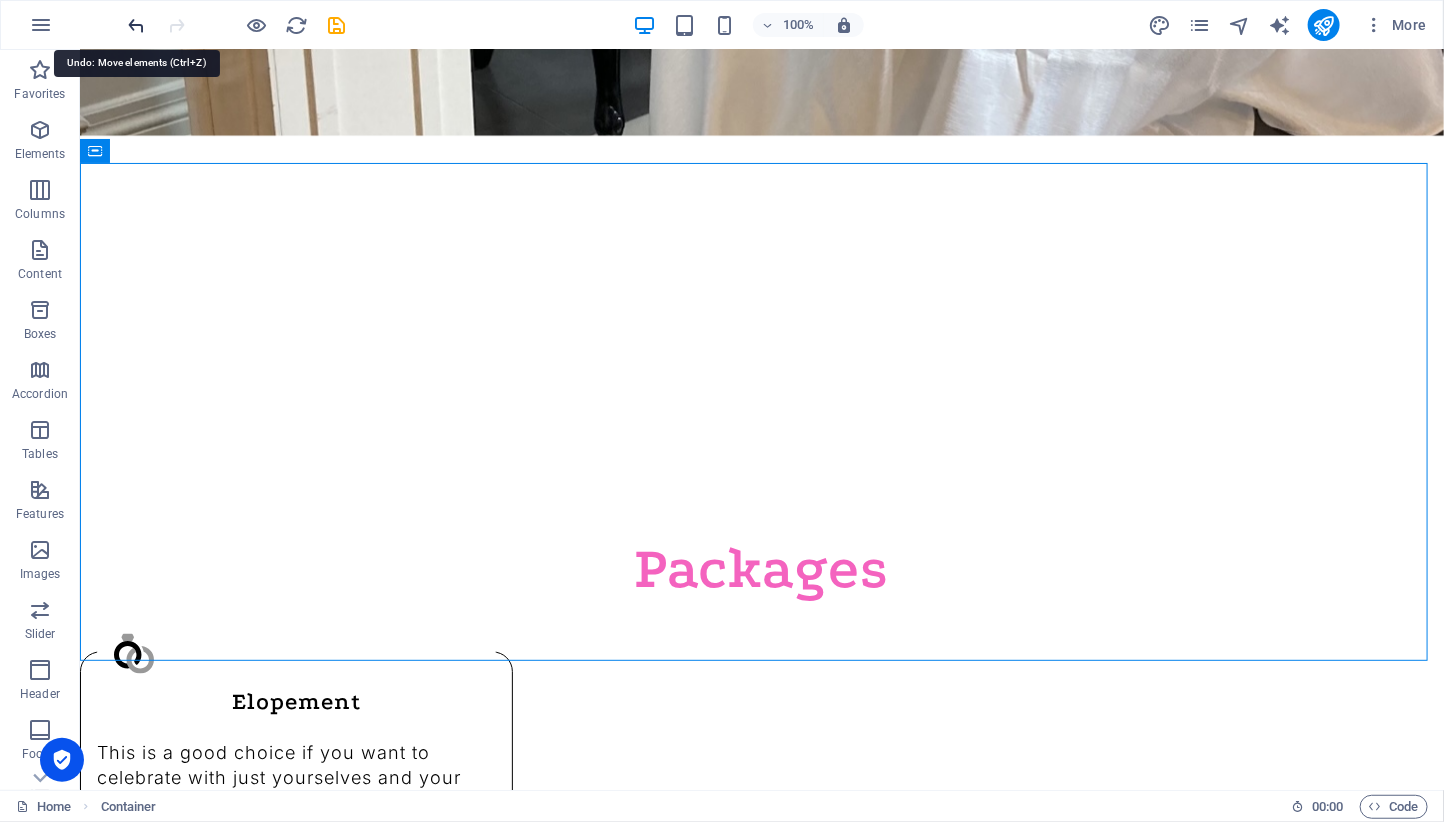 click at bounding box center (137, 25) 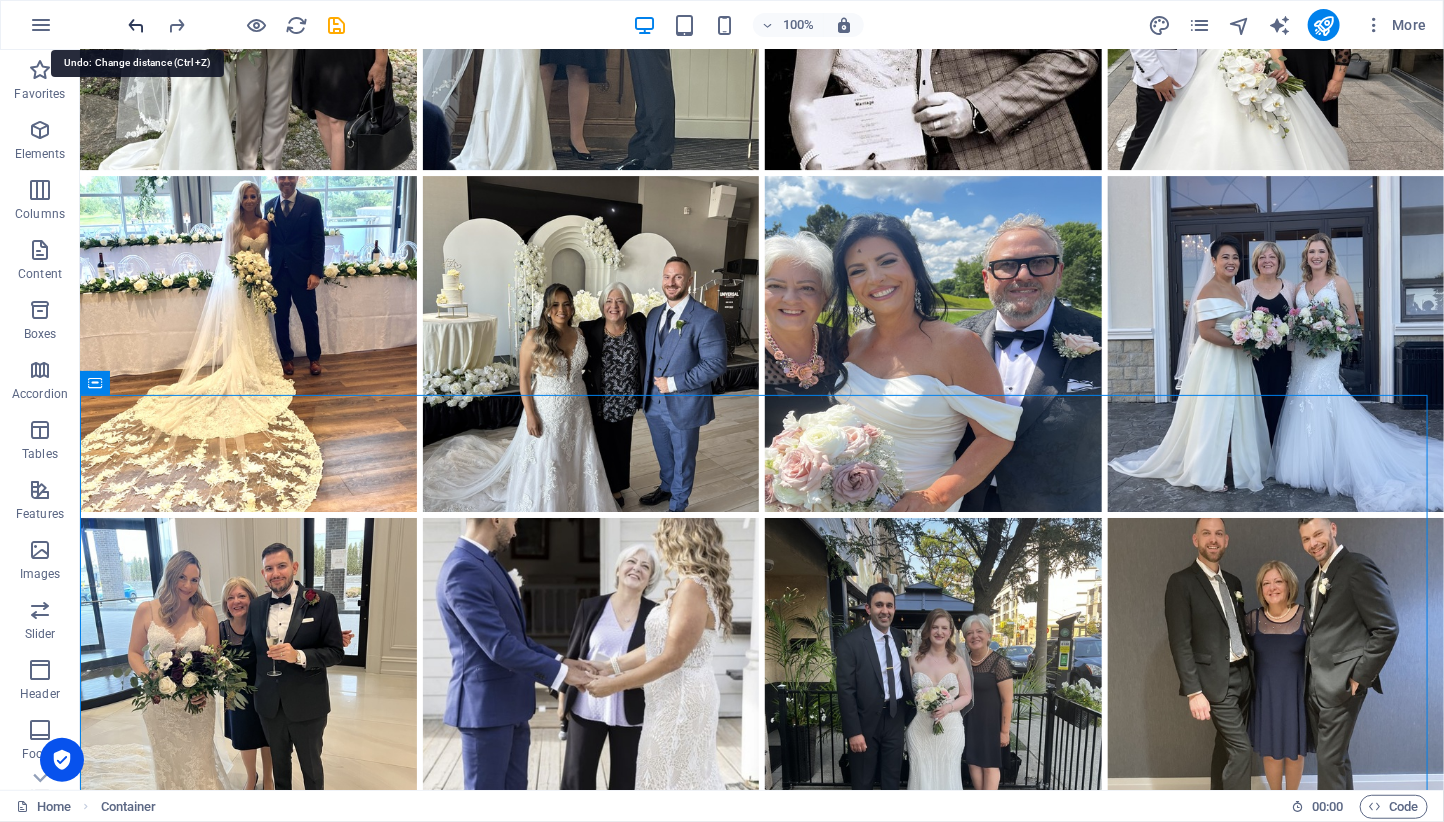 scroll, scrollTop: 3173, scrollLeft: 0, axis: vertical 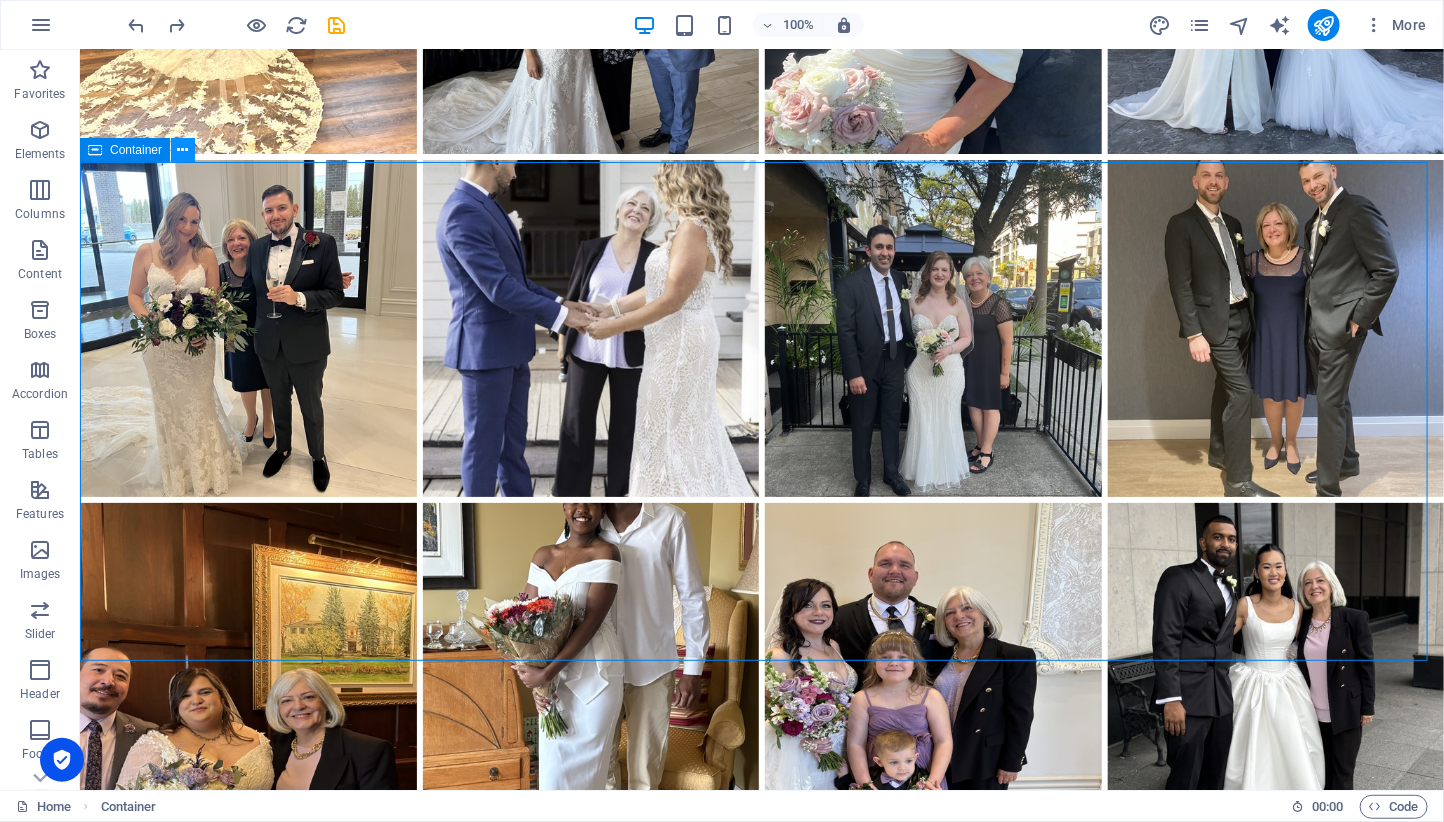 click at bounding box center (183, 150) 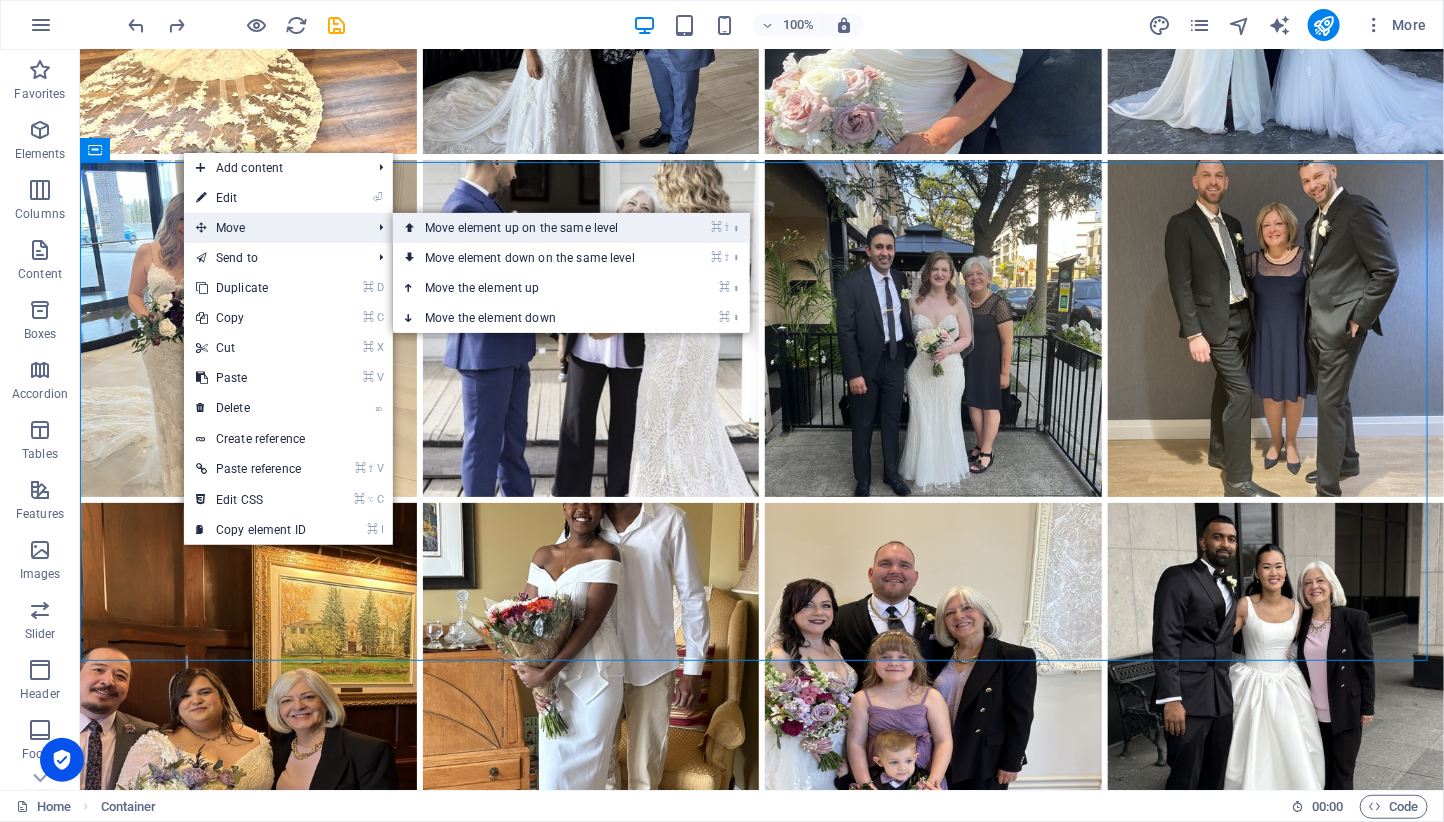click on "⌘ ⇧ ⬆  Move element up on the same level" at bounding box center [534, 228] 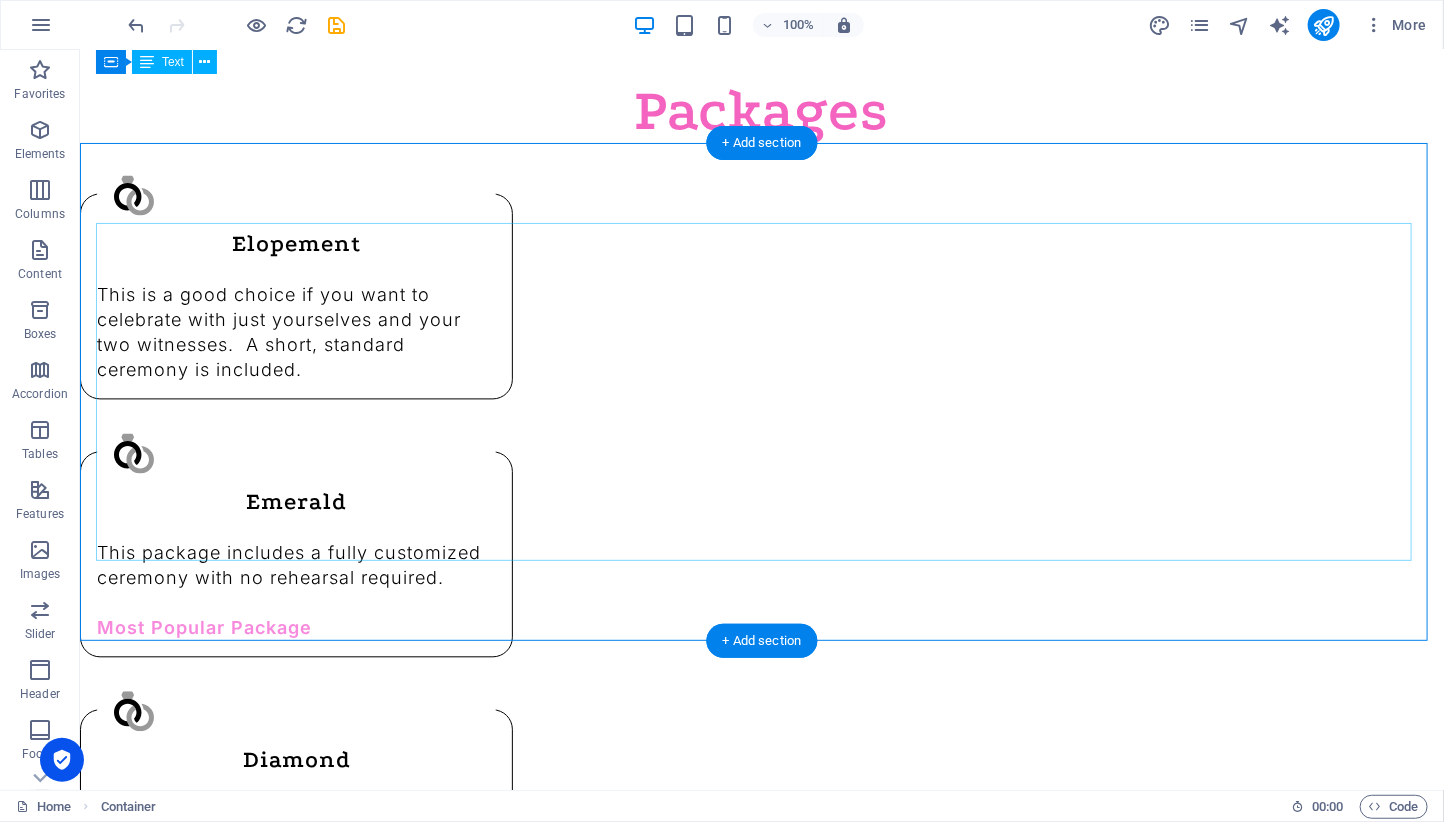 scroll, scrollTop: 1148, scrollLeft: 0, axis: vertical 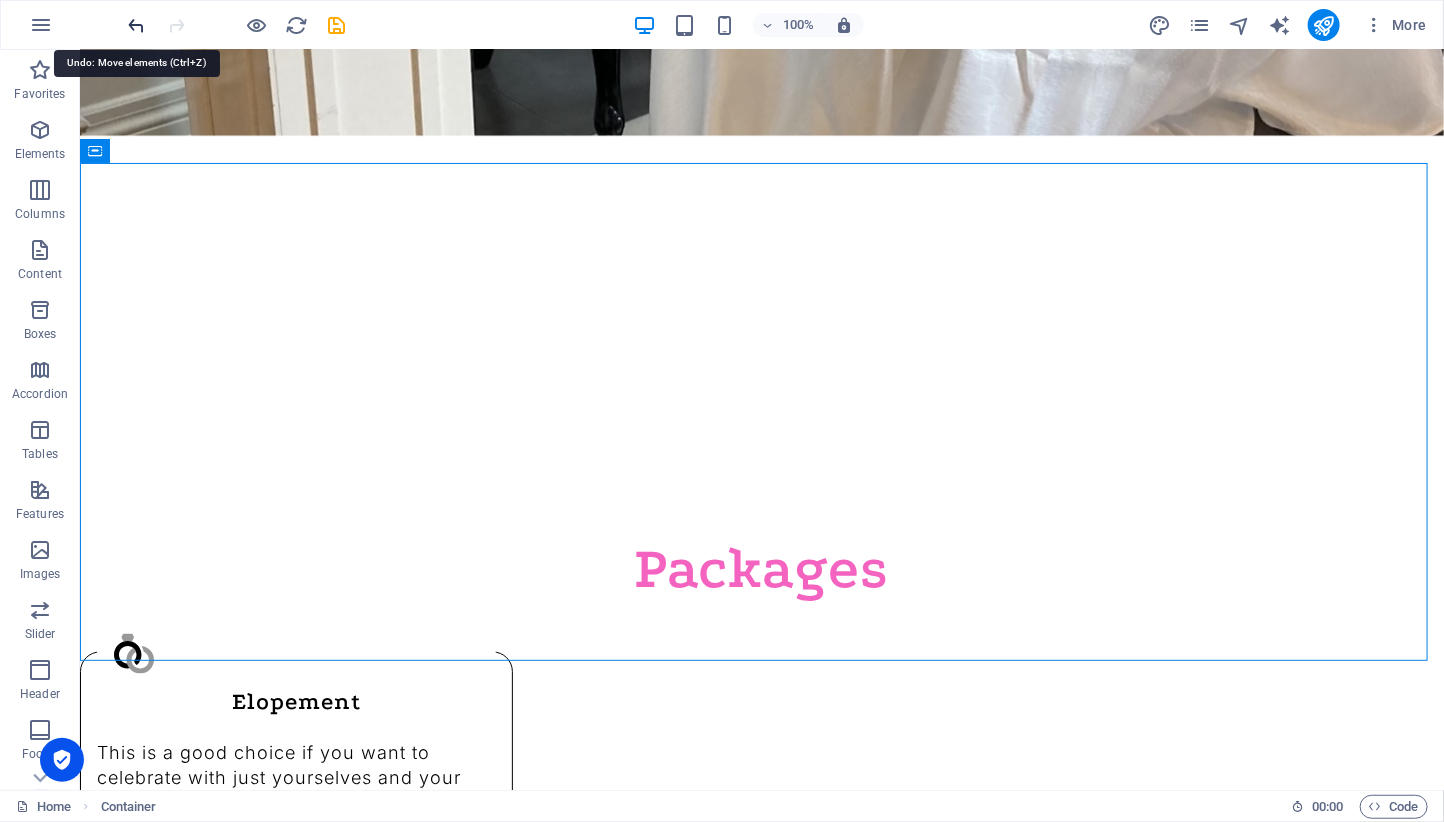 click at bounding box center (137, 25) 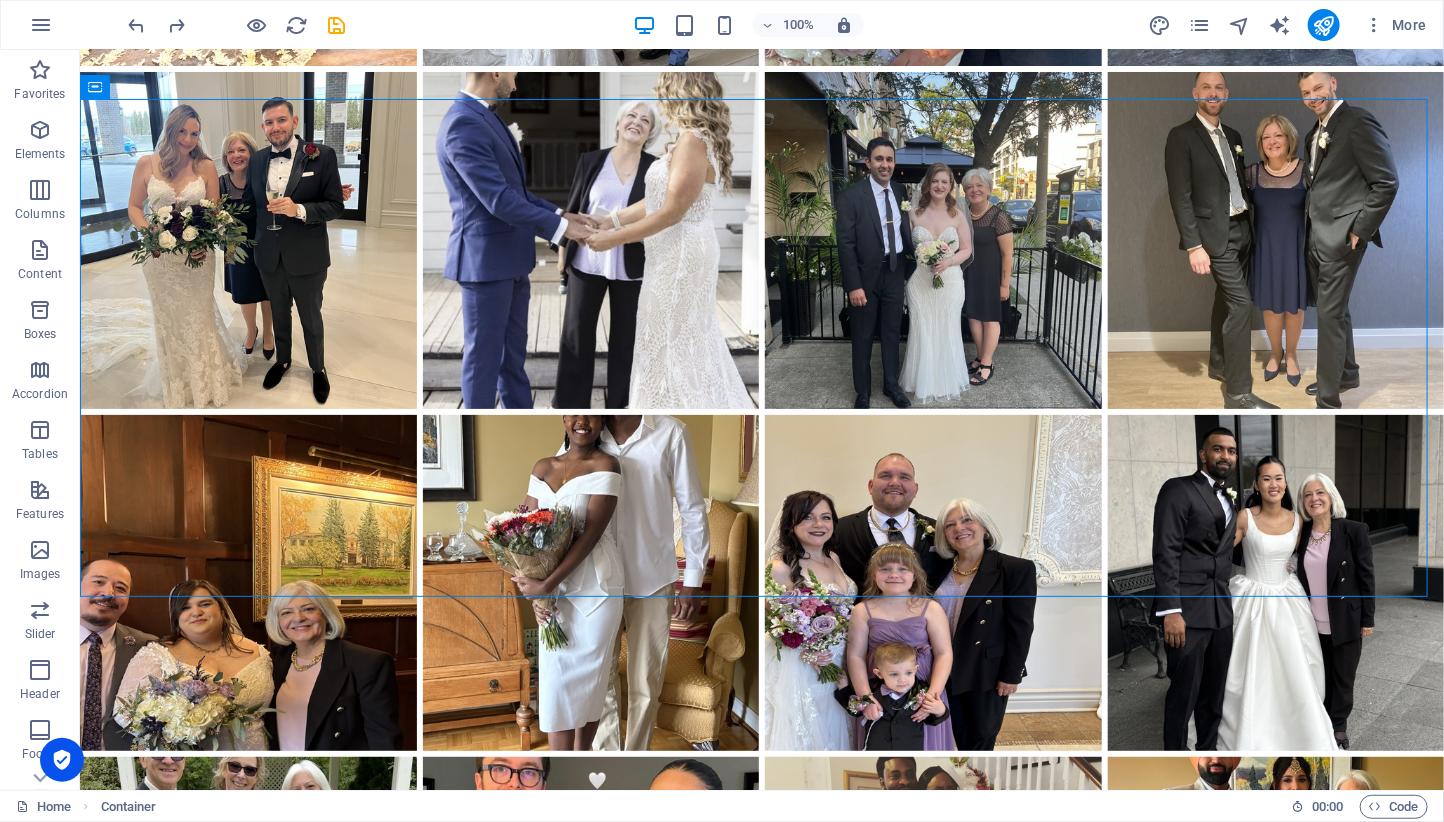 scroll, scrollTop: 3261, scrollLeft: 0, axis: vertical 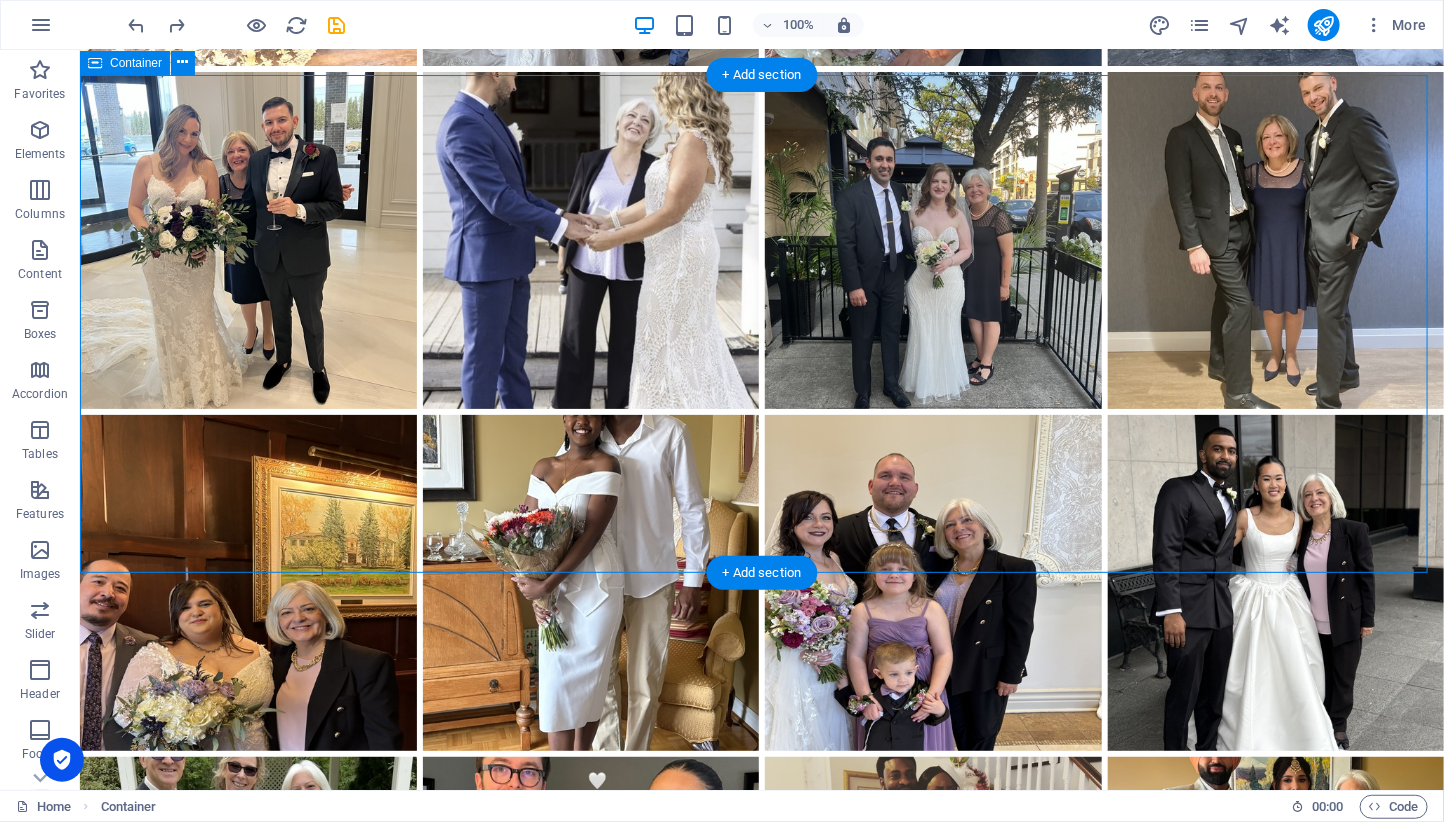 click on "What's it Like to Work with [PERSON_NAME] We begin with a free consultation where you share your vision for your ceremony, and together we determine the best package for your needs. Once the [MEDICAL_DATA] is paid, you will receive a comprehensive wedding package with all of the necessary information and instructions on how to proceed. About four weeks before the big day, I remind you to apply for your marriage licence and to make your ceremony selections, and then using your choices, I craft a beautiful ceremony which may include the telling your love story.   We then collaborate until the draft is perfect. On the day of the wedding, I arrive about 20-30 minutes before the ceremony to coordinate with other vendors and to set up. Right after the ceremony, you receive a record of solemnization, and I handle sending your signed licence to the Registrar’s Office.   I also like to get a photo of us together. post-wedding process hassle-free." at bounding box center [761, 1684] 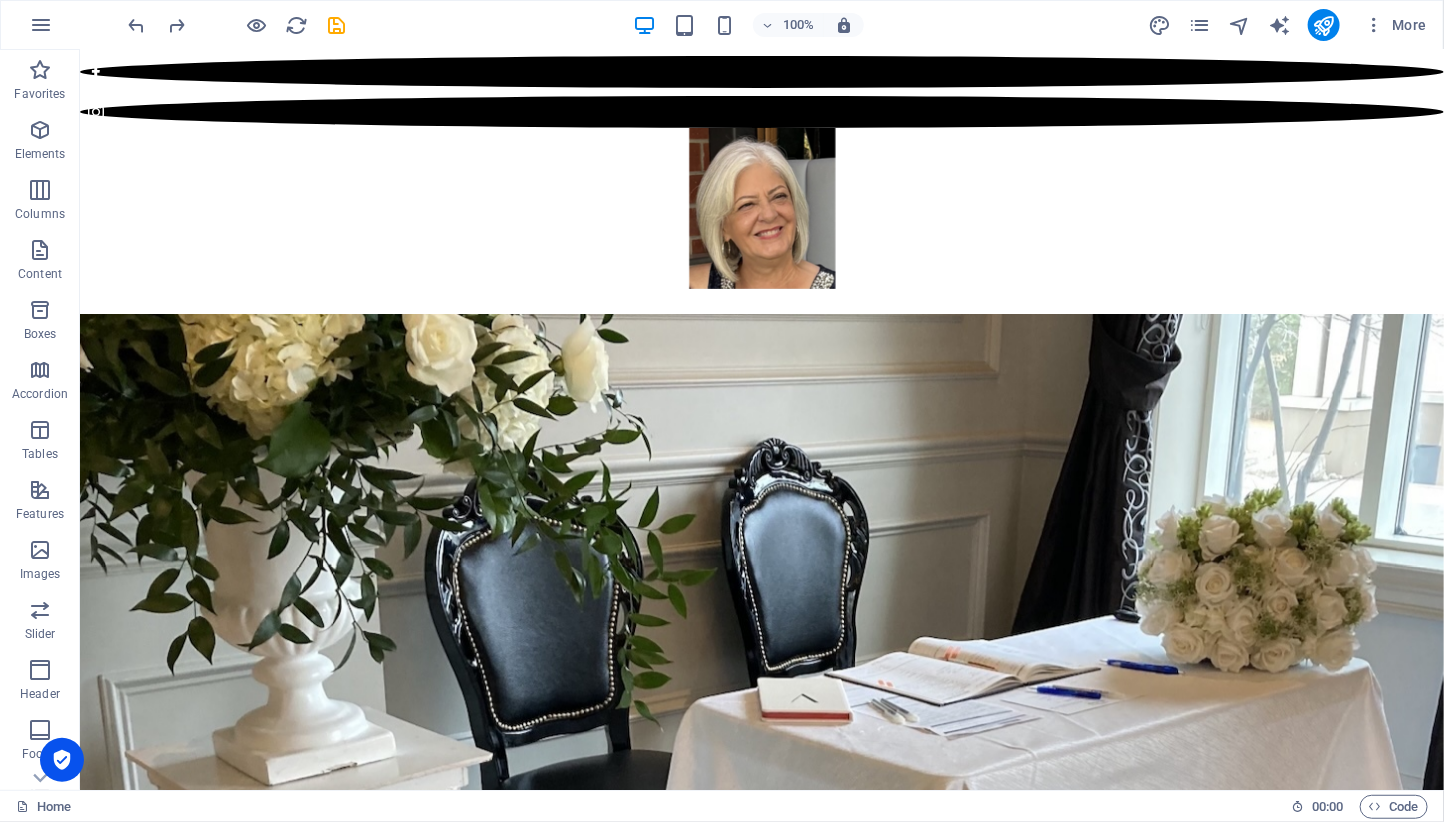 scroll, scrollTop: 0, scrollLeft: 0, axis: both 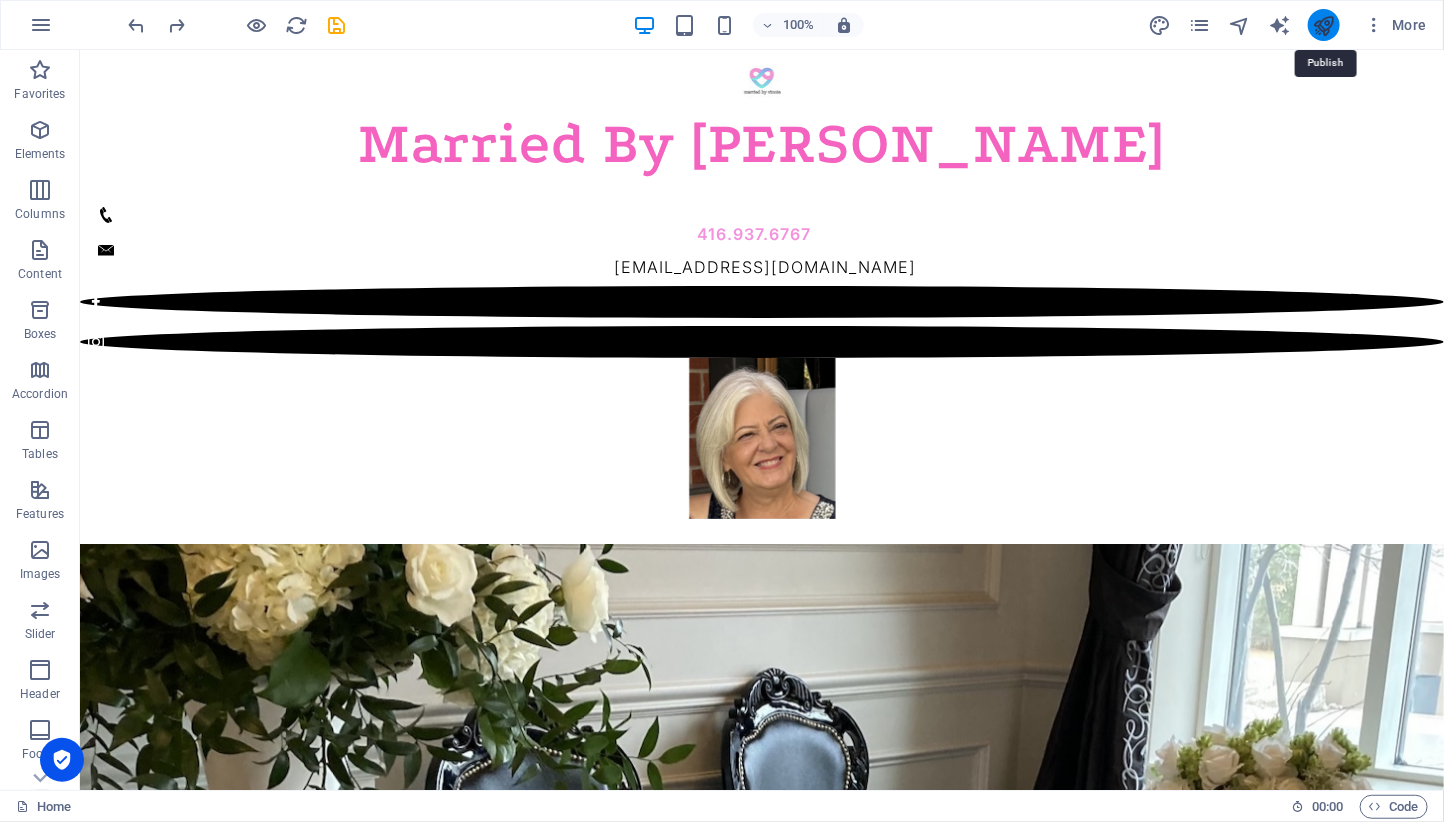 click at bounding box center (1323, 25) 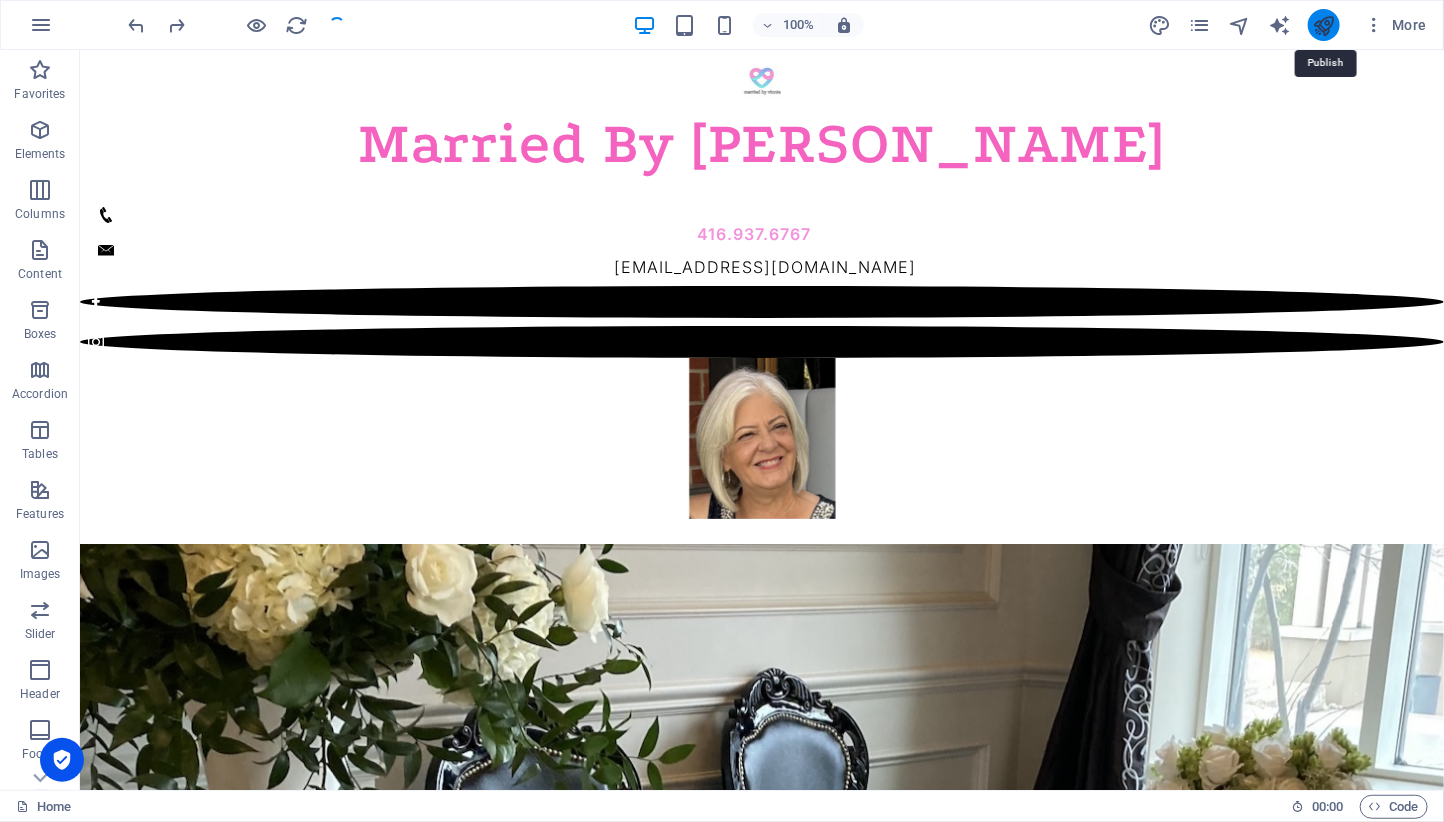 click at bounding box center (1323, 25) 